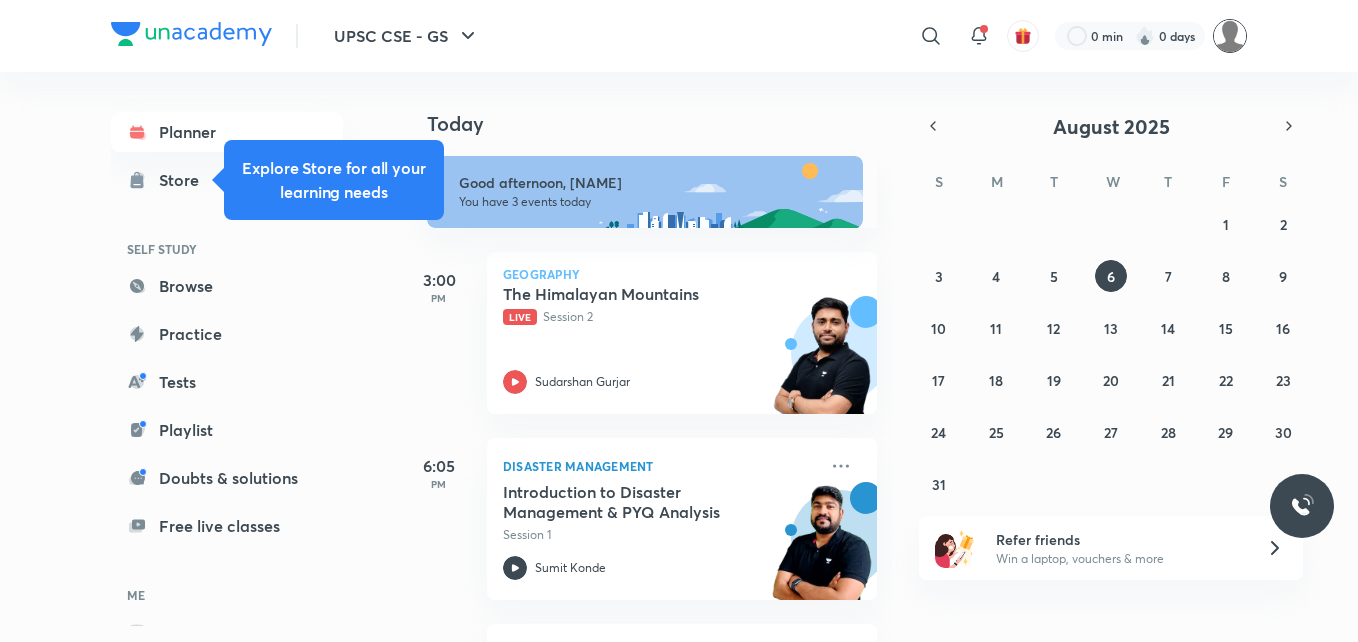 scroll, scrollTop: 0, scrollLeft: 0, axis: both 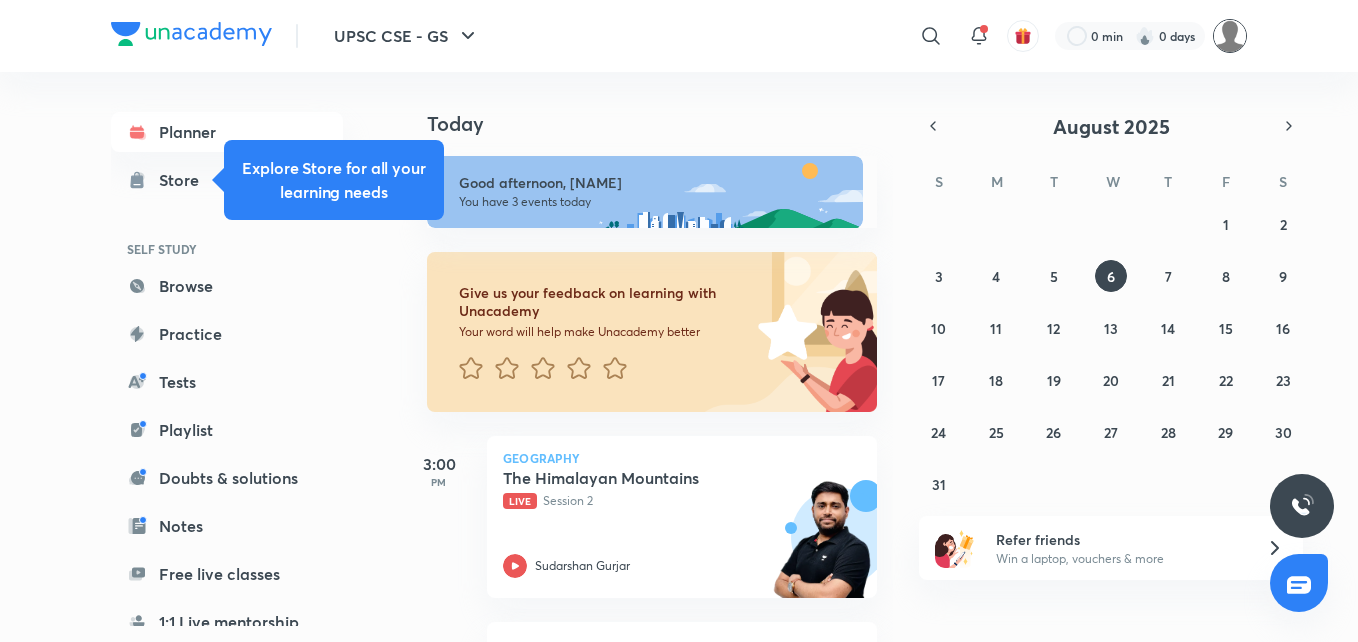 click at bounding box center (1230, 36) 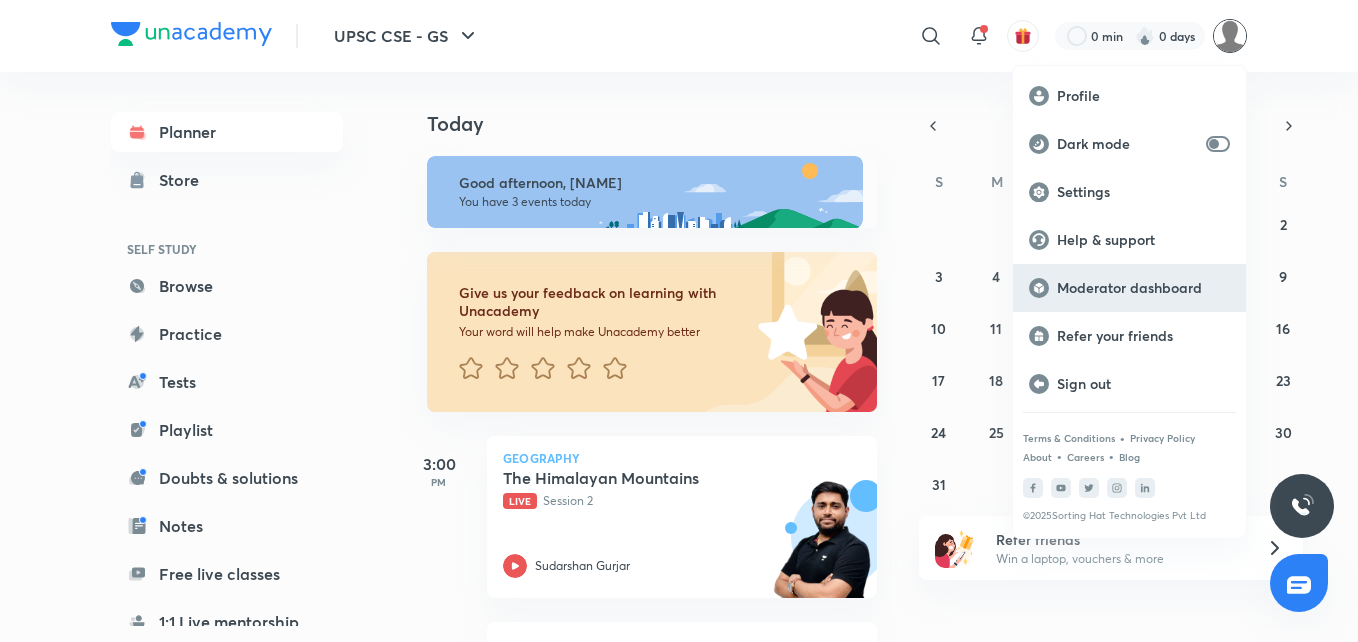 click on "Moderator dashboard" at bounding box center [1143, 288] 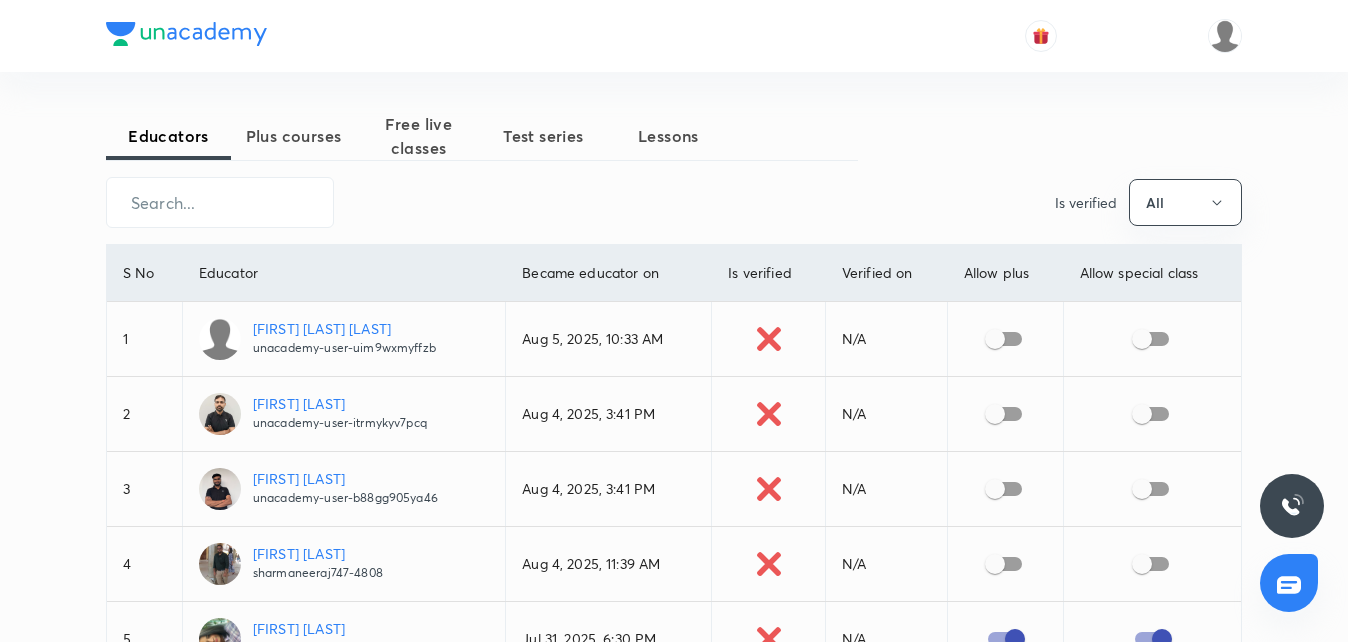 scroll, scrollTop: 0, scrollLeft: 0, axis: both 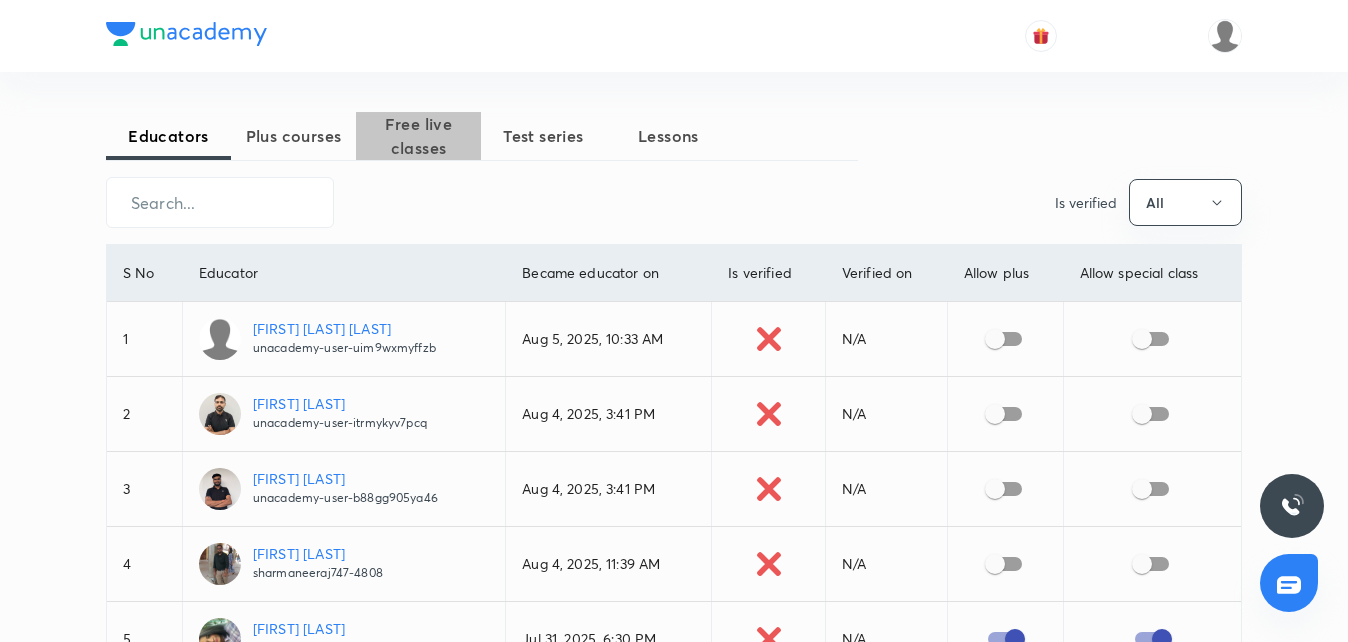 click on "Free live classes" at bounding box center (418, 136) 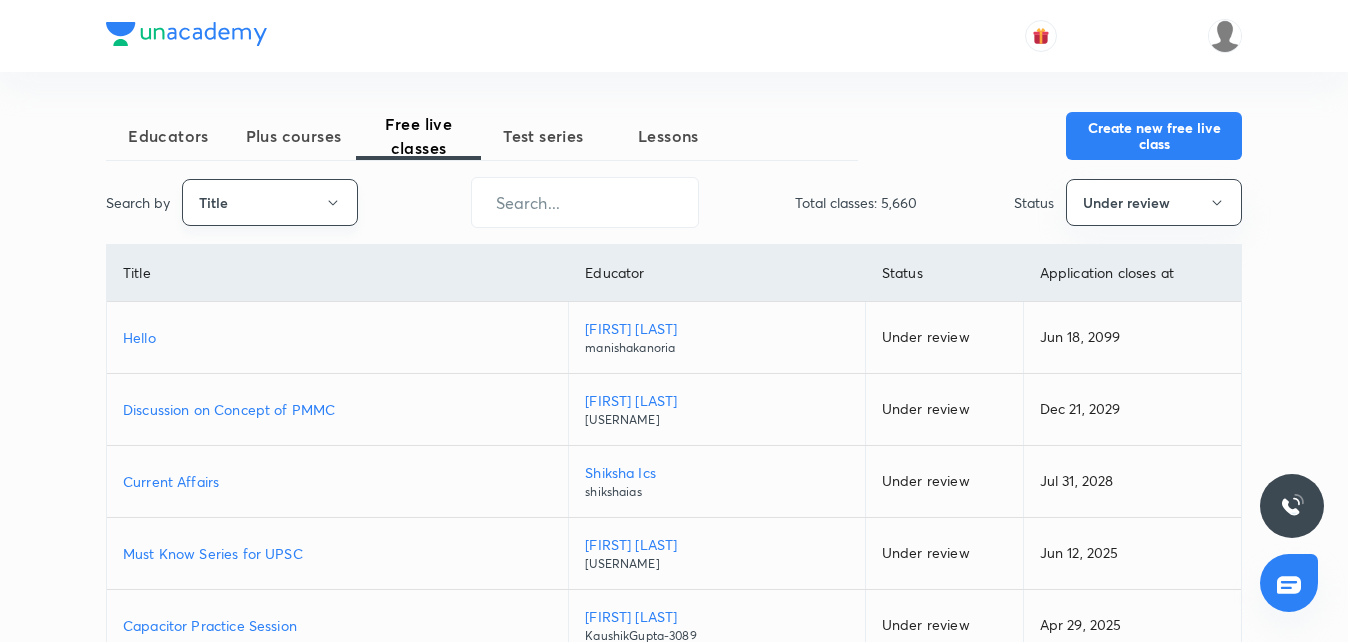 click on "Title" at bounding box center [270, 202] 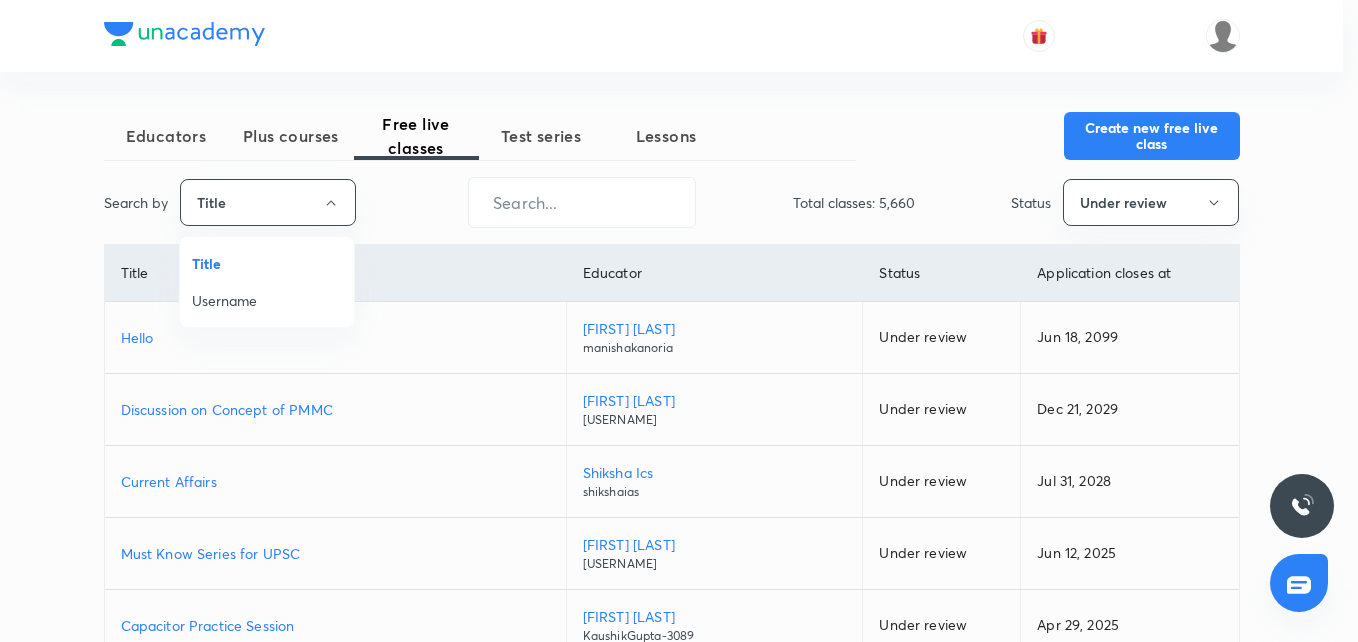 click at bounding box center [679, 321] 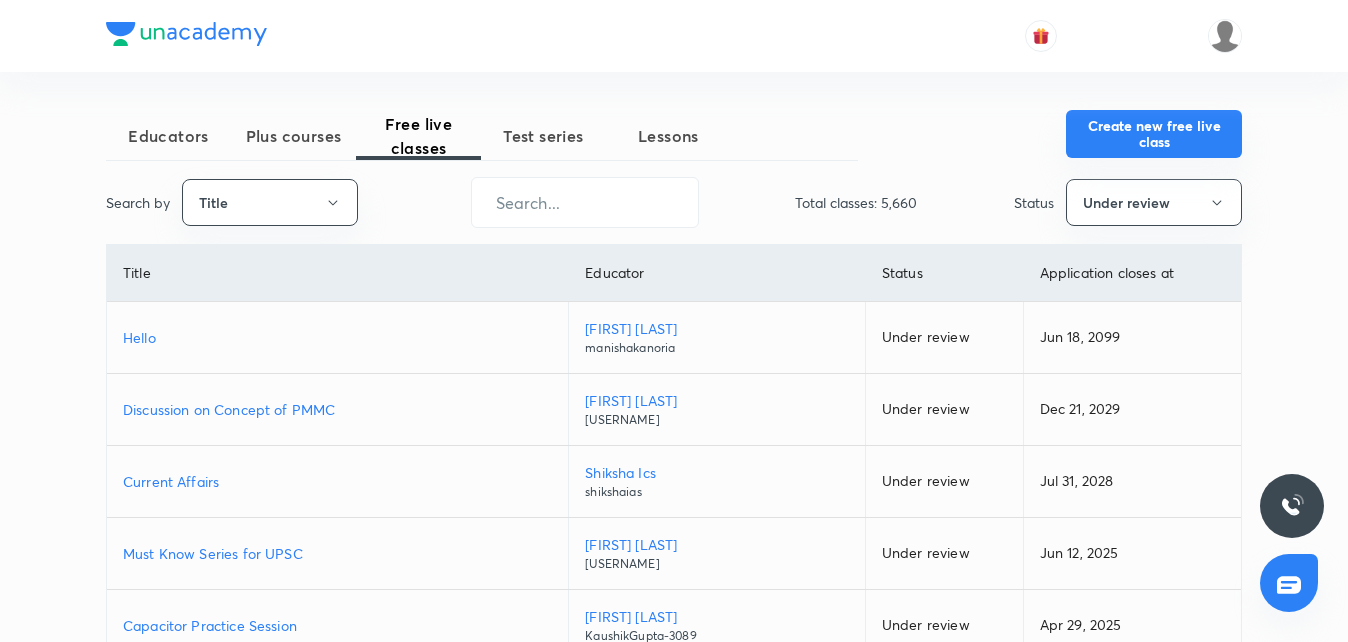 click on "Create new free live class" at bounding box center (1154, 134) 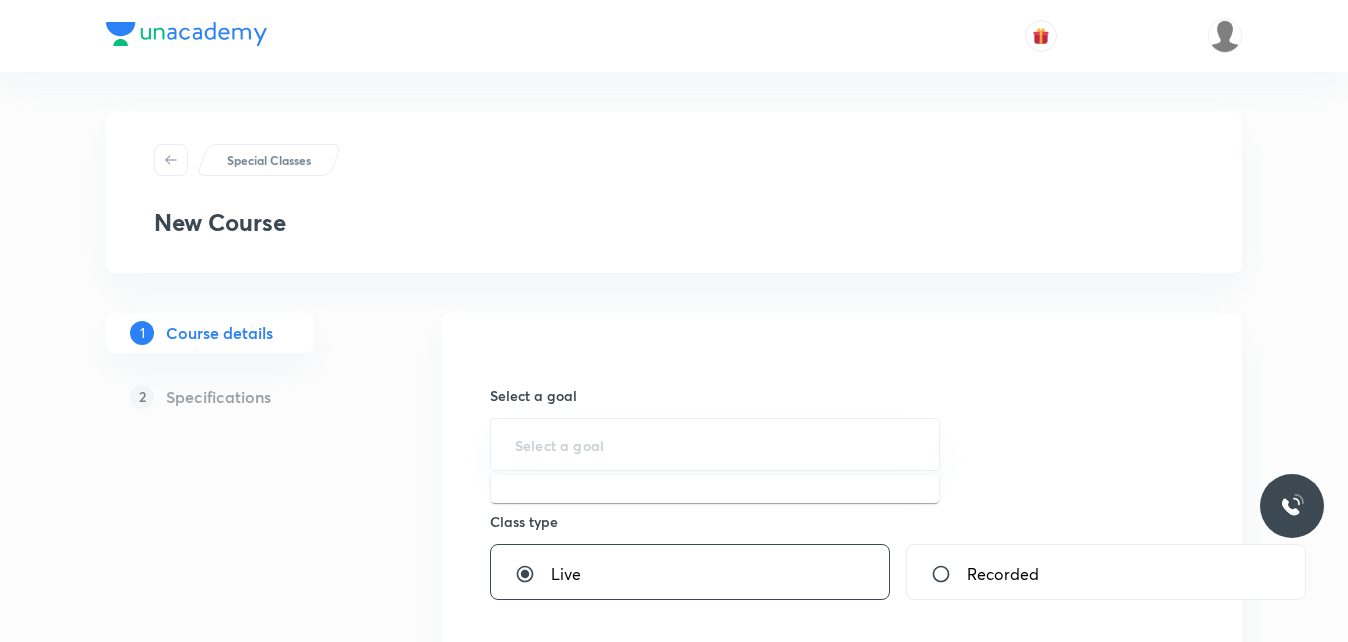 scroll, scrollTop: 0, scrollLeft: 0, axis: both 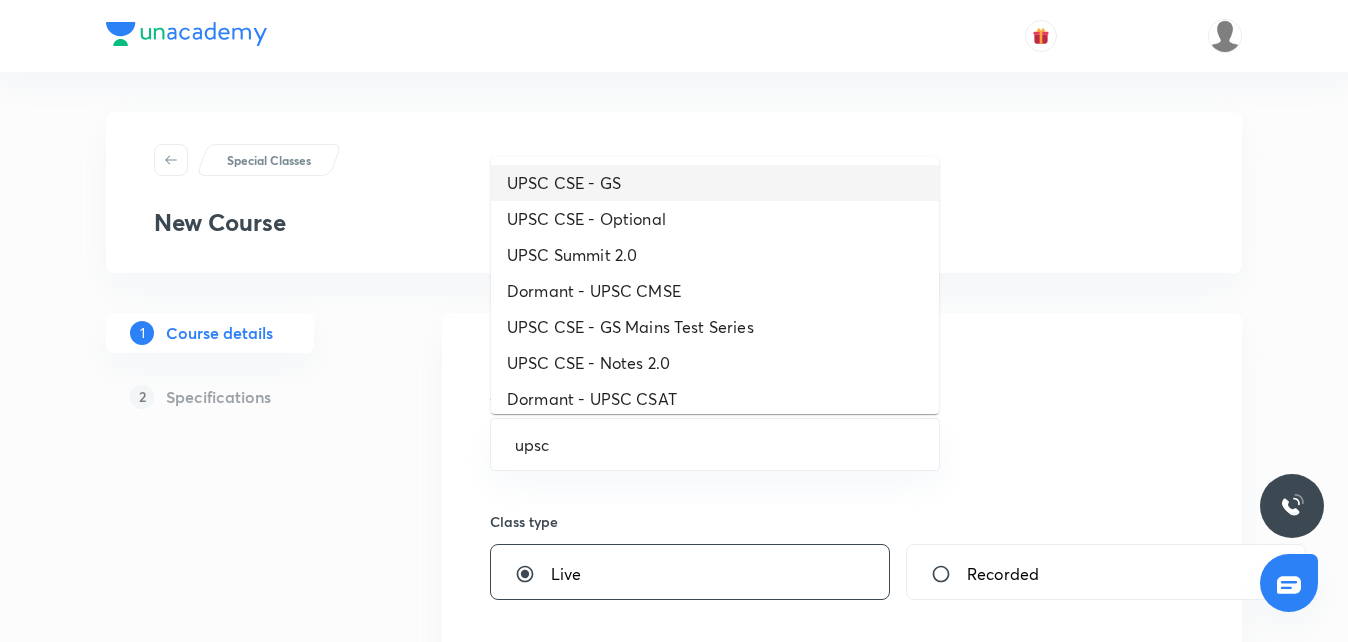 click on "UPSC CSE - GS UPSC CSE - Optional UPSC Summit 2.0 Dormant - UPSC CMSE UPSC CSE - GS Mains Test Series UPSC CSE - Notes 2.0 Dormant - UPSC CSAT UPSC CSE GS Platinum UPSC CSE - Iconic Pro UPSC CSE - Recorded Optional UPSC - Centres UPSC Summit 3.0" at bounding box center (715, 285) 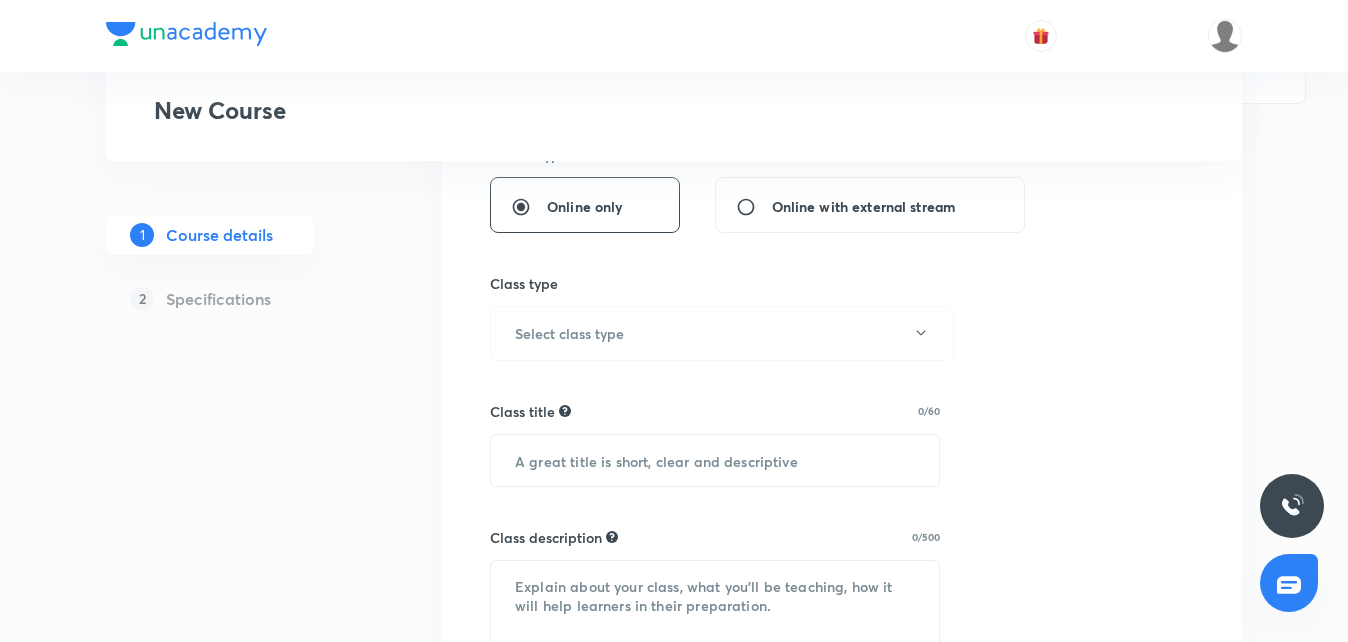 scroll, scrollTop: 538, scrollLeft: 0, axis: vertical 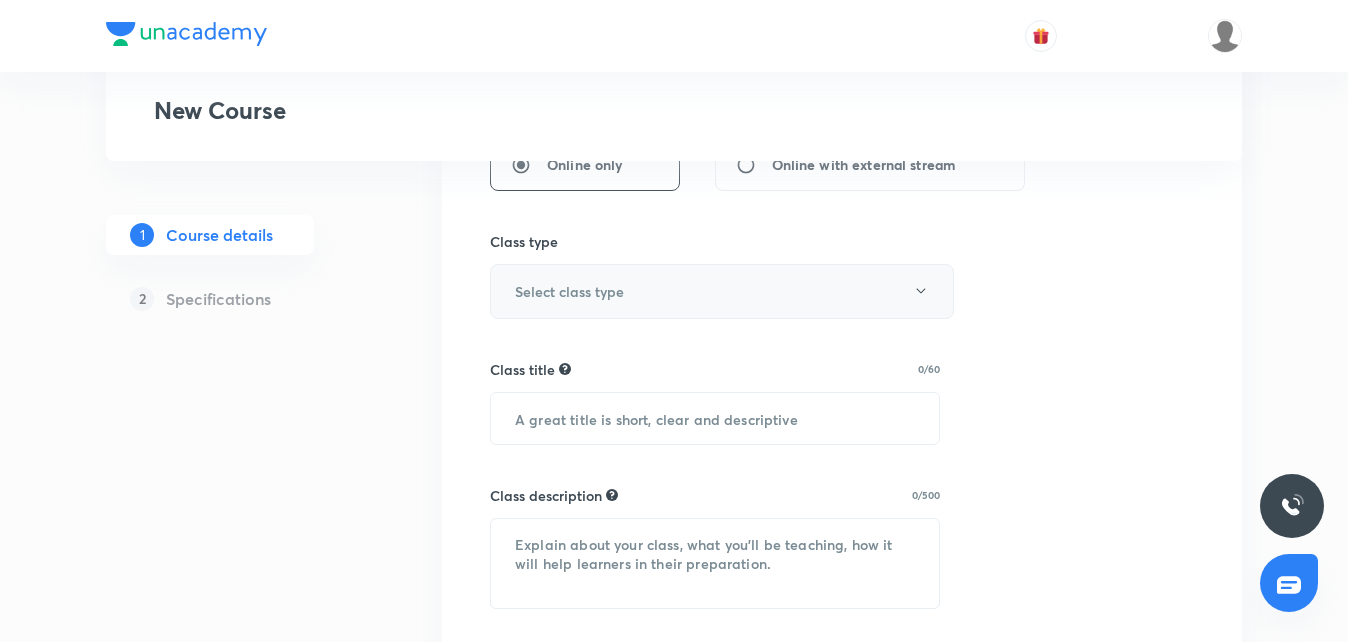 click on "Select class type" at bounding box center [722, 291] 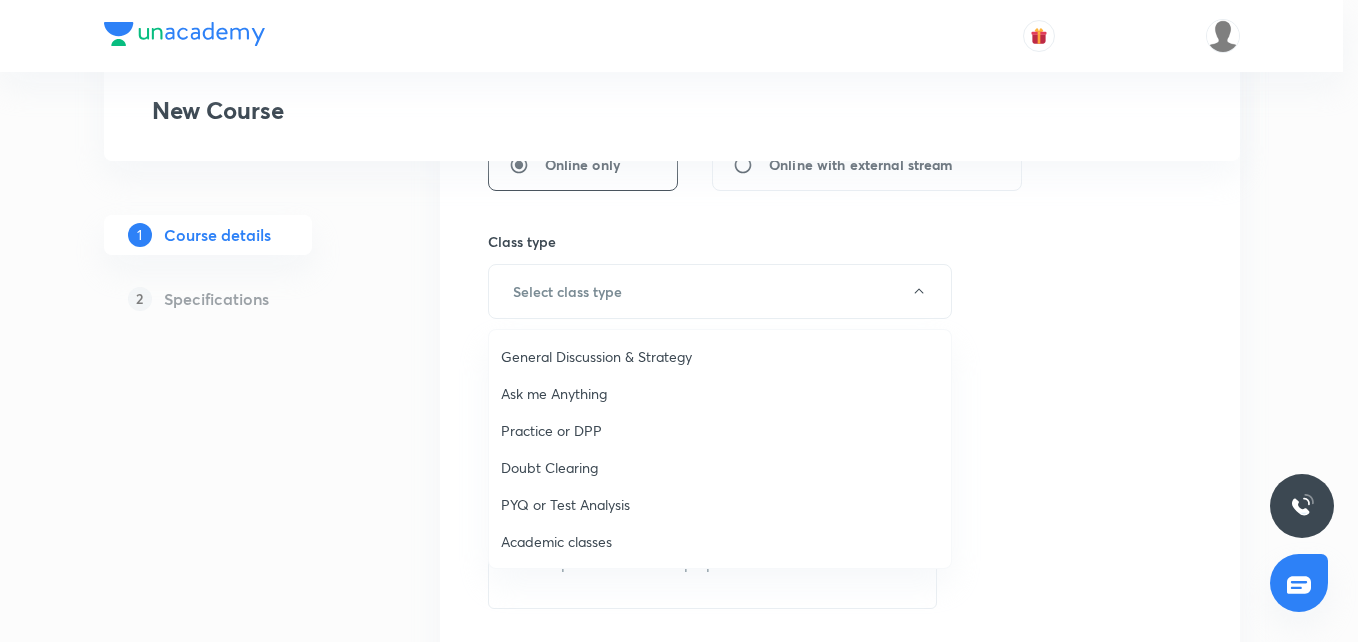 click on "Academic classes" at bounding box center [720, 541] 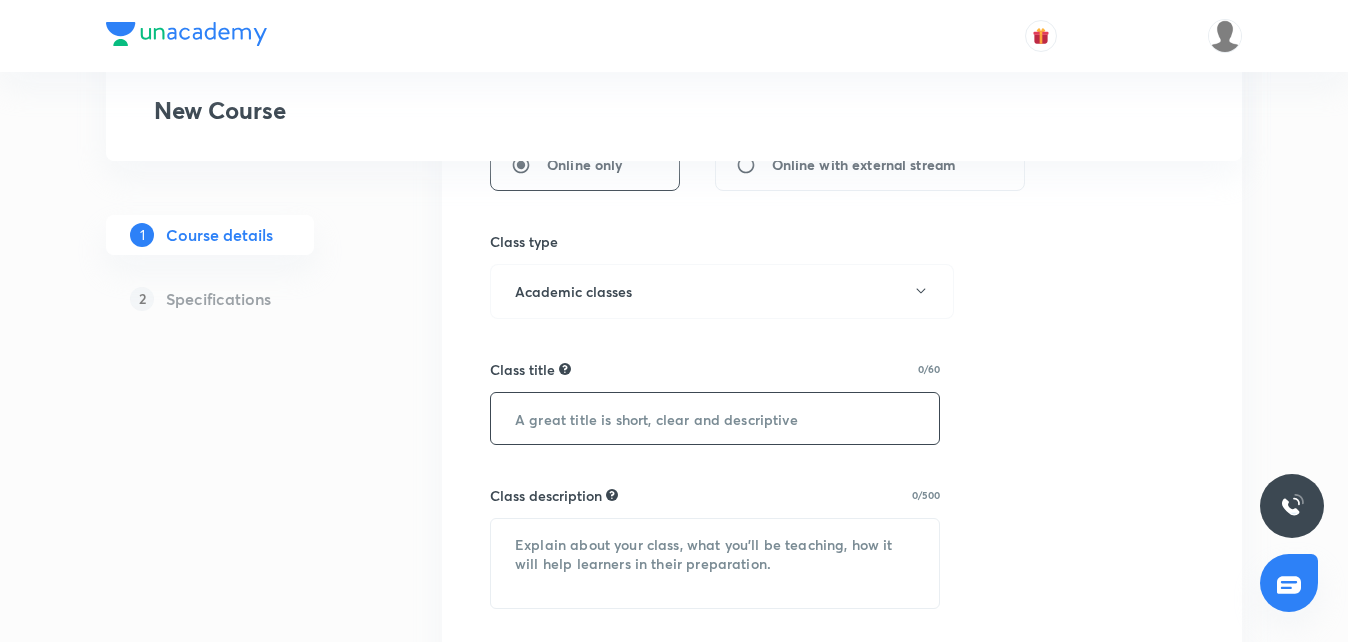 click at bounding box center [715, 418] 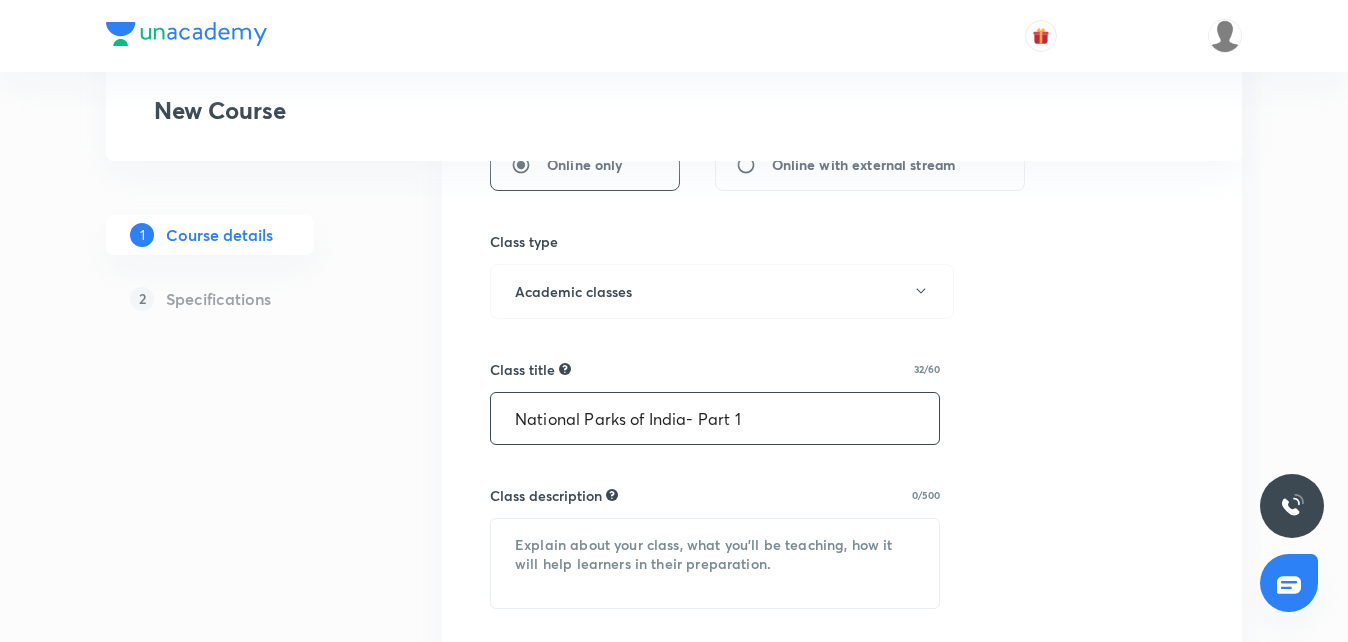 type on "National Parks of India- Part 1" 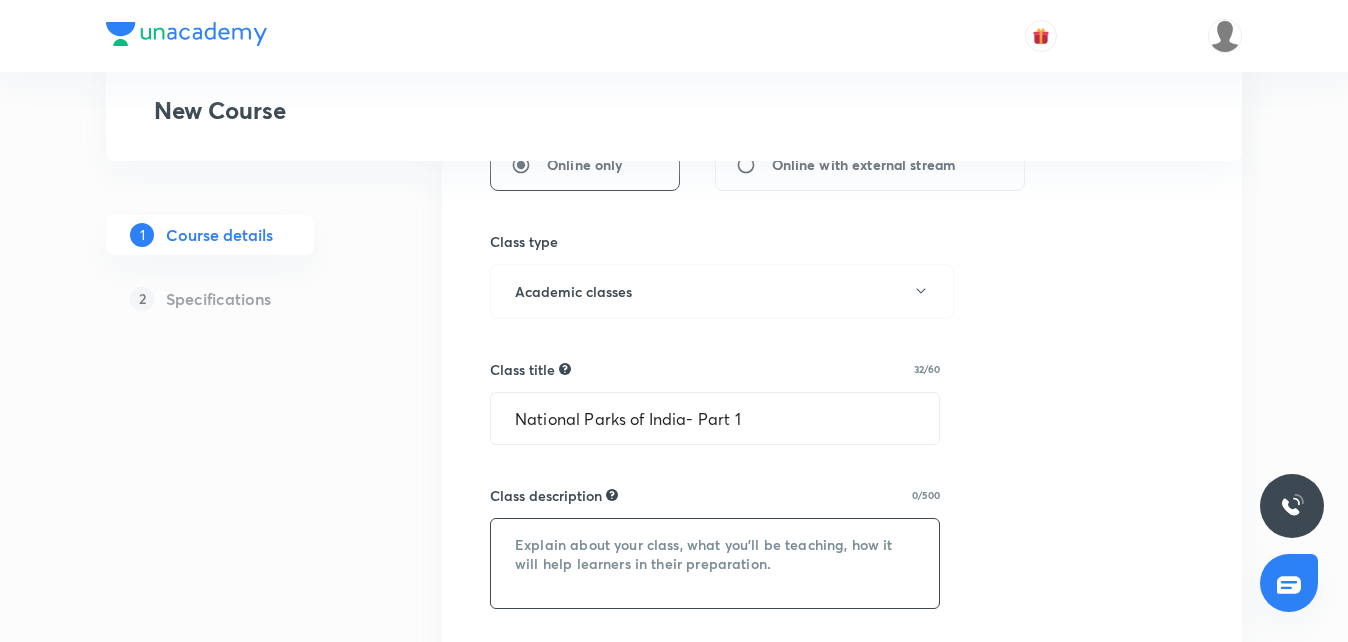 click at bounding box center (715, 563) 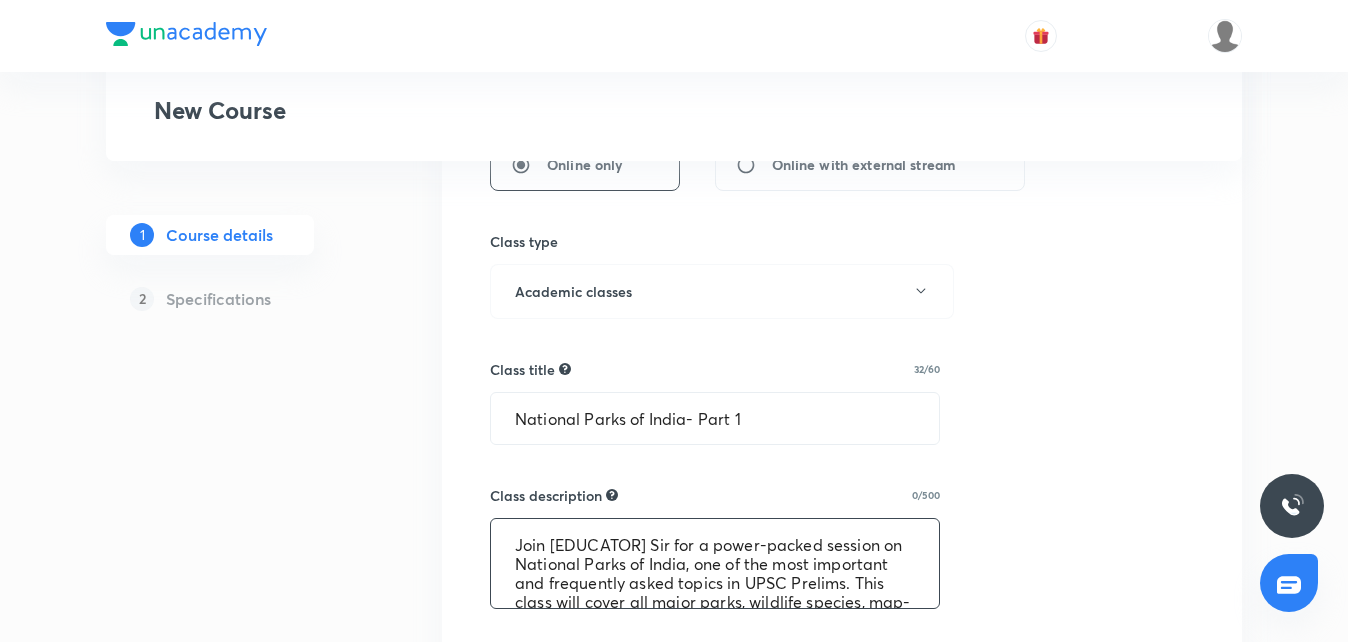 scroll, scrollTop: 80, scrollLeft: 0, axis: vertical 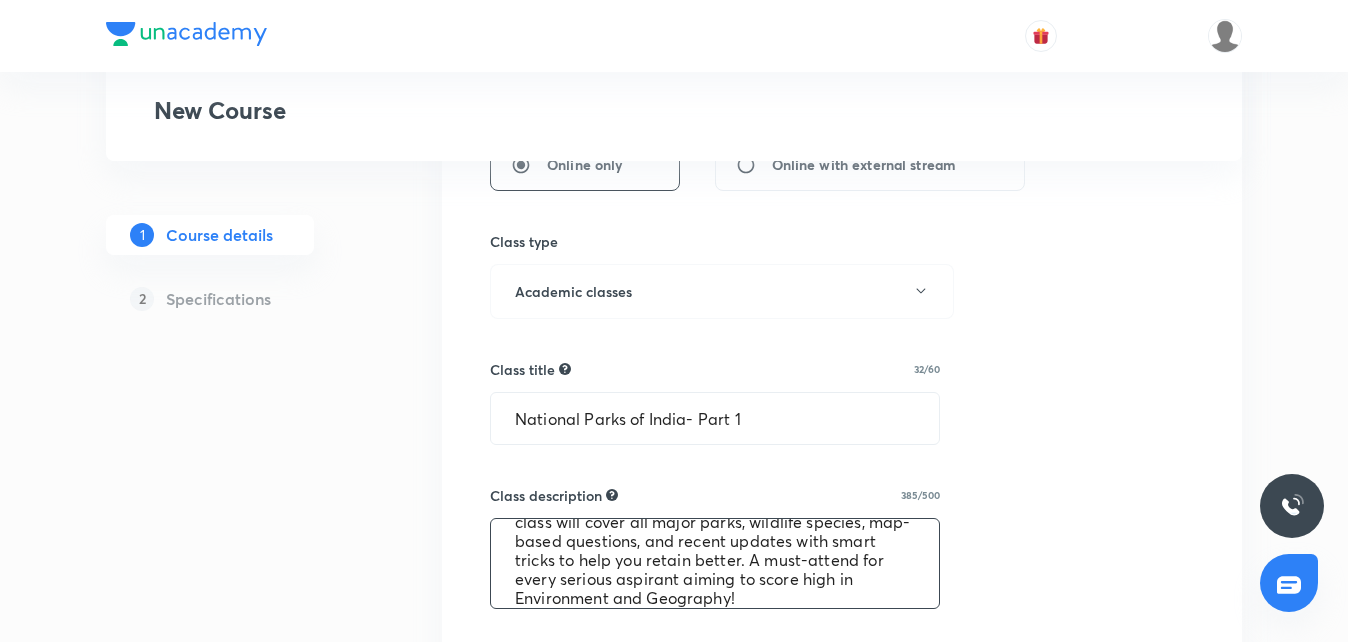 type on "Join [PERSON] for a power-packed session on National Parks of India, one of the most important and frequently asked topics in UPSC Prelims. This class will cover all major parks, wildlife species, map-based questions, and recent updates with smart tricks to help you retain better. A must-attend for every serious aspirant aiming to score high in Environment and Geography!" 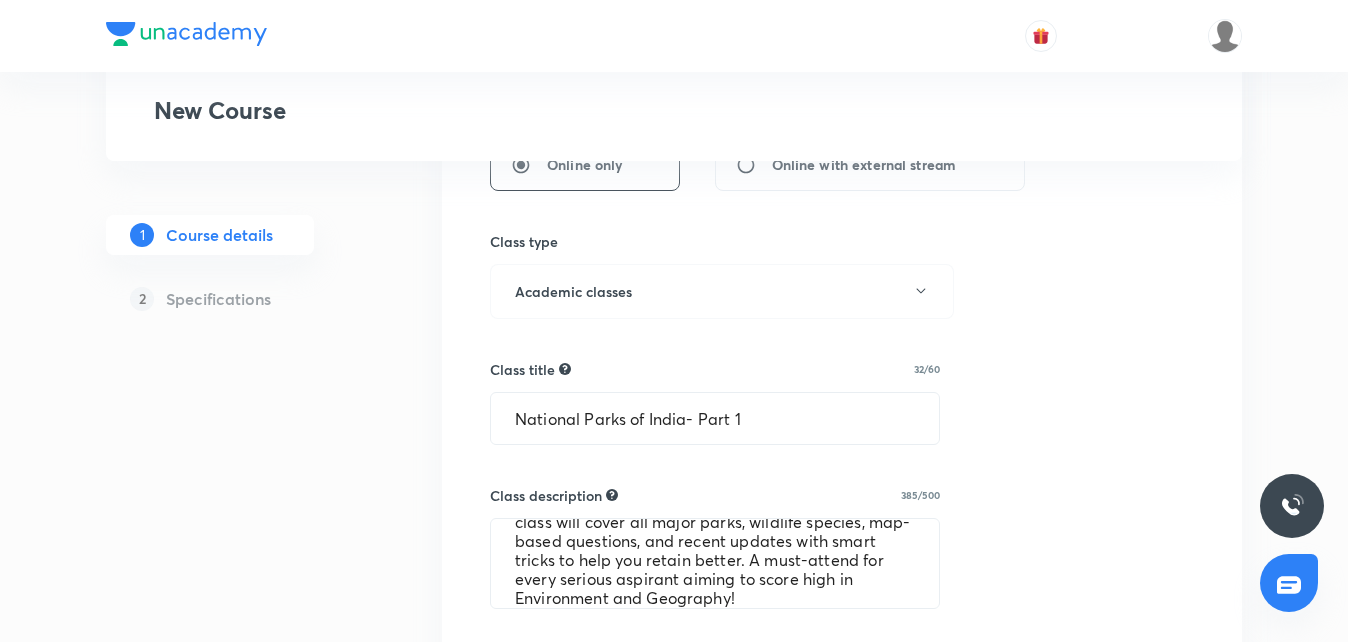 click on "Select a goal UPSC CSE - GS ​ Class type Live Recorded Course type Online only Online with external stream Class type Academic classes Class title 32/60 National Parks of India- Part 1 ​ Class description 385/500 Join Sudarshan Gurjar Sir for a power-packed session on National Parks of India, one of the most important and frequently asked topics in UPSC Prelims. This class will cover all major parks, wildlife species, map-based questions, and recent updates with smart tricks to help you retain better. A must-attend for every serious aspirant aiming to score high in Environment and Geography! ​ Spoken Language Select a language Written Content/Slide Language ​ Schedule for Aug 6, 2025, 12:46 PM ​ Duration (in minutes) ​ Educators ​ Visible From Aug 6, 2025, 3:58 PM ​ Save & continue" at bounding box center (842, 641) 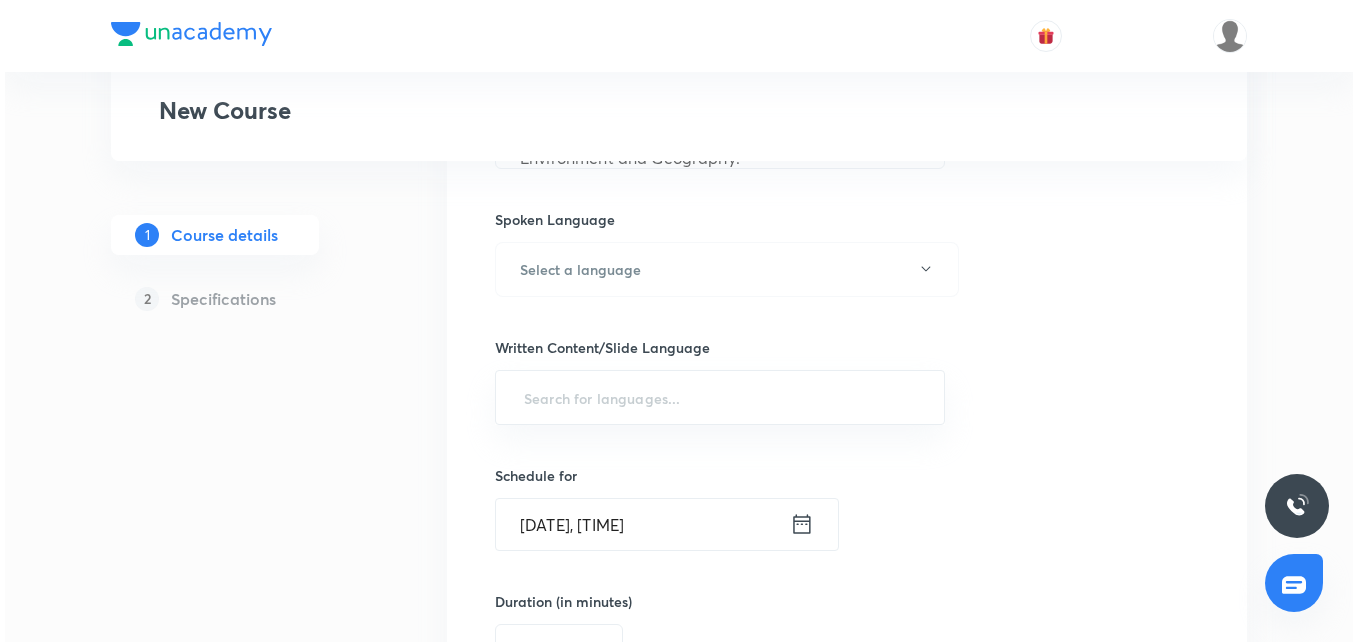 scroll, scrollTop: 1004, scrollLeft: 0, axis: vertical 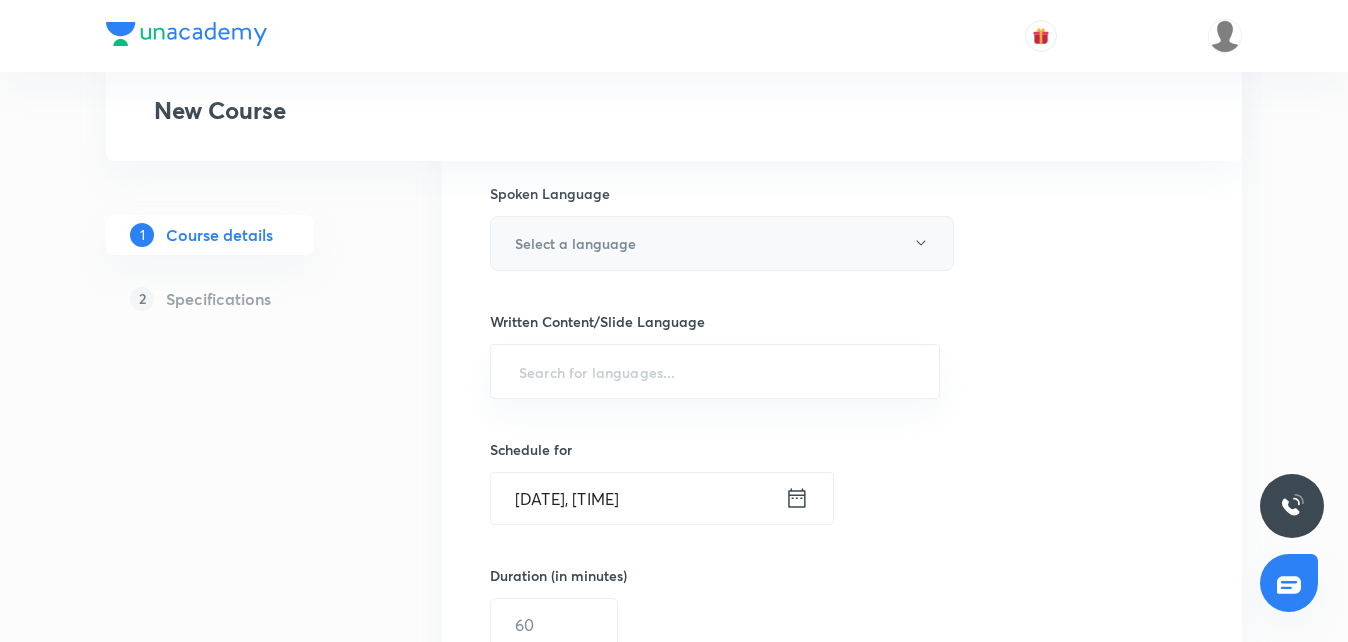 click on "Select a language" at bounding box center (575, 243) 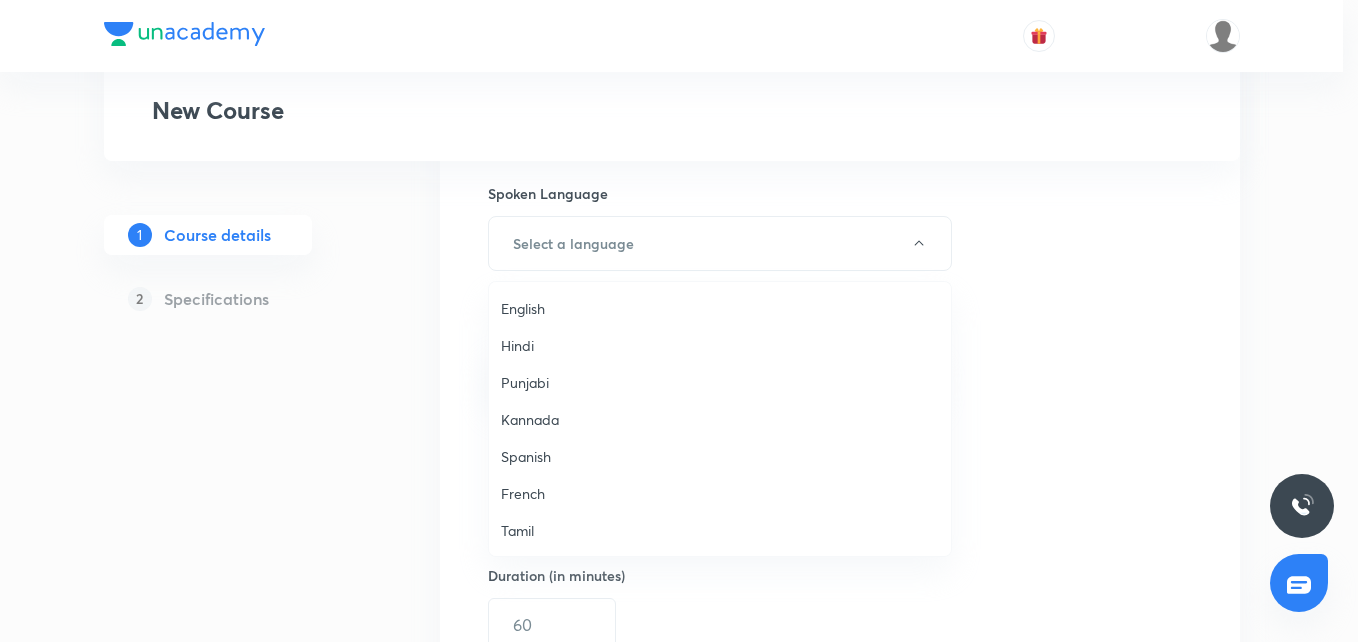 click on "English" at bounding box center (720, 308) 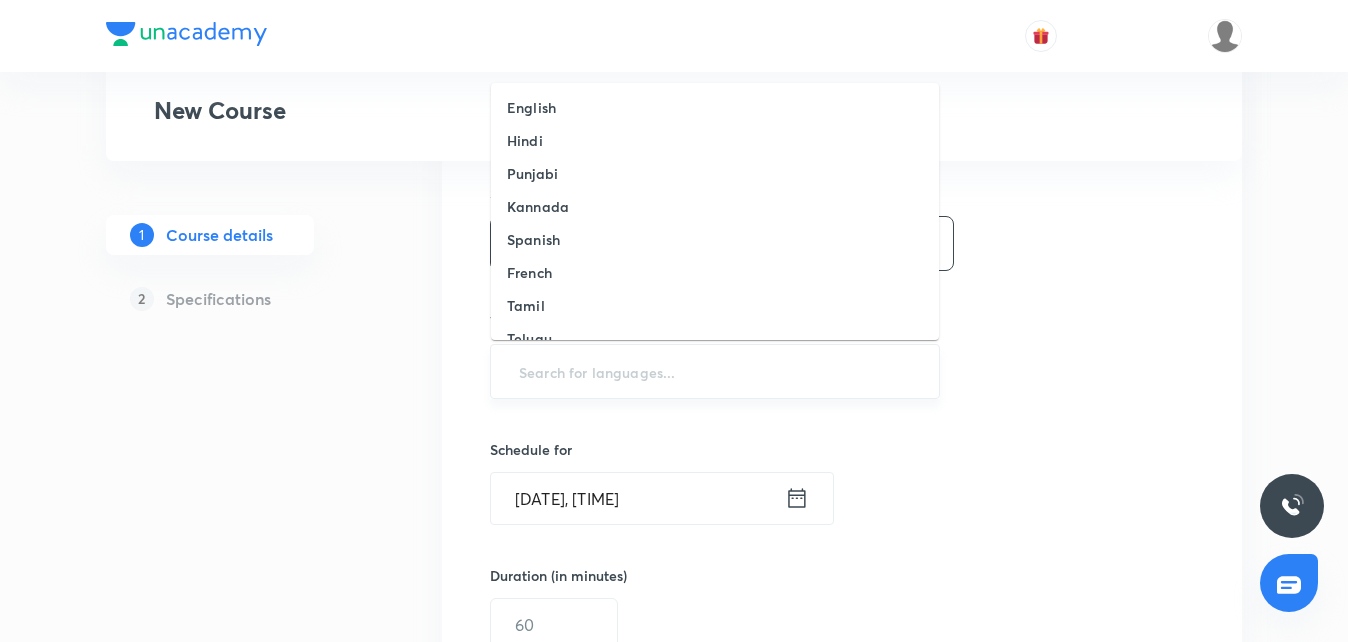 click at bounding box center [715, 371] 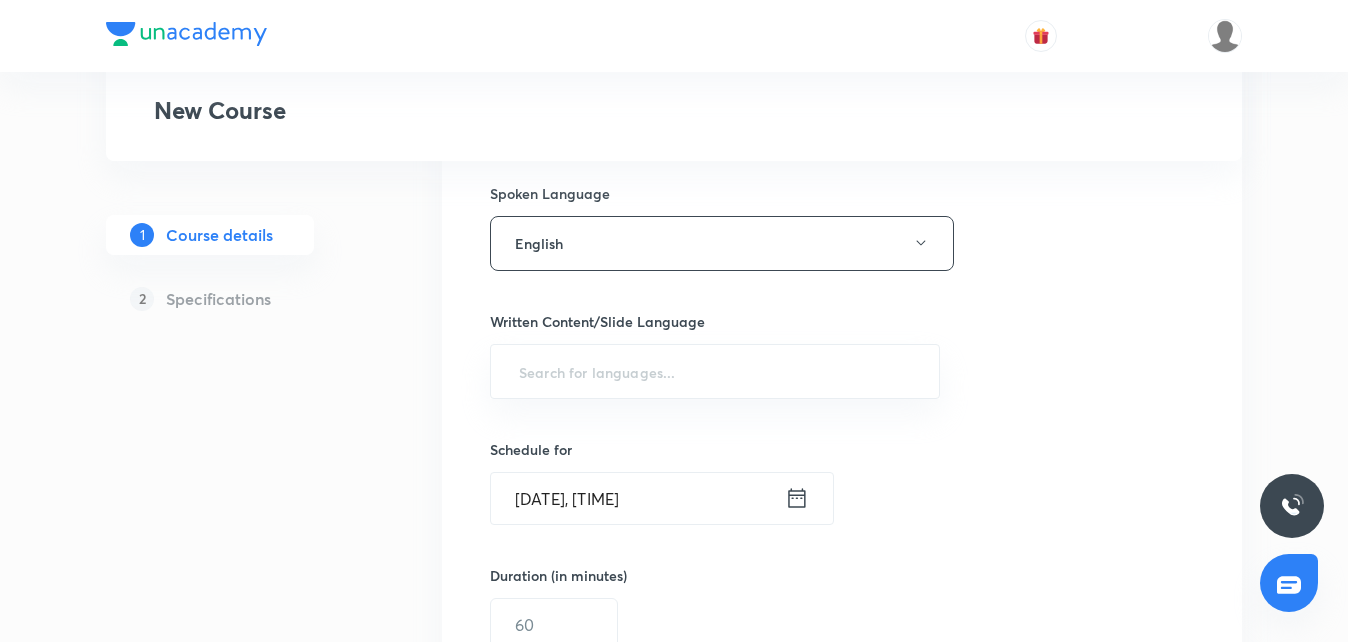click on "Special Classes New Course 1 Course details 2 Specifications Select a goal UPSC CSE - GS ​ Class type Live Recorded Course type Online only Online with external stream Class type Academic classes Class title 32/60 National Parks of India- Part 1 ​ Class description 385/500 Join Sudarshan Gurjar Sir for a power-packed session on National Parks of India, one of the most important and frequently asked topics in UPSC Prelims. This class will cover all major parks, wildlife species, map-based questions, and recent updates with smart tricks to help you retain better. A must-attend for every serious aspirant aiming to score high in Environment and Geography! ​ Spoken Language English Written Content/Slide Language ​ Schedule for Aug 6, 2025, 12:46 PM ​ Duration (in minutes) ​ Educators ​ Visible From Aug 6, 2025, 3:58 PM ​ Save & continue" at bounding box center (674, 88) 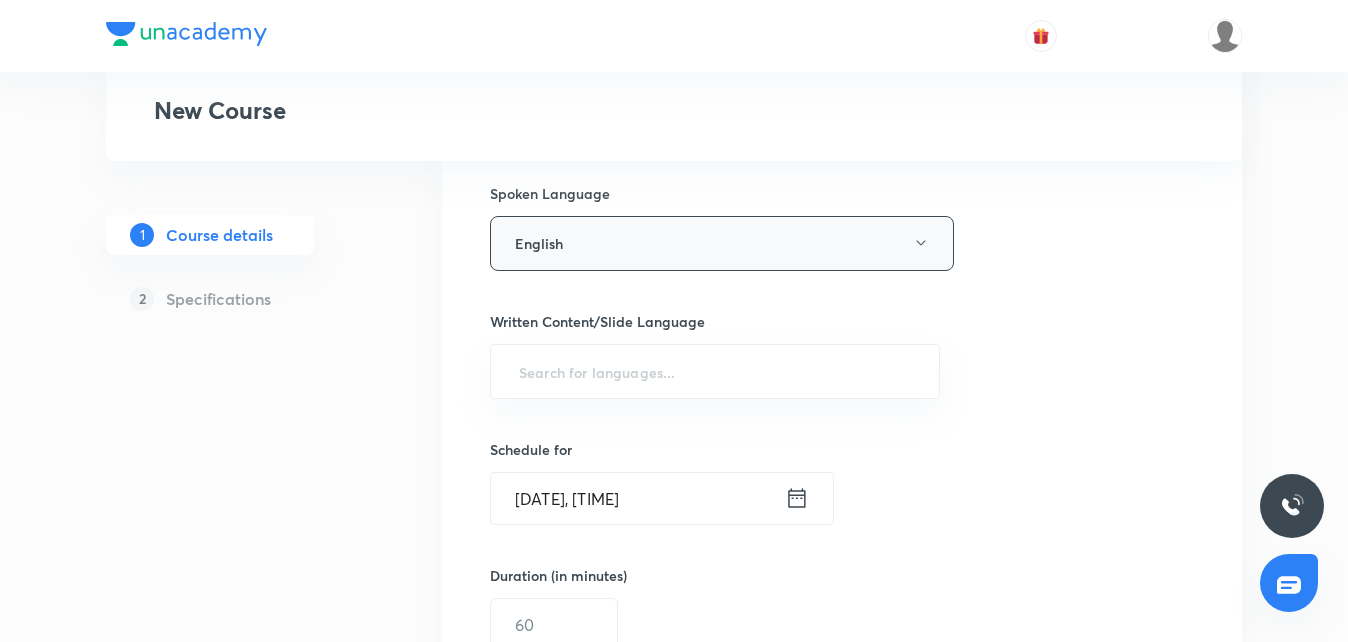 click on "English" at bounding box center [722, 243] 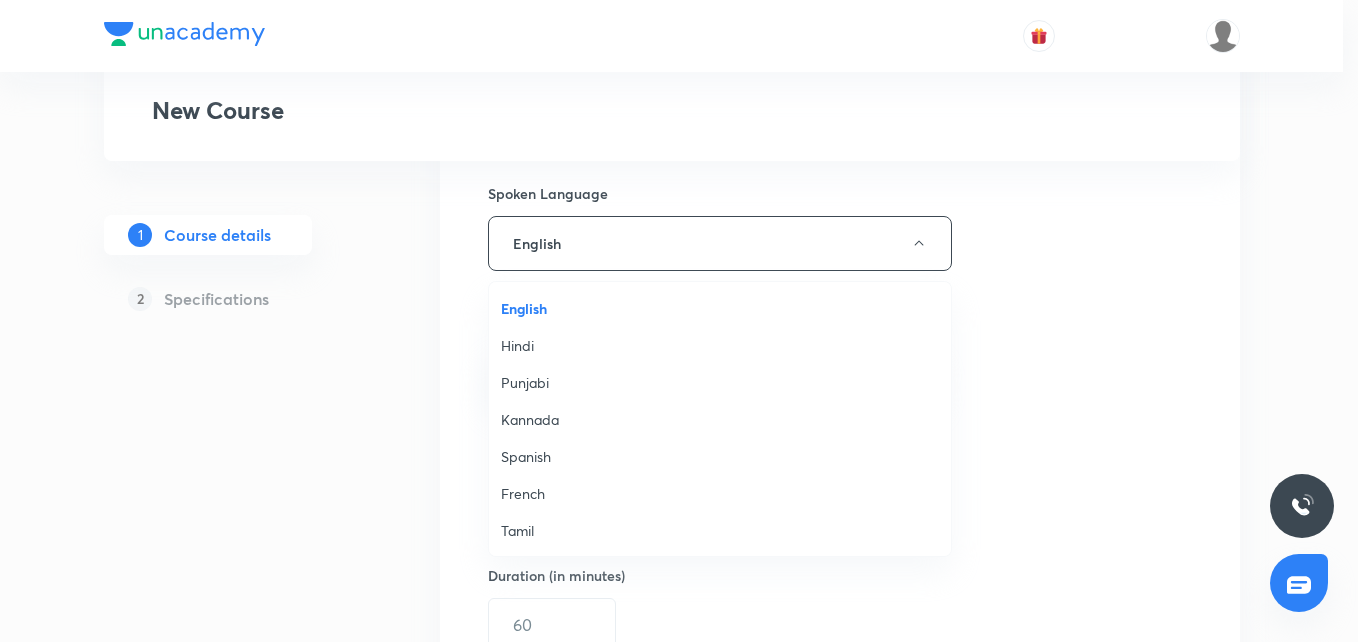 drag, startPoint x: 620, startPoint y: 334, endPoint x: 591, endPoint y: 534, distance: 202.09157 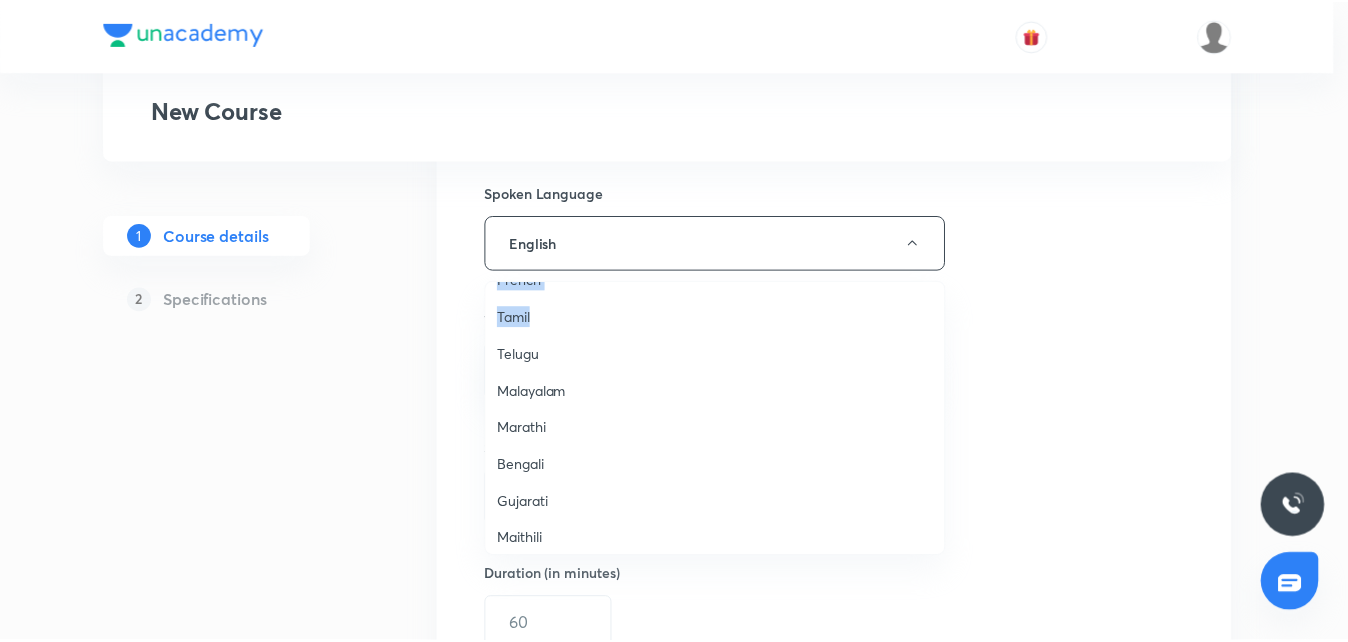 scroll, scrollTop: 593, scrollLeft: 0, axis: vertical 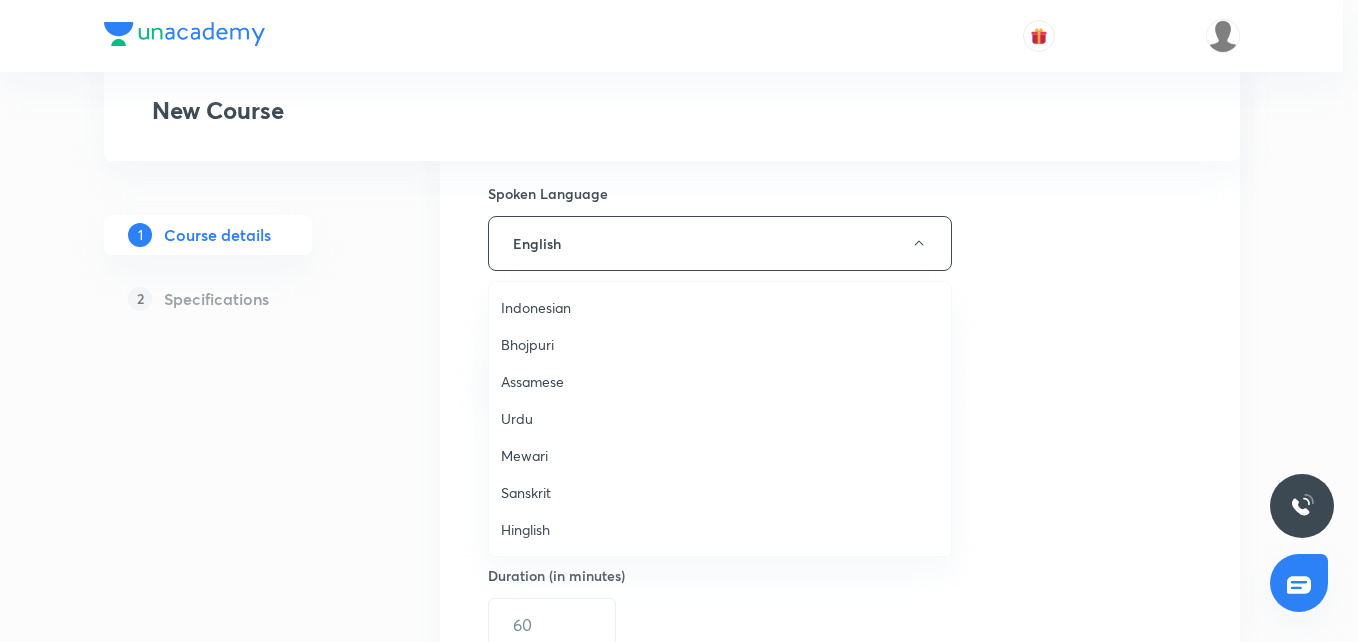 drag, startPoint x: 578, startPoint y: 512, endPoint x: 571, endPoint y: 596, distance: 84.29116 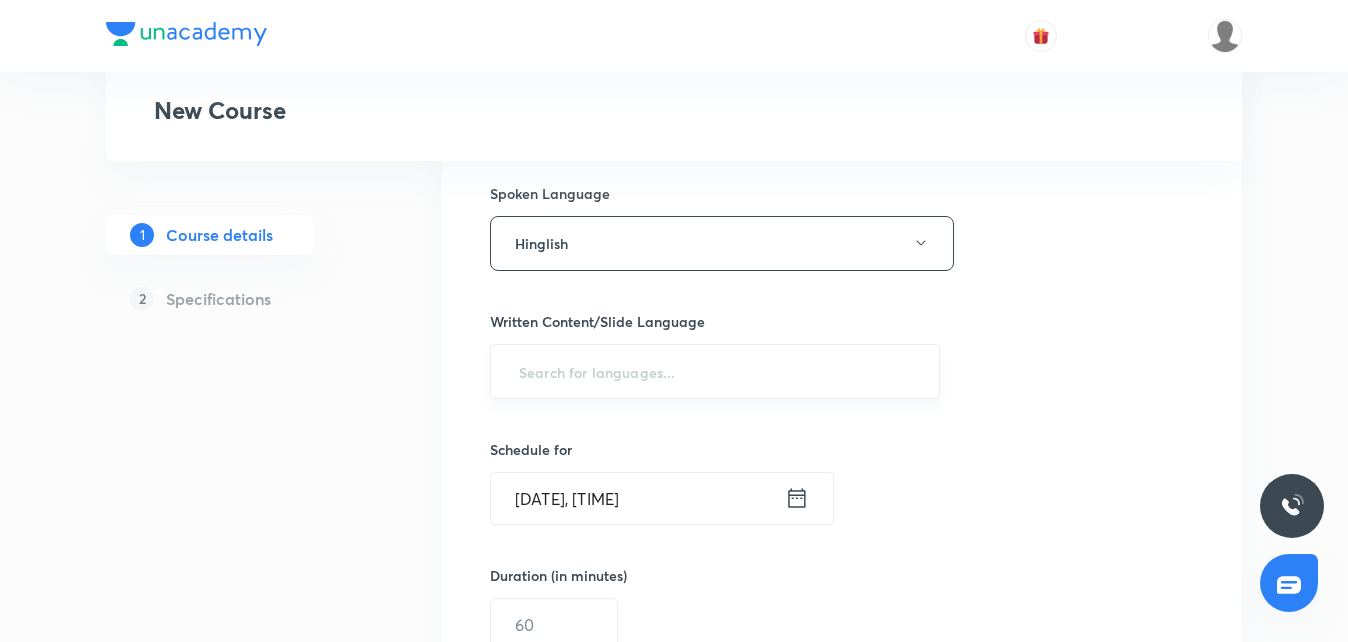 click on "​" at bounding box center [715, 371] 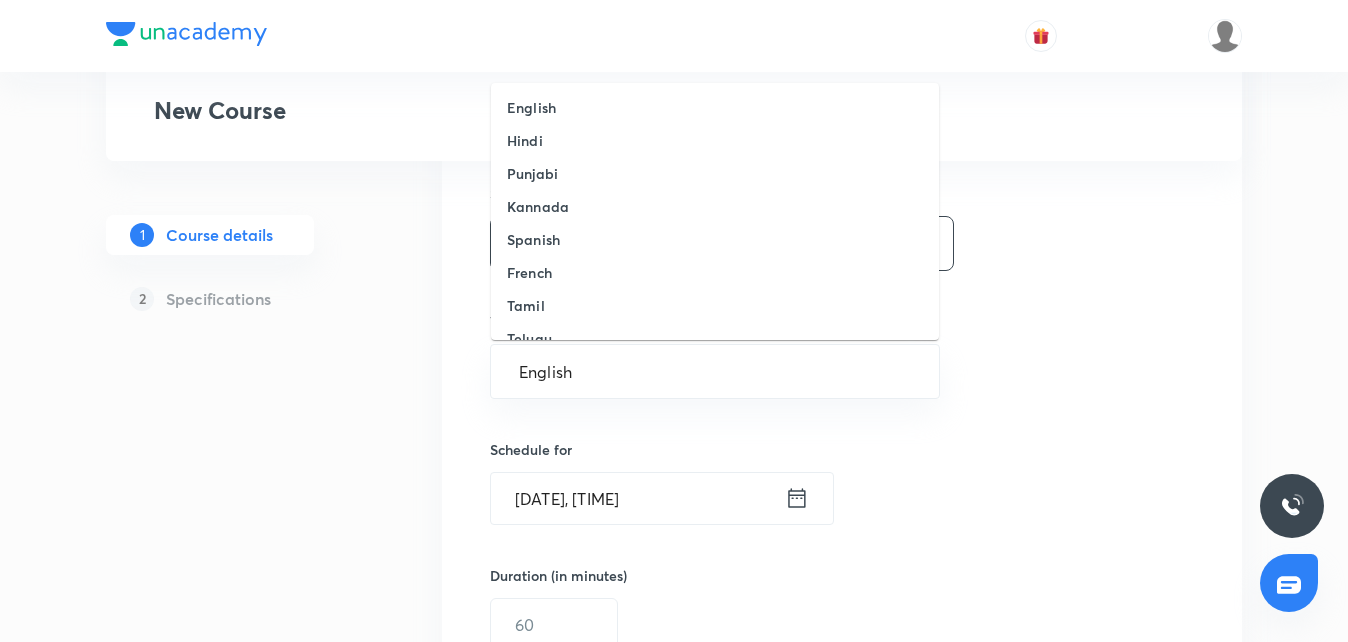 type on "English" 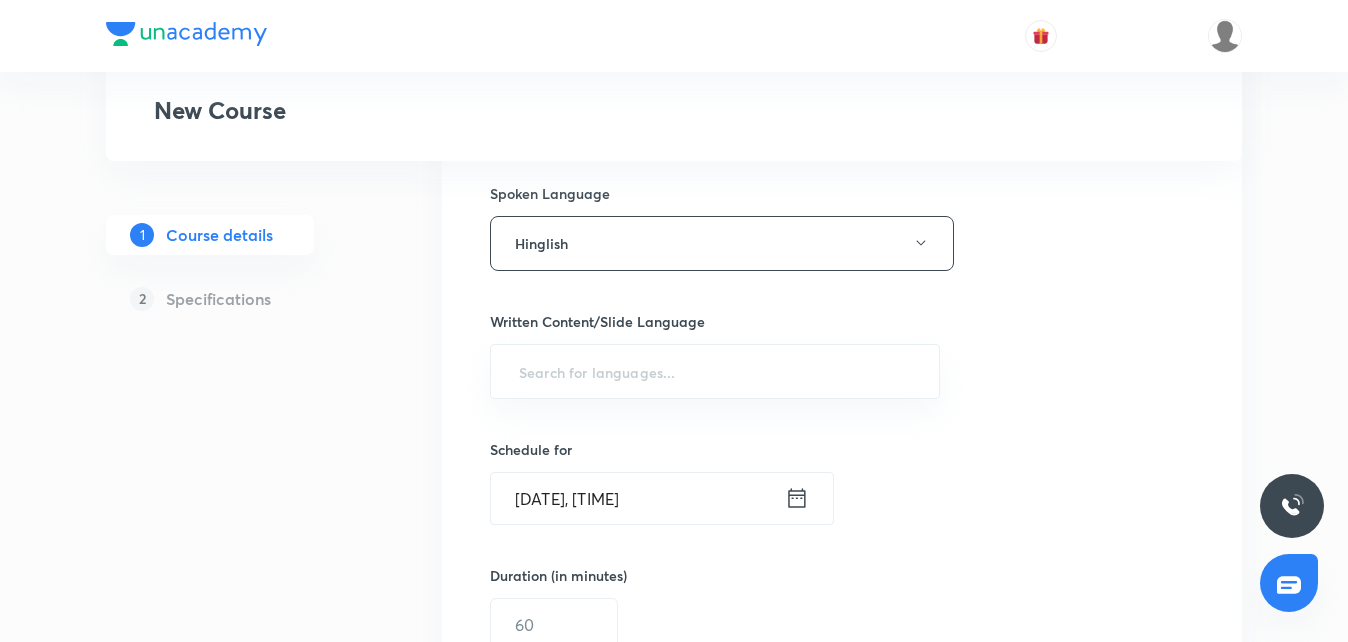 click on "Select a goal UPSC CSE - GS ​ Class type Live Recorded Course type Online only Online with external stream Class type Academic classes Class title 32/60 National Parks of India- Part 1 ​ Class description 385/500 Join Sudarshan Gurjar Sir for a power-packed session on National Parks of India, one of the most important and frequently asked topics in UPSC Prelims. This class will cover all major parks, wildlife species, map-based questions, and recent updates with smart tricks to help you retain better. A must-attend for every serious aspirant aiming to score high in Environment and Geography! ​ Spoken Language Hinglish Written Content/Slide Language ​ Schedule for Aug 6, 2025, 12:46 PM ​ Duration (in minutes) ​ Educators ​ Visible From Aug 6, 2025, 3:58 PM ​ Save & continue" at bounding box center [842, 175] 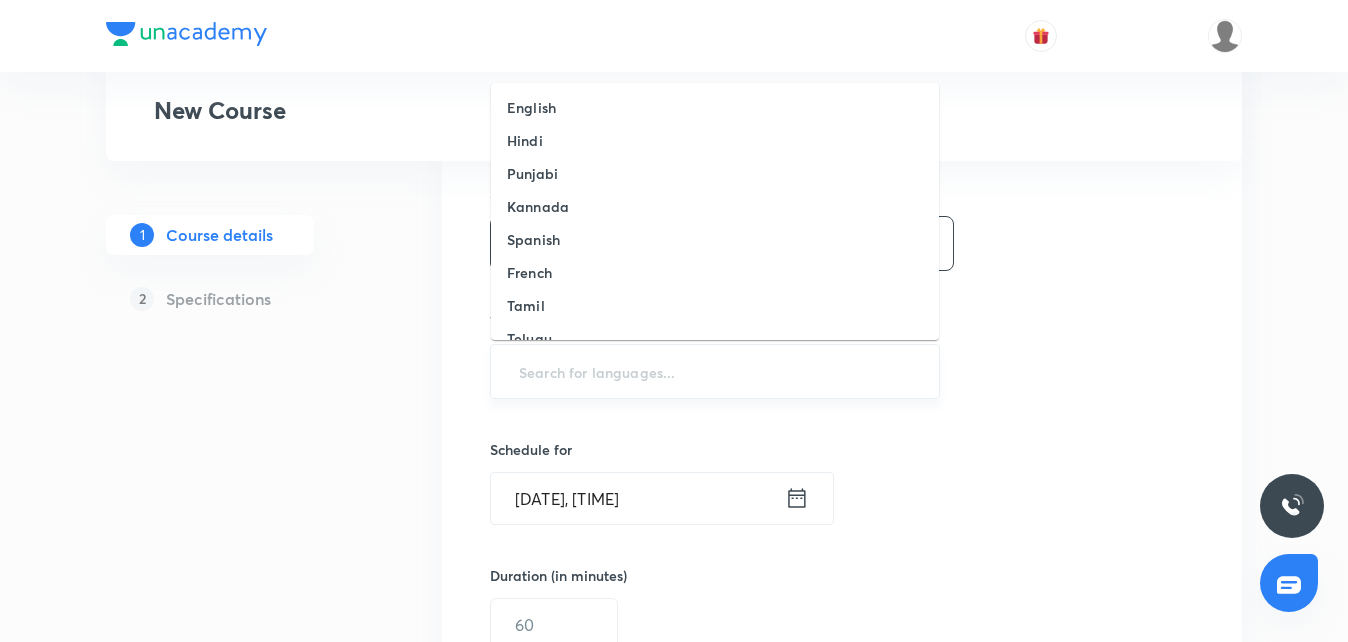 click at bounding box center [715, 371] 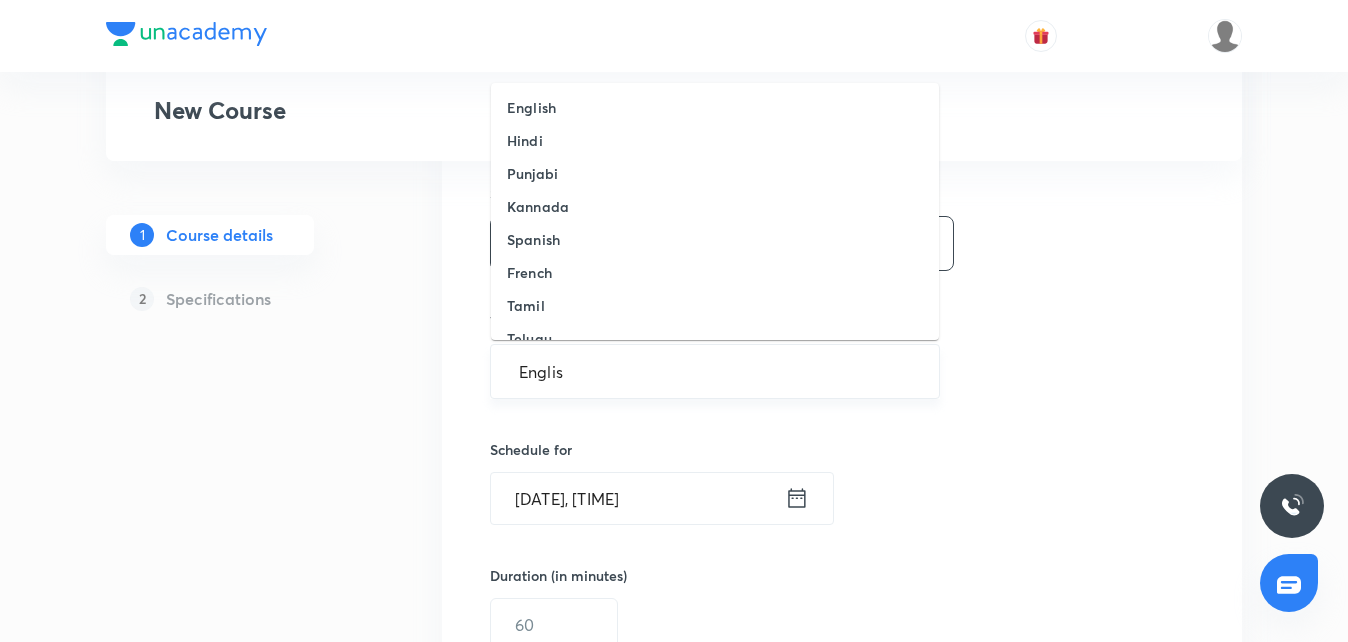 type on "English" 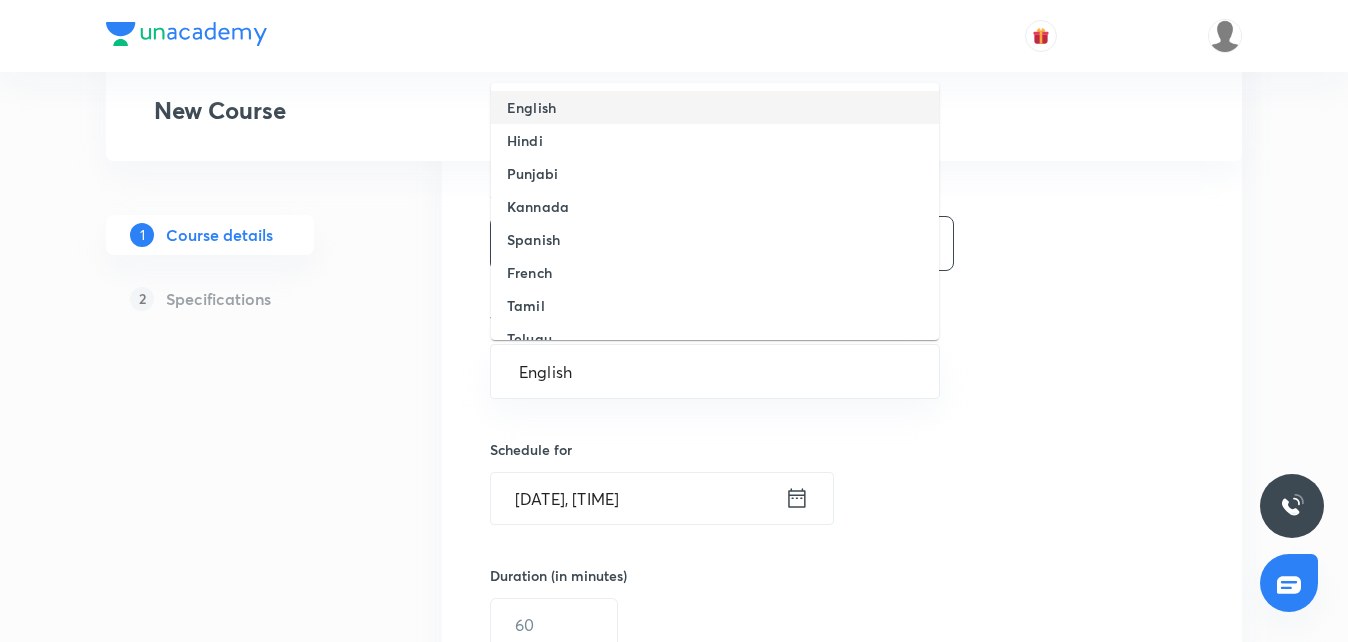 click on "English" at bounding box center (715, 107) 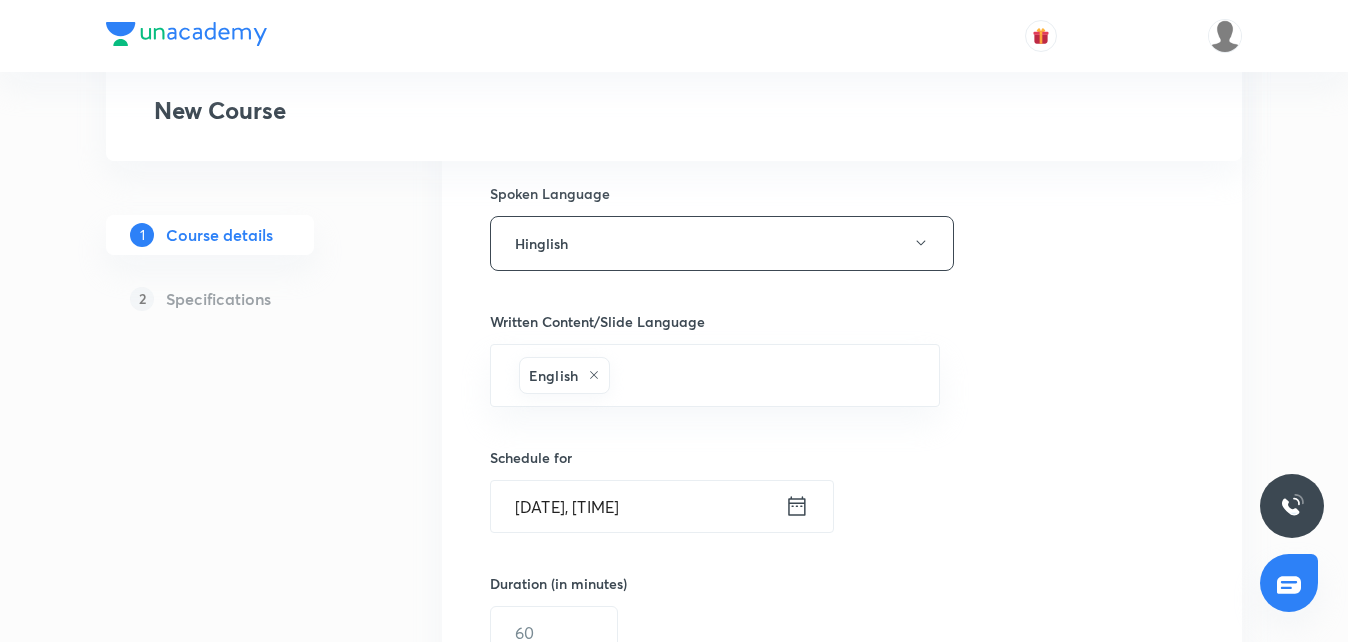 click 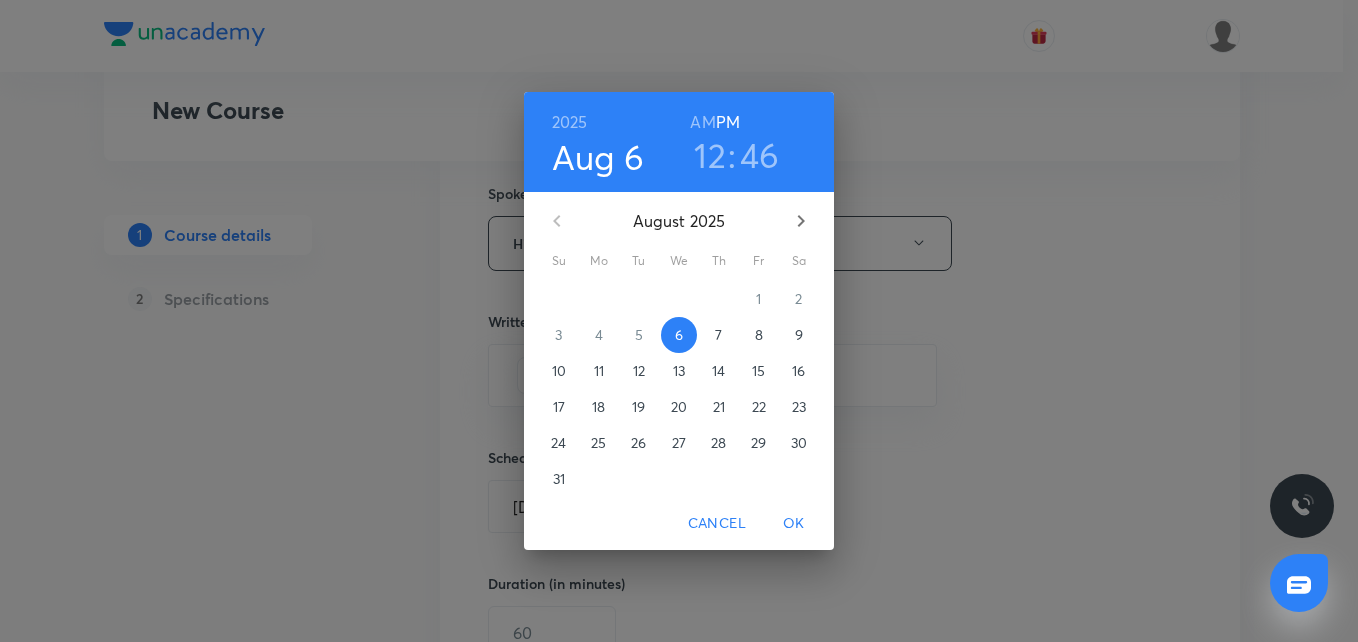 click on "11" at bounding box center (599, 371) 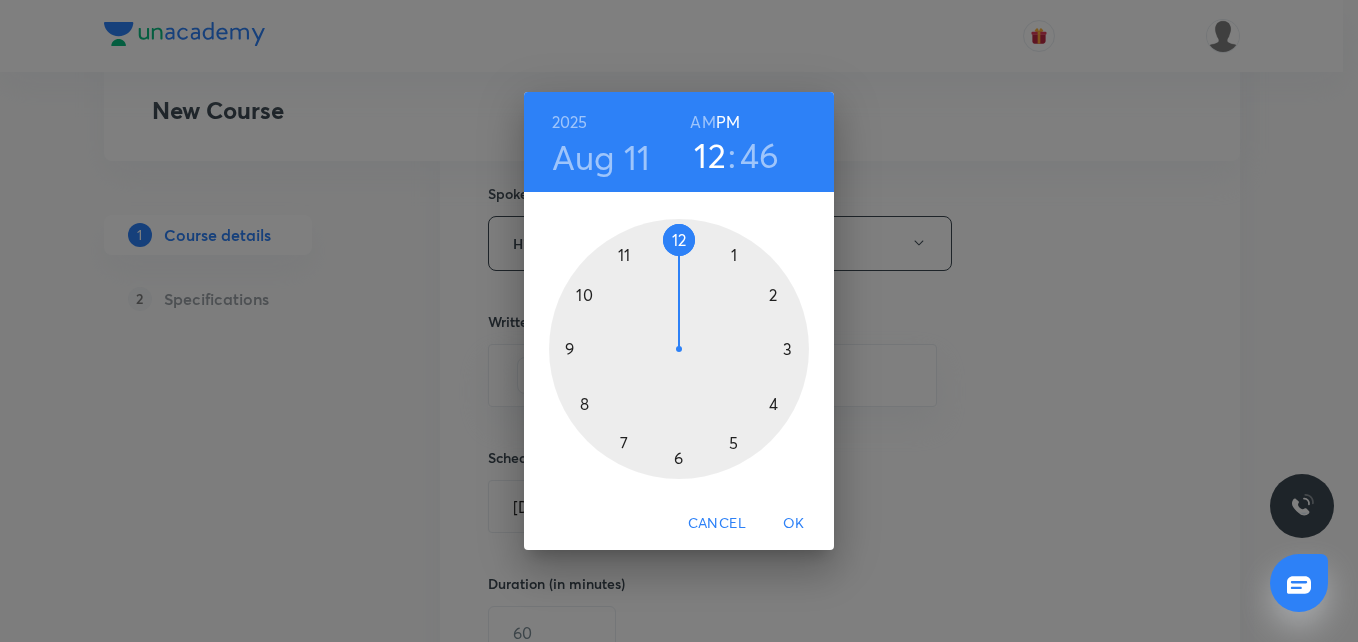 click at bounding box center [679, 349] 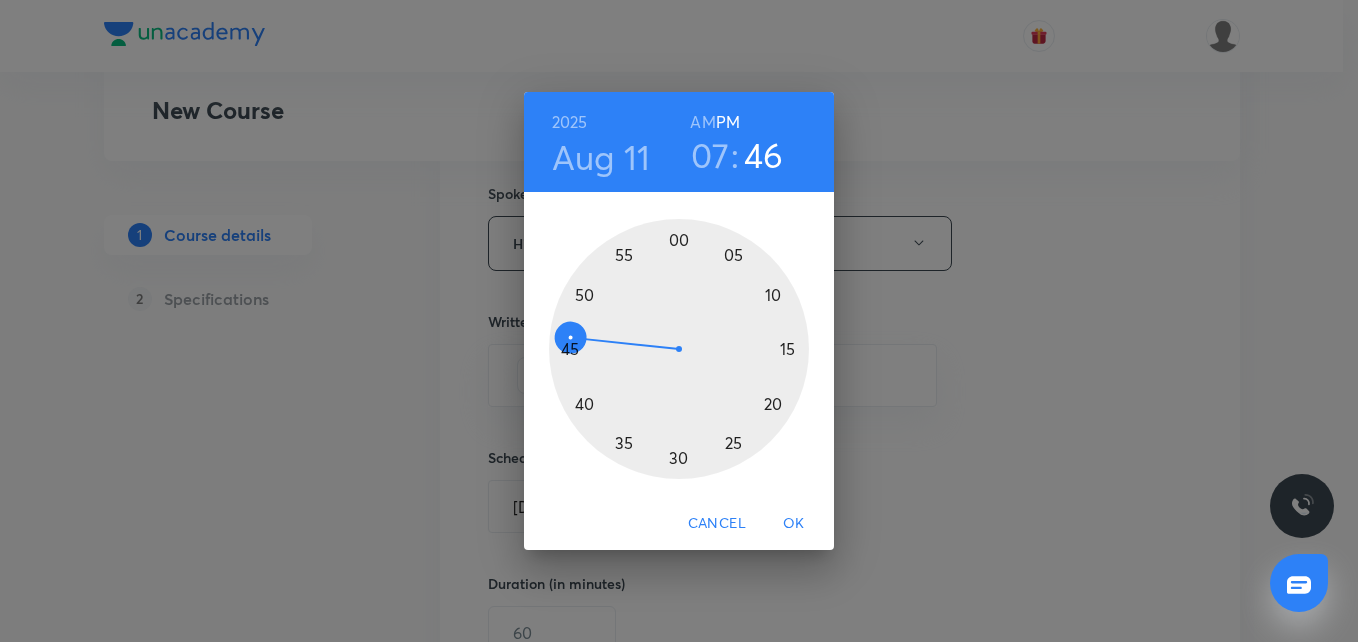 click at bounding box center (679, 349) 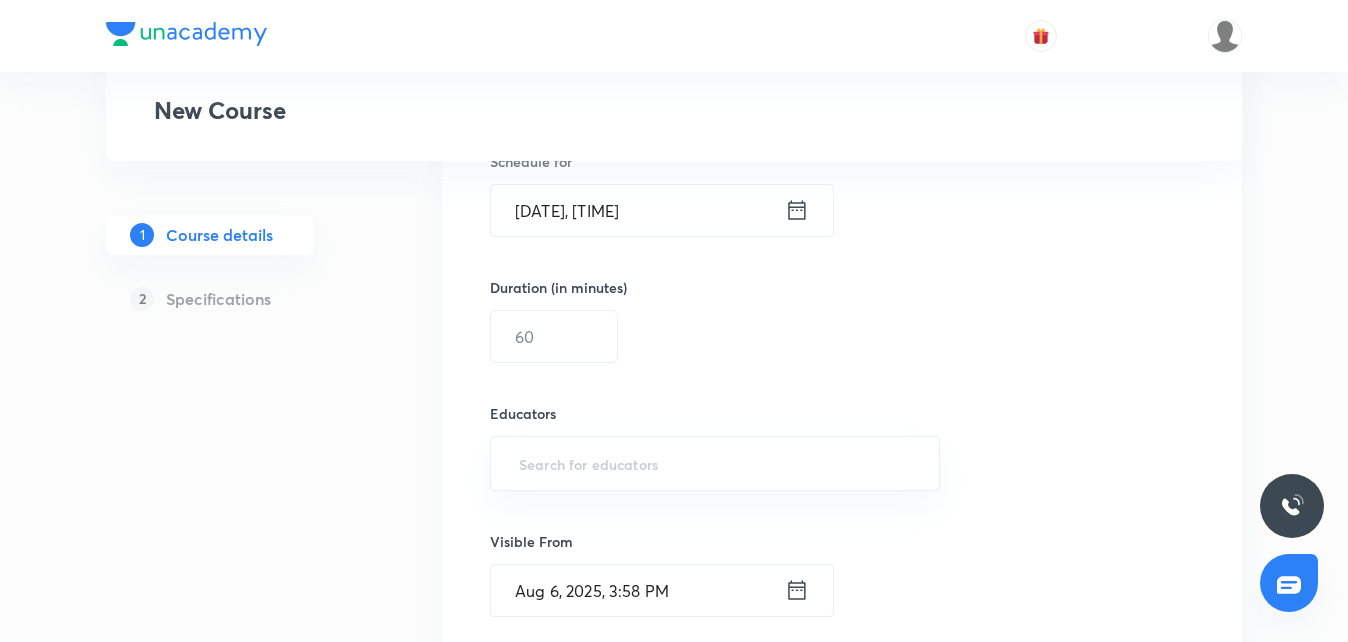 scroll, scrollTop: 1307, scrollLeft: 0, axis: vertical 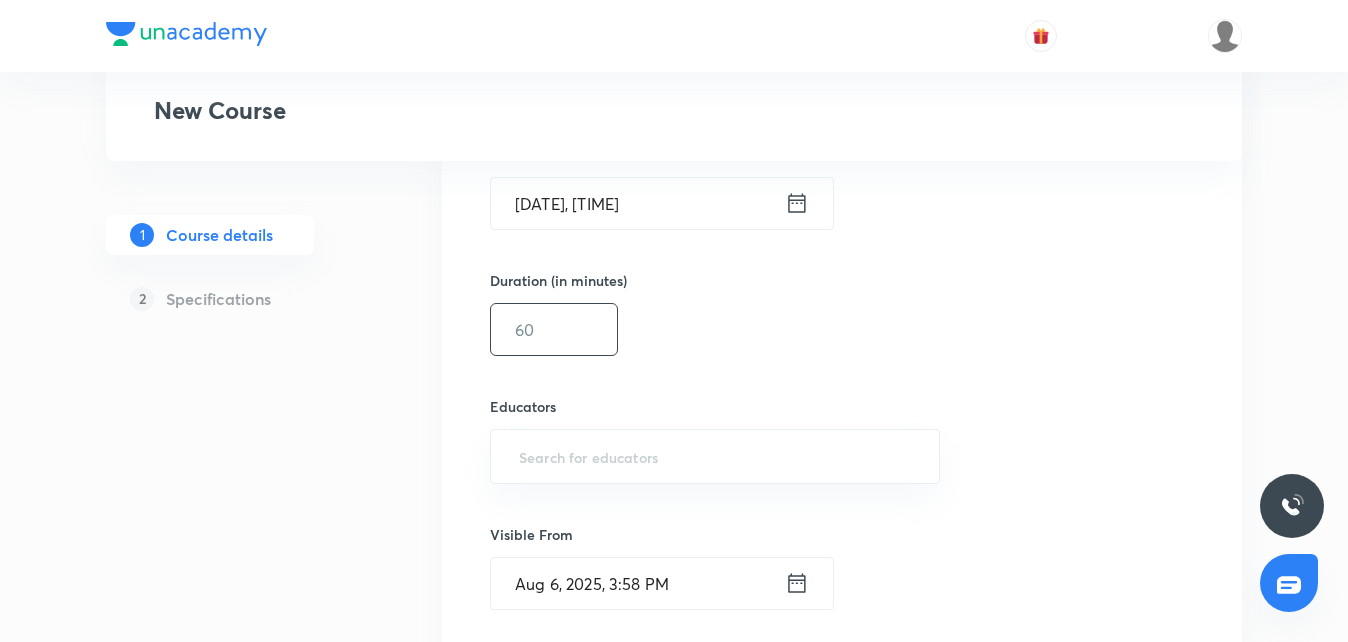 click at bounding box center [554, 329] 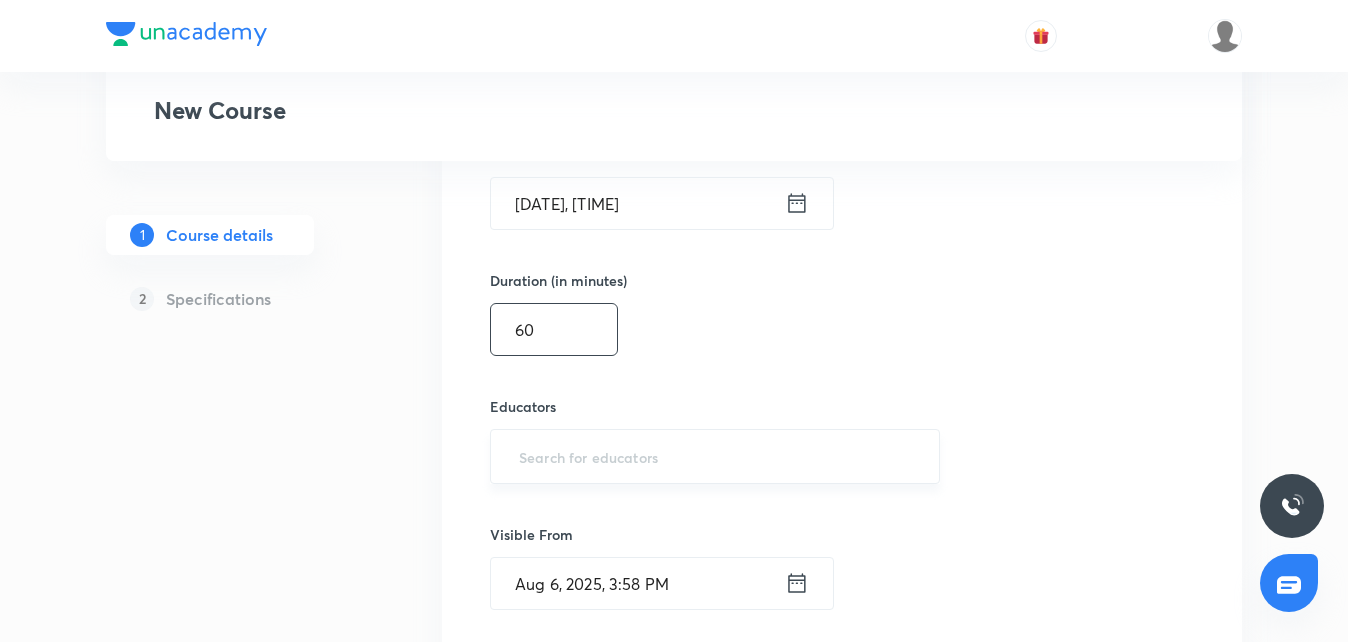 click on "​" at bounding box center [715, 456] 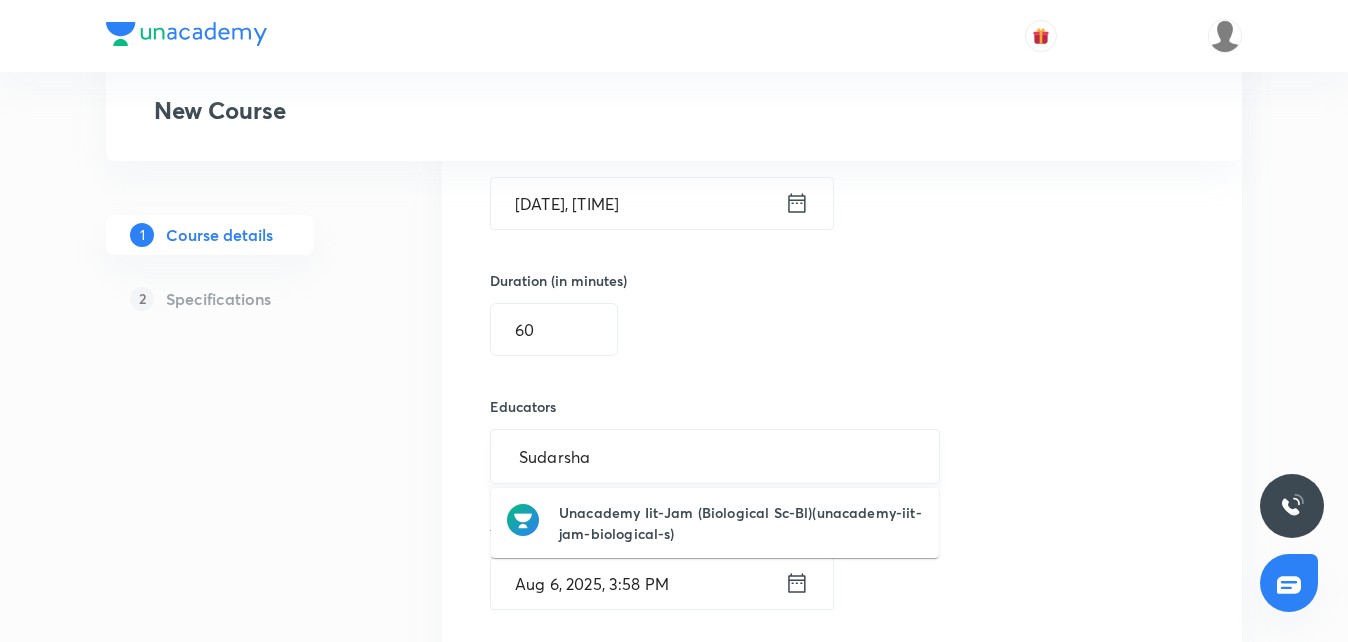 type on "Sudarshan" 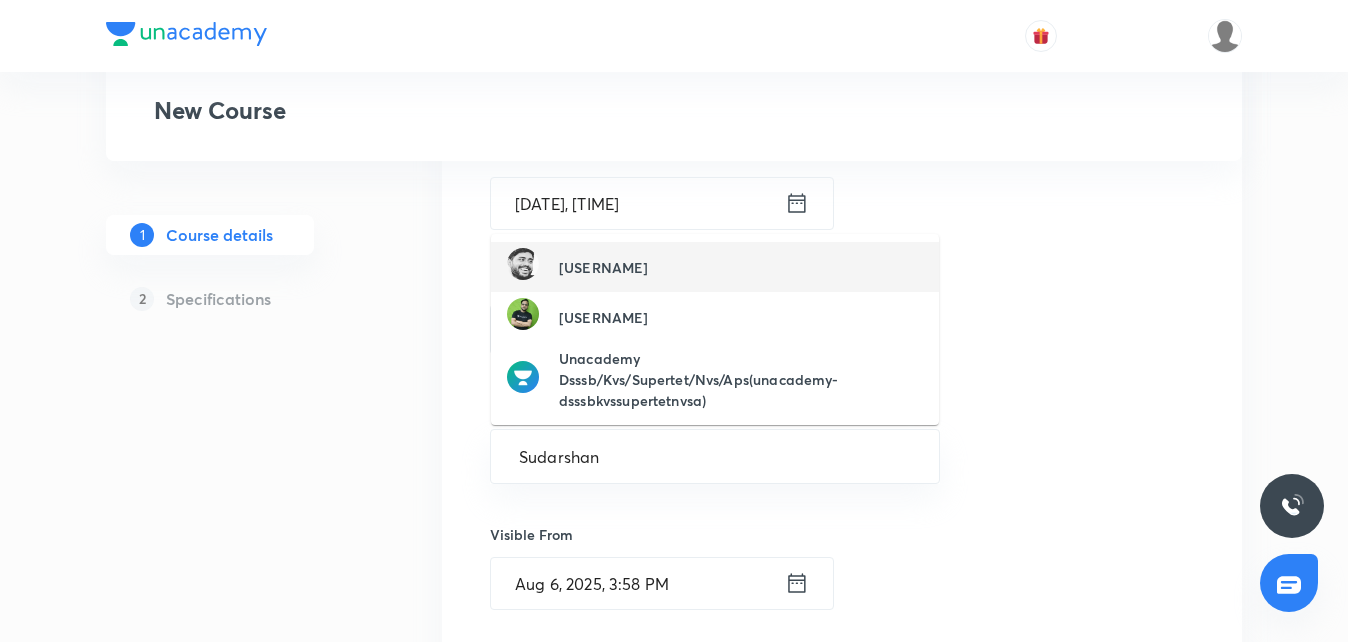 click on "Sudarshan Gurjar(gurjar18sud)" at bounding box center [604, 267] 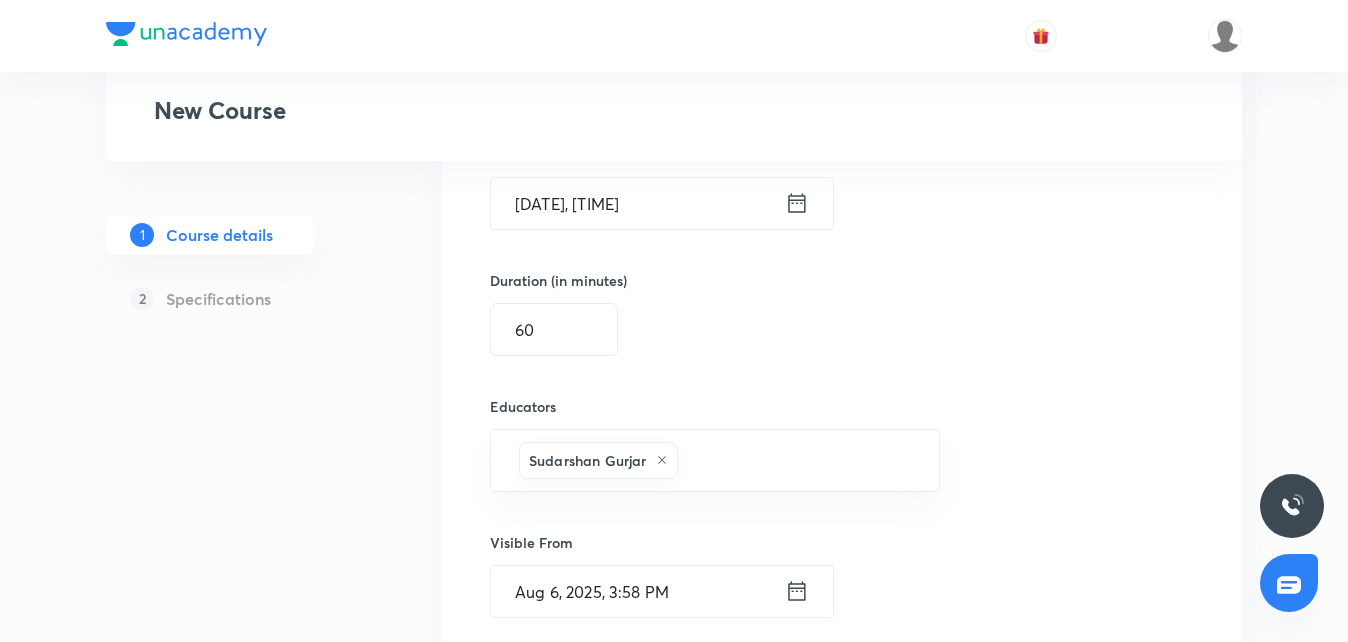 scroll, scrollTop: 1483, scrollLeft: 0, axis: vertical 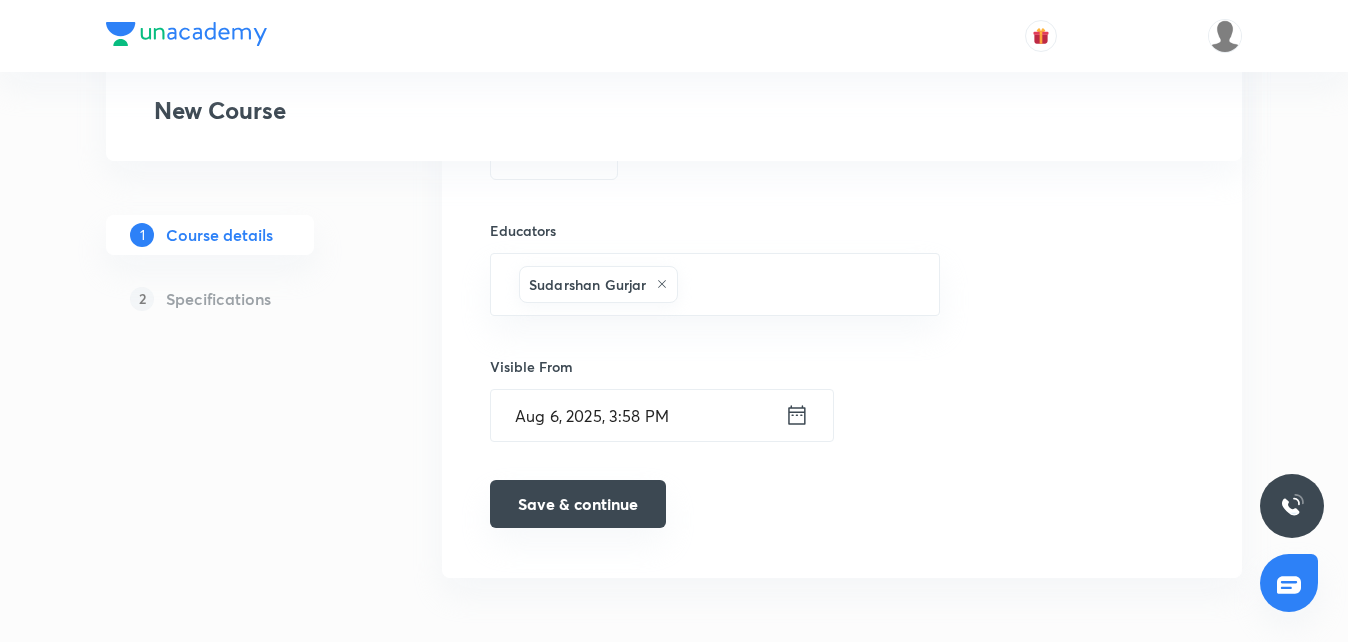 click on "Save & continue" at bounding box center [578, 504] 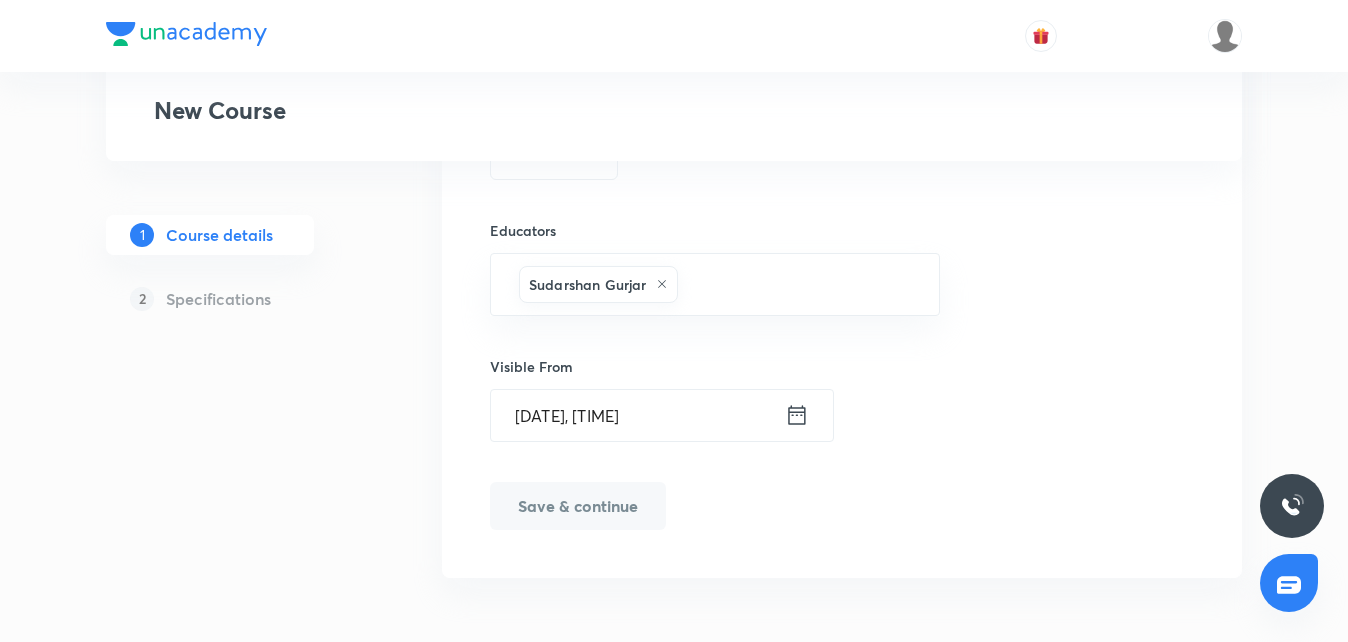 type on "National Parks of India- Part 1" 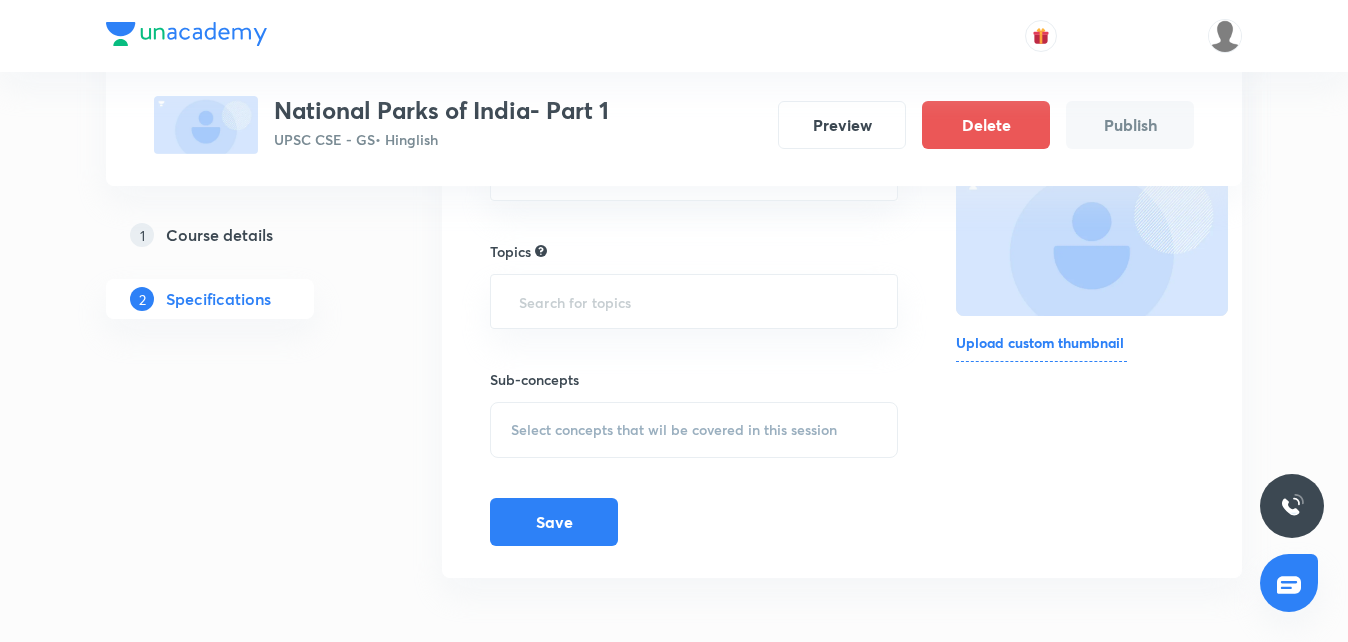 scroll, scrollTop: 0, scrollLeft: 0, axis: both 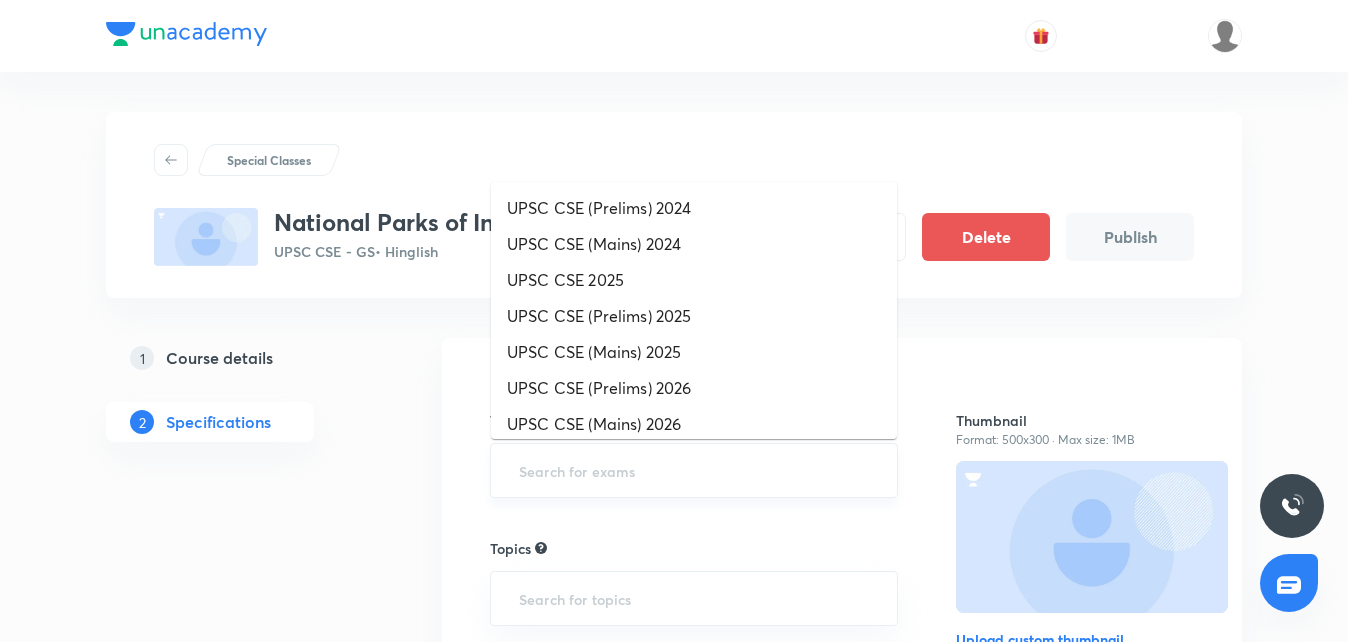 click at bounding box center [694, 470] 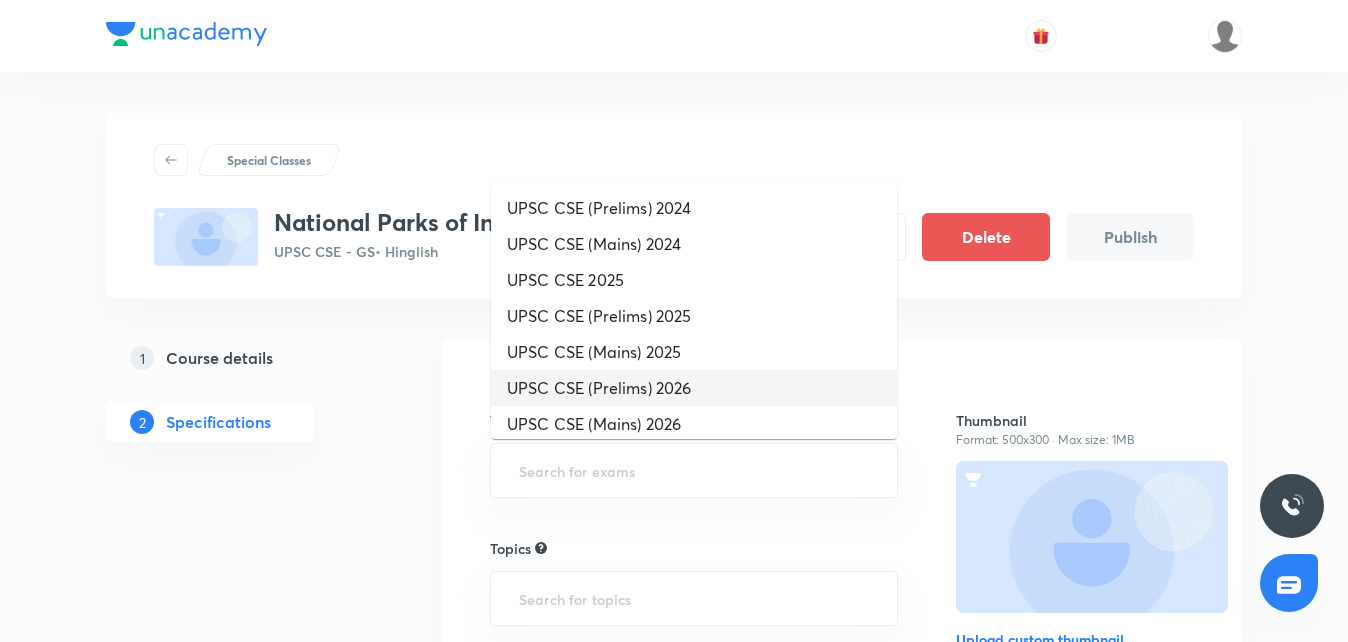 click on "UPSC CSE (Prelims) 2026" at bounding box center (694, 388) 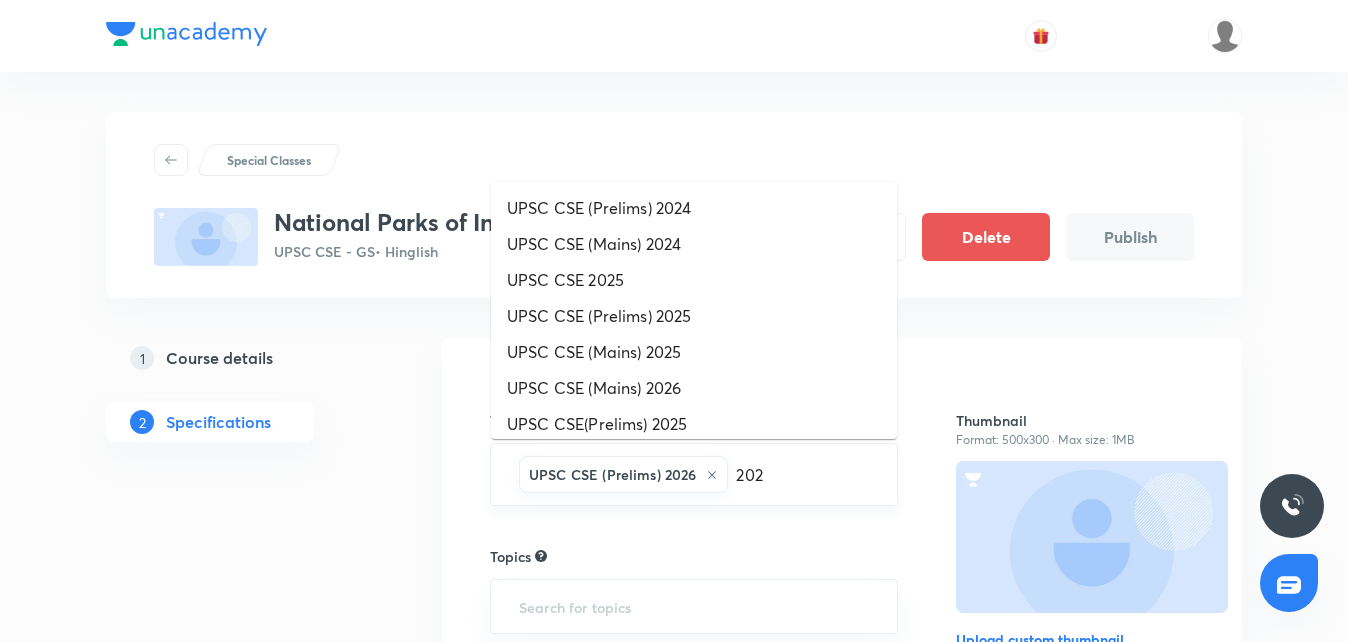 type on "2026" 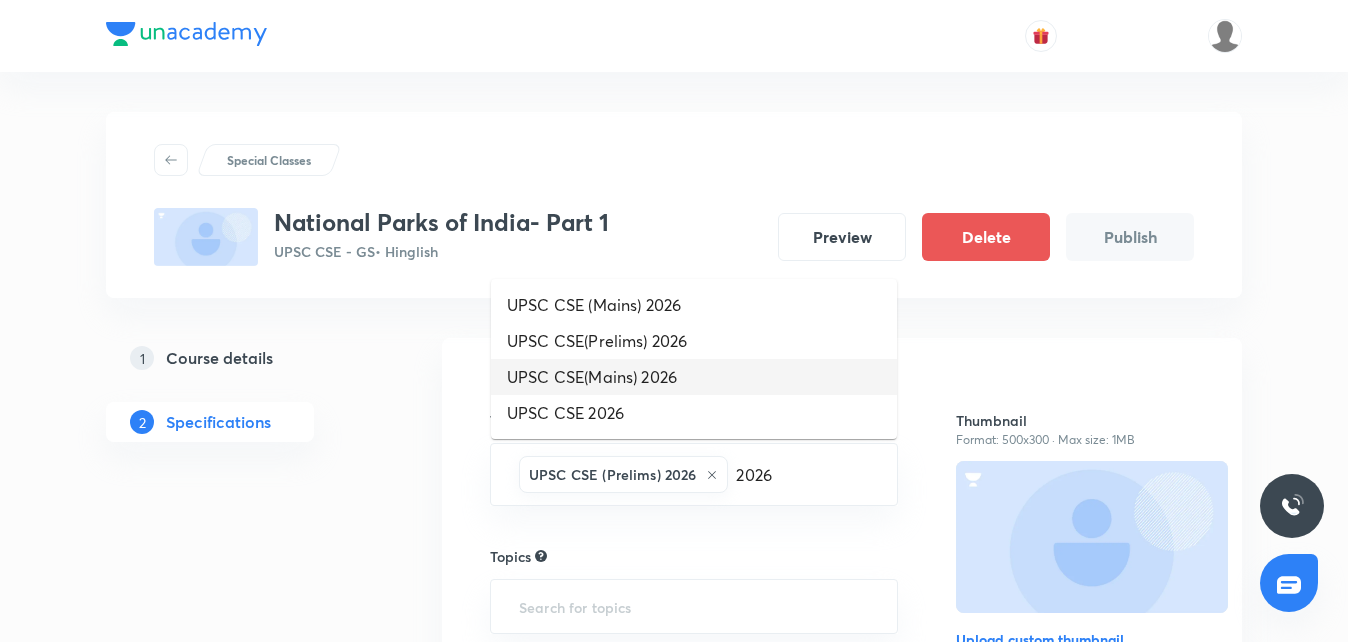 click on "UPSC CSE(Mains) 2026" at bounding box center [694, 377] 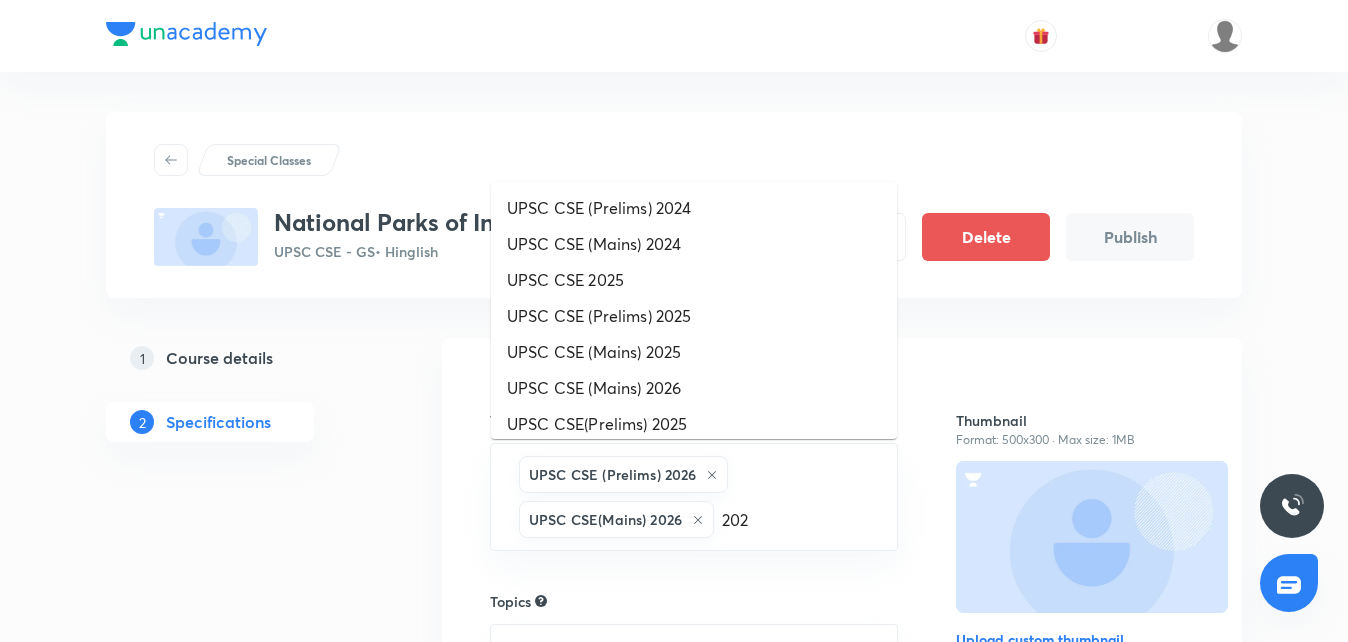 type on "2027" 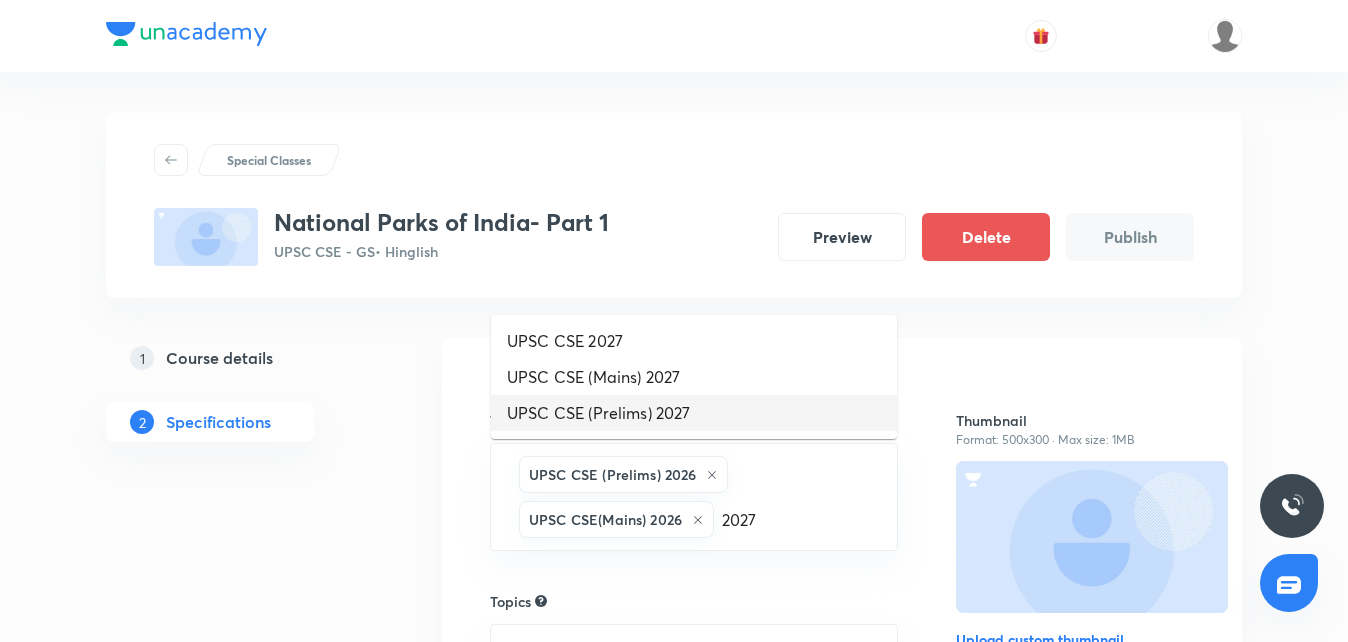 click on "UPSC CSE (Prelims) 2027" at bounding box center [694, 413] 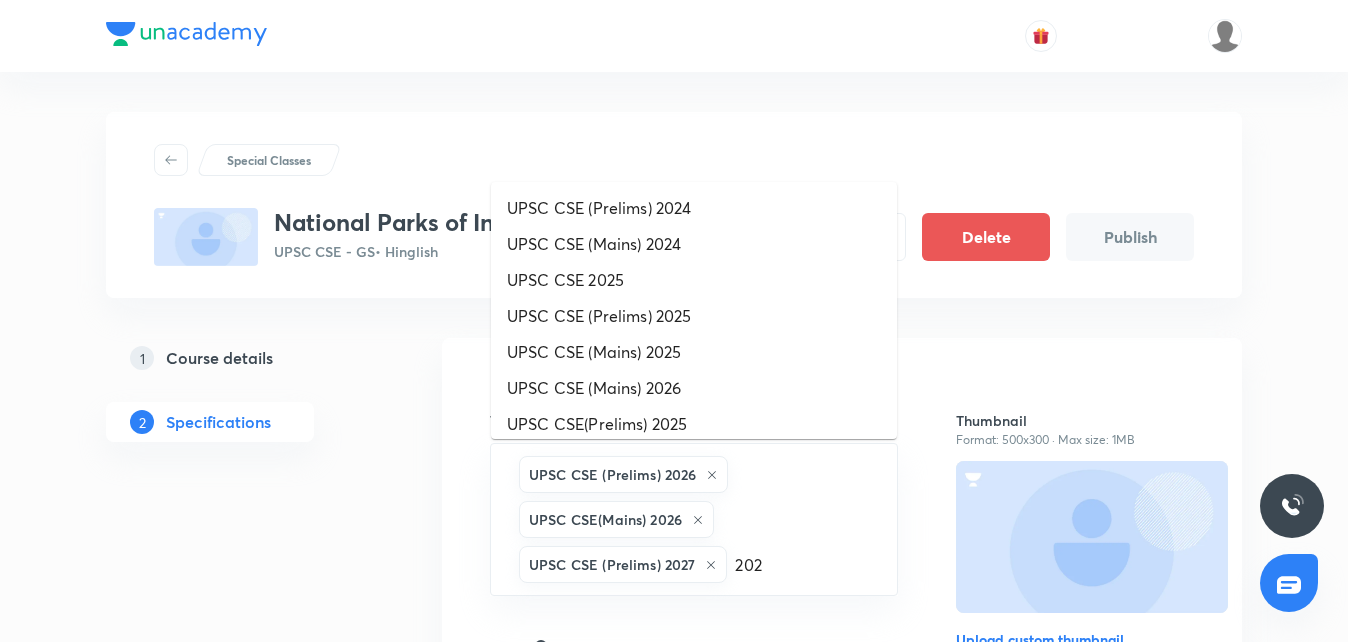 type on "2027" 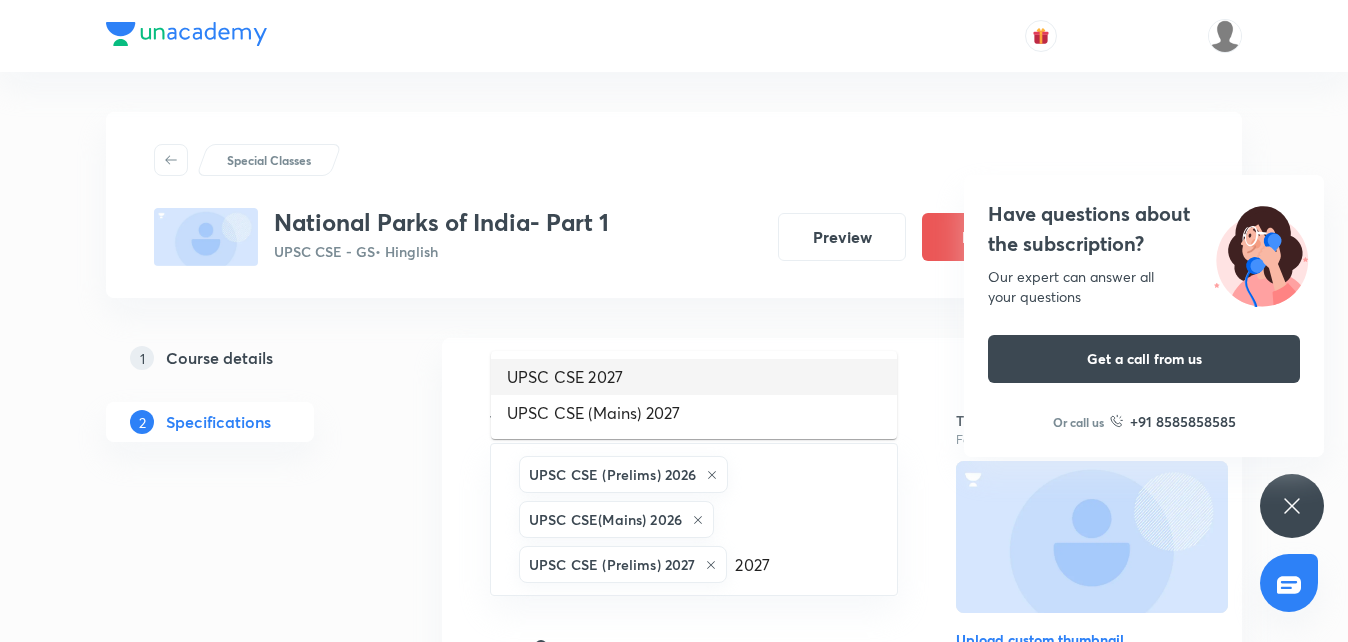 click on "UPSC CSE 2027" at bounding box center [694, 377] 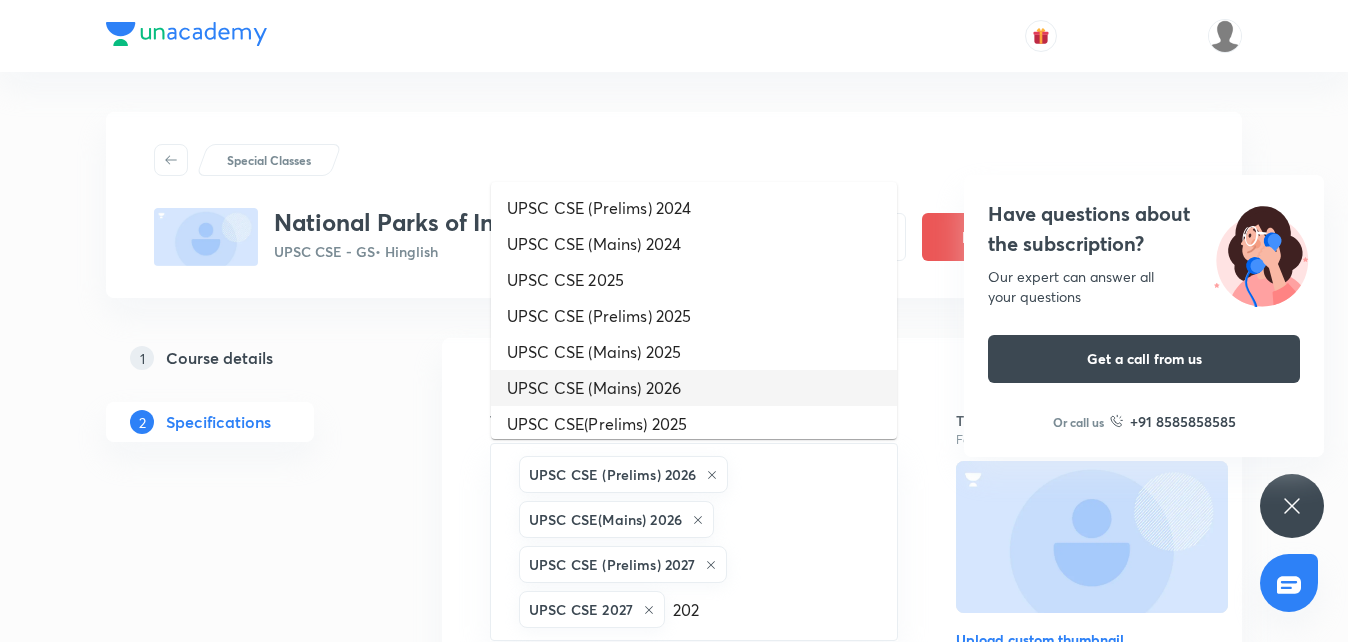 type on "2028" 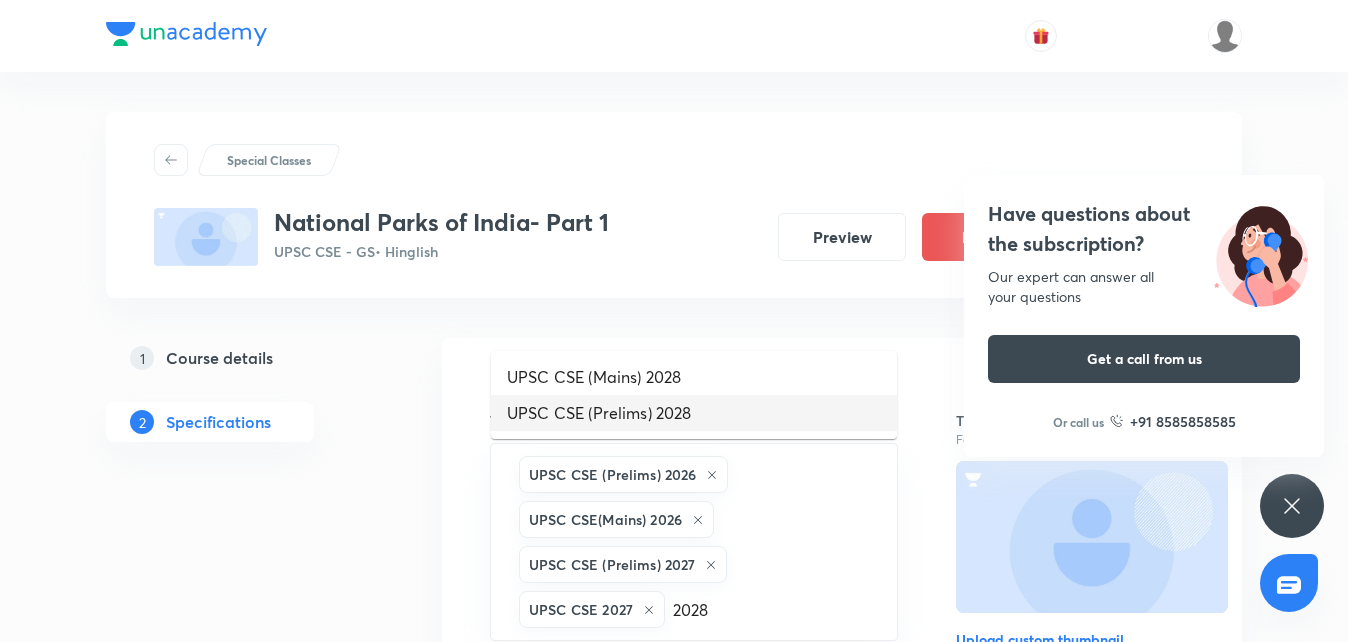 click on "UPSC CSE (Prelims) 2028" at bounding box center [694, 413] 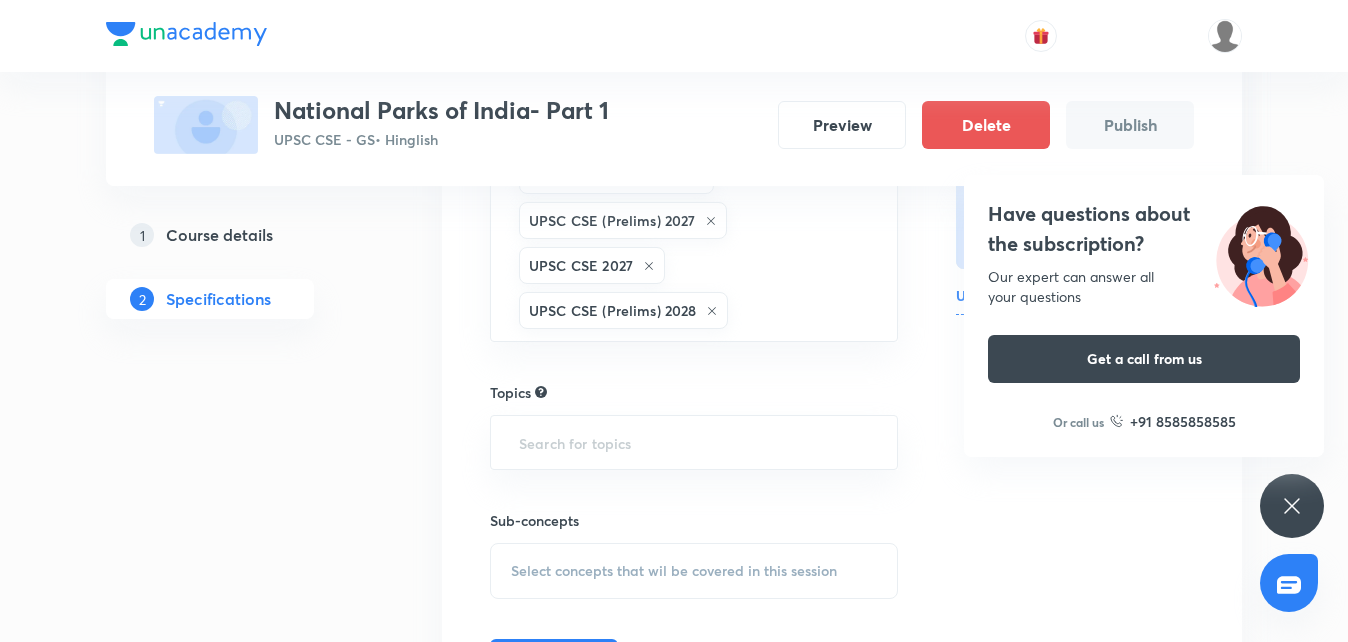 scroll, scrollTop: 350, scrollLeft: 0, axis: vertical 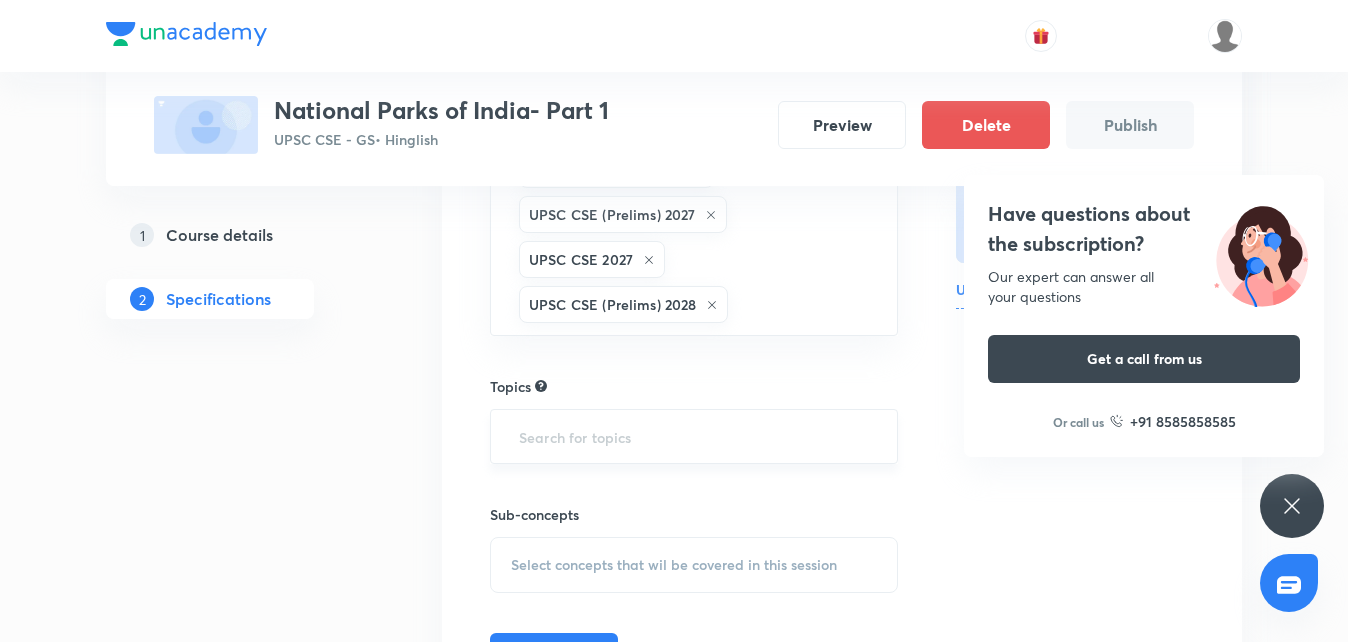 click on "​" at bounding box center (694, 436) 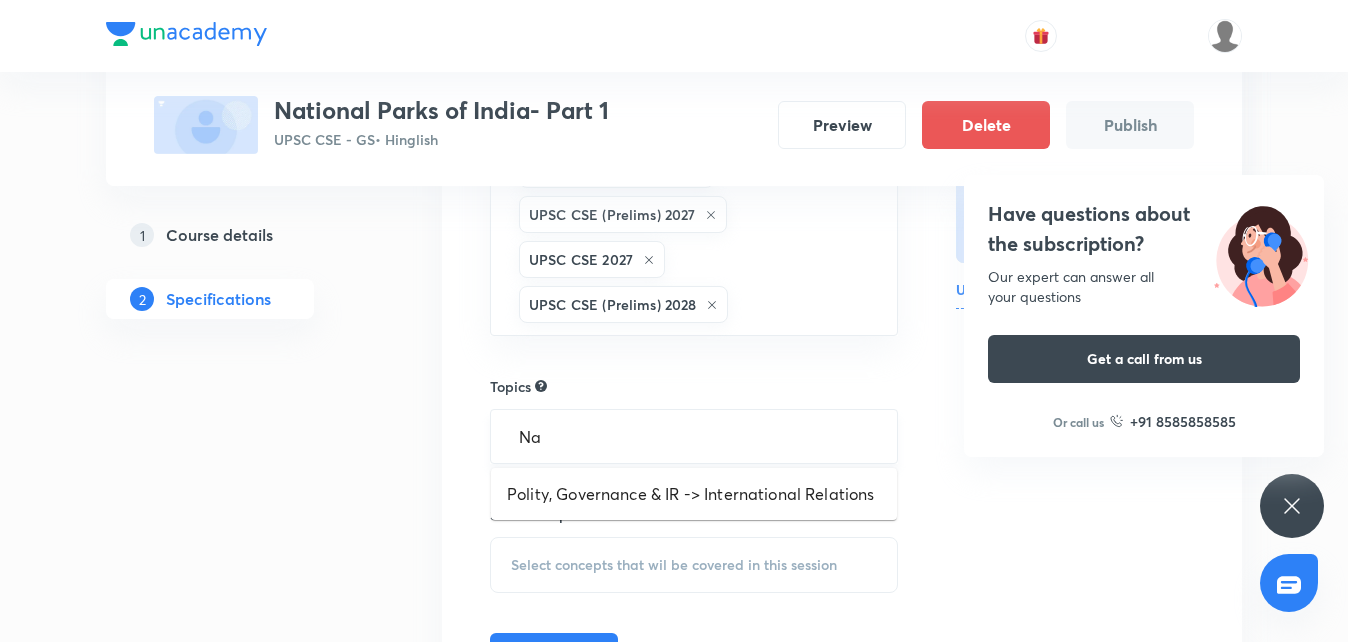 type on "N" 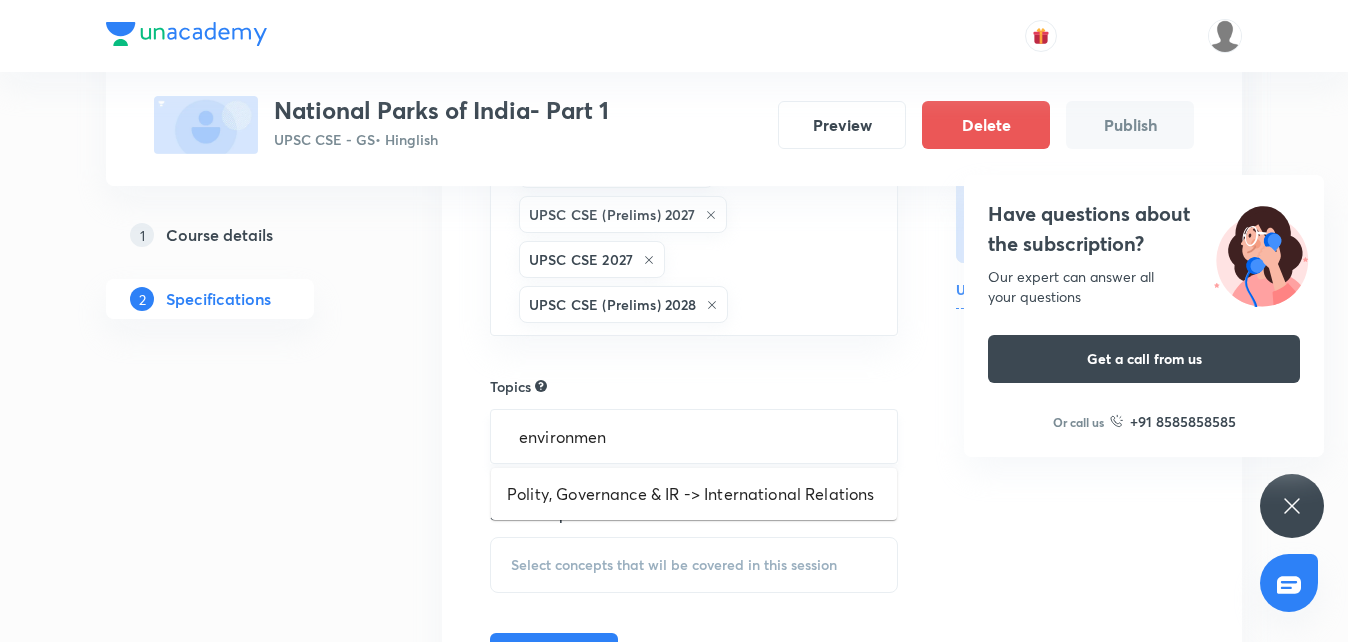type on "environment" 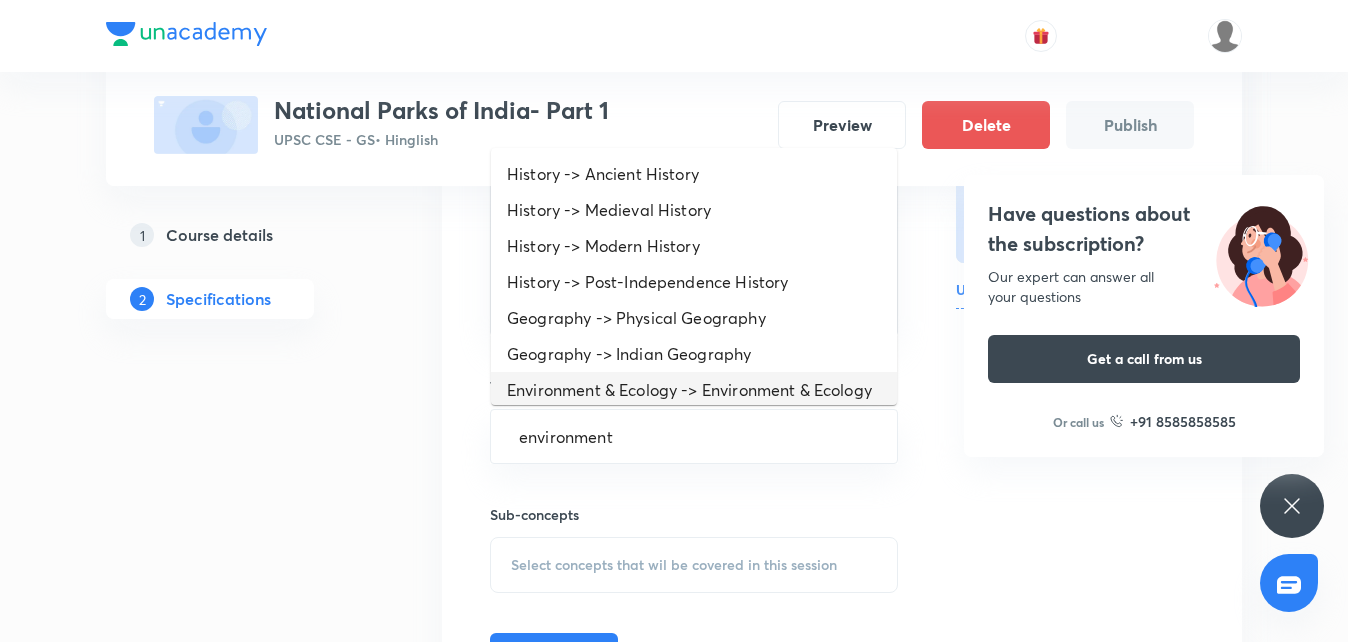click on "Environment & Ecology ->  Environment & Ecology" at bounding box center (694, 390) 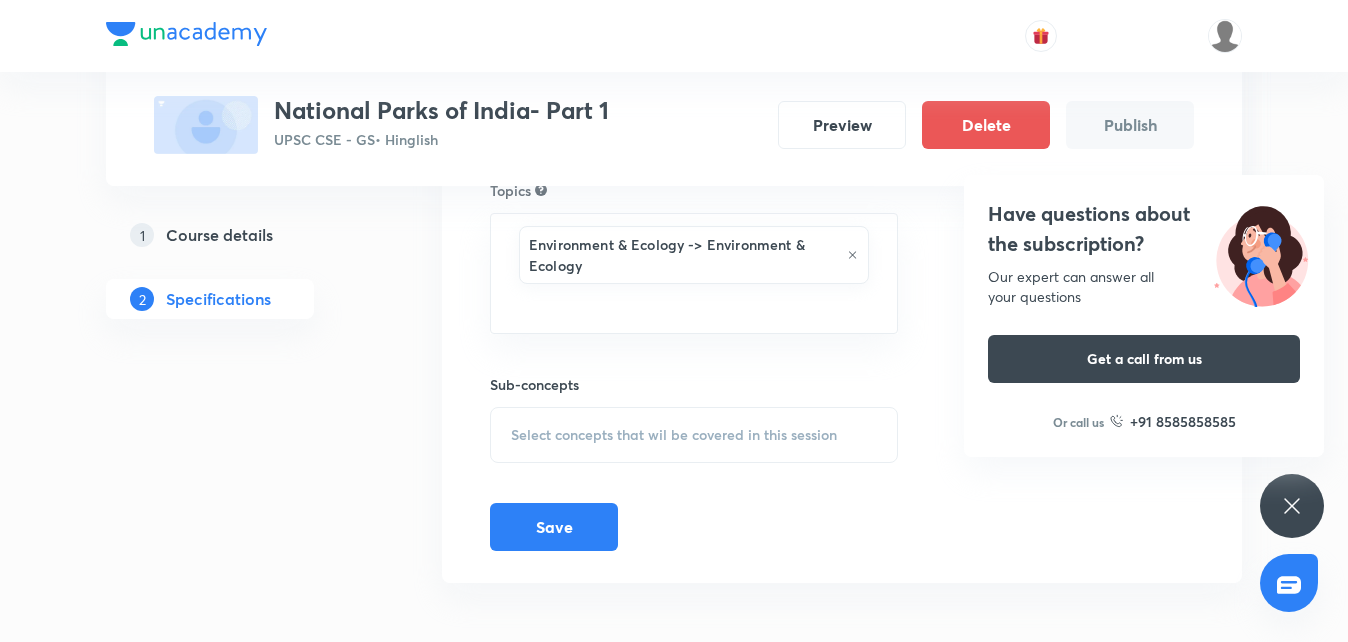 scroll, scrollTop: 551, scrollLeft: 0, axis: vertical 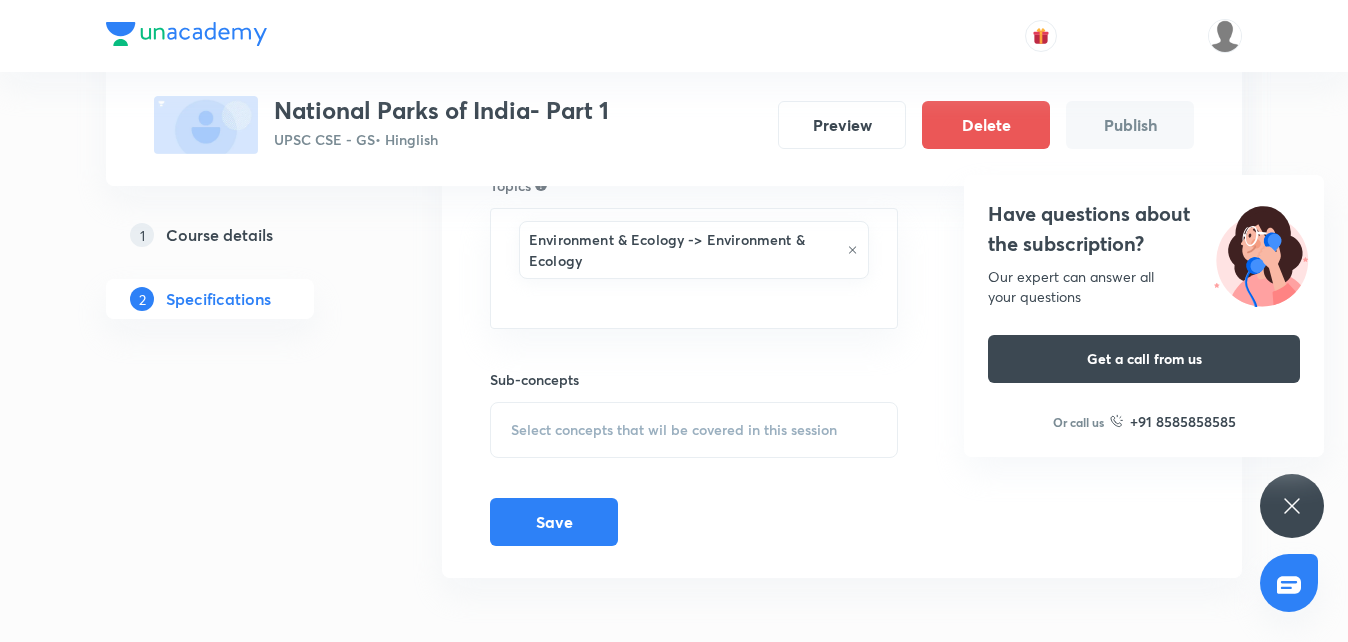 click on "Select concepts that wil be covered in this session" at bounding box center (694, 430) 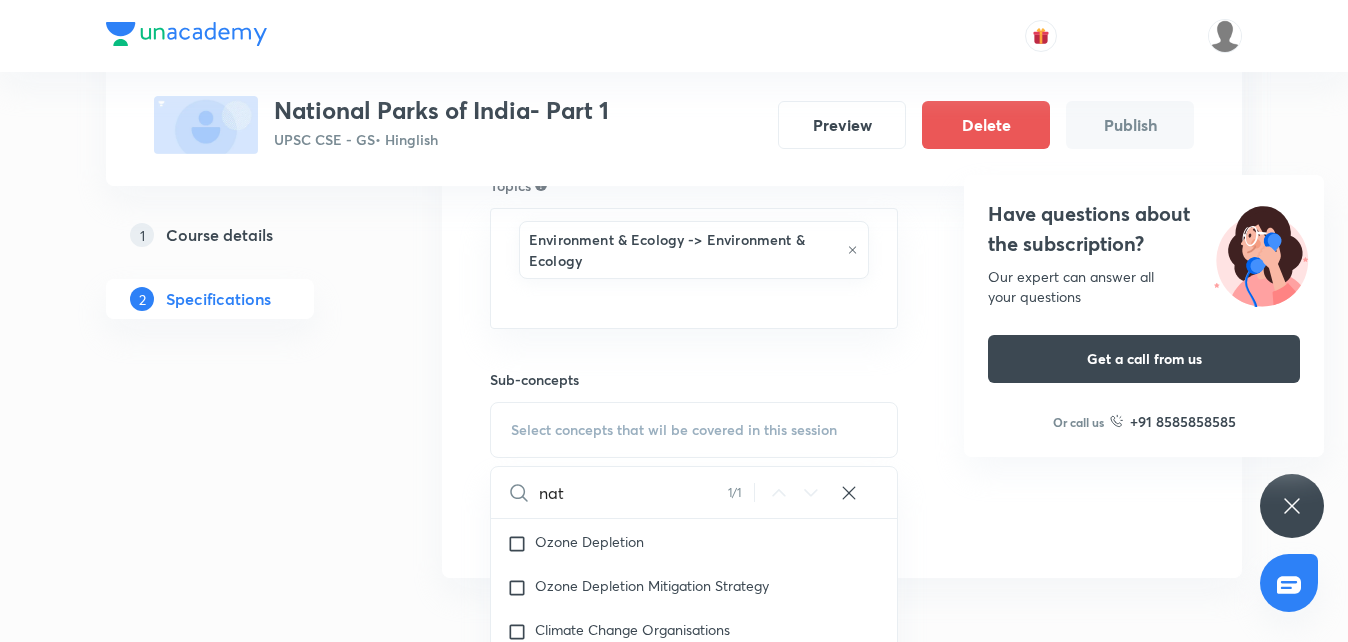 scroll, scrollTop: 294, scrollLeft: 0, axis: vertical 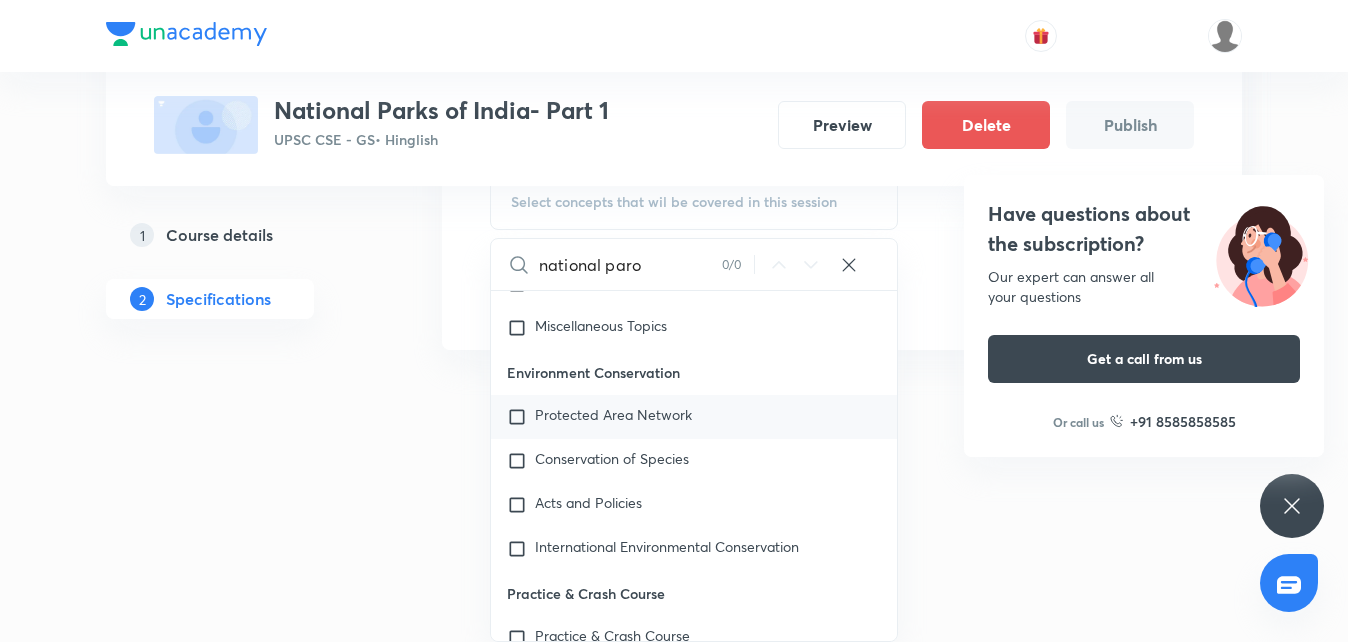type on "national paro" 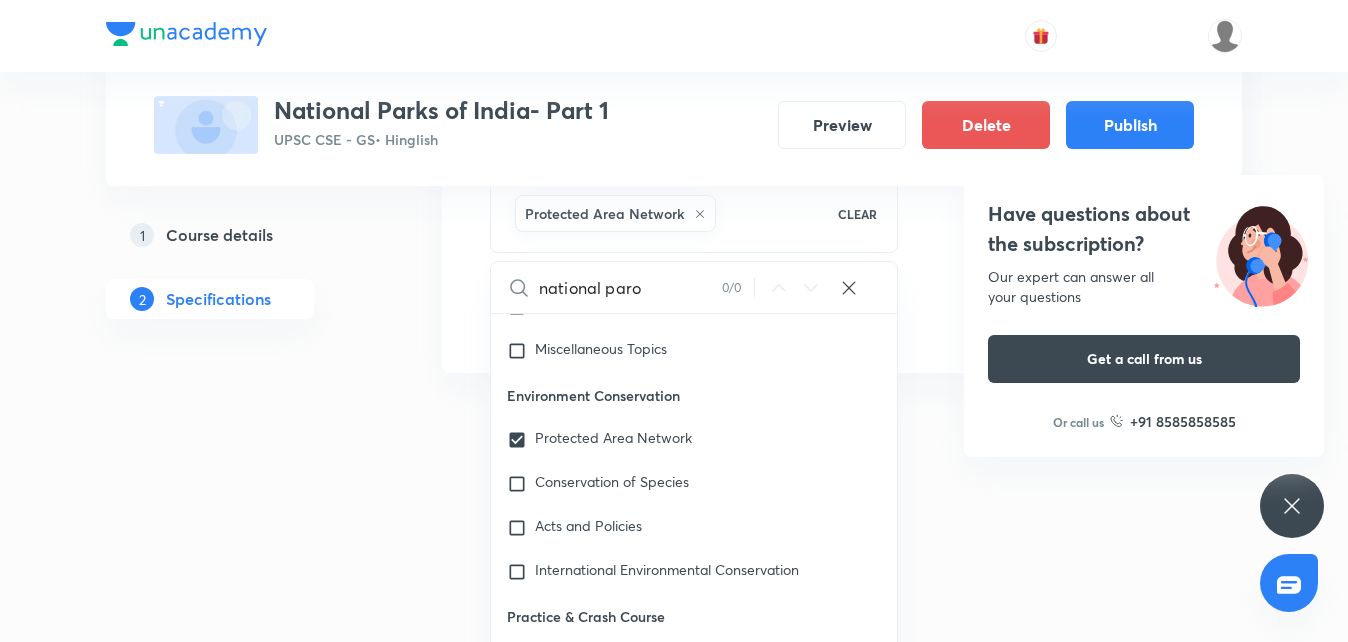 click at bounding box center [674, 419] 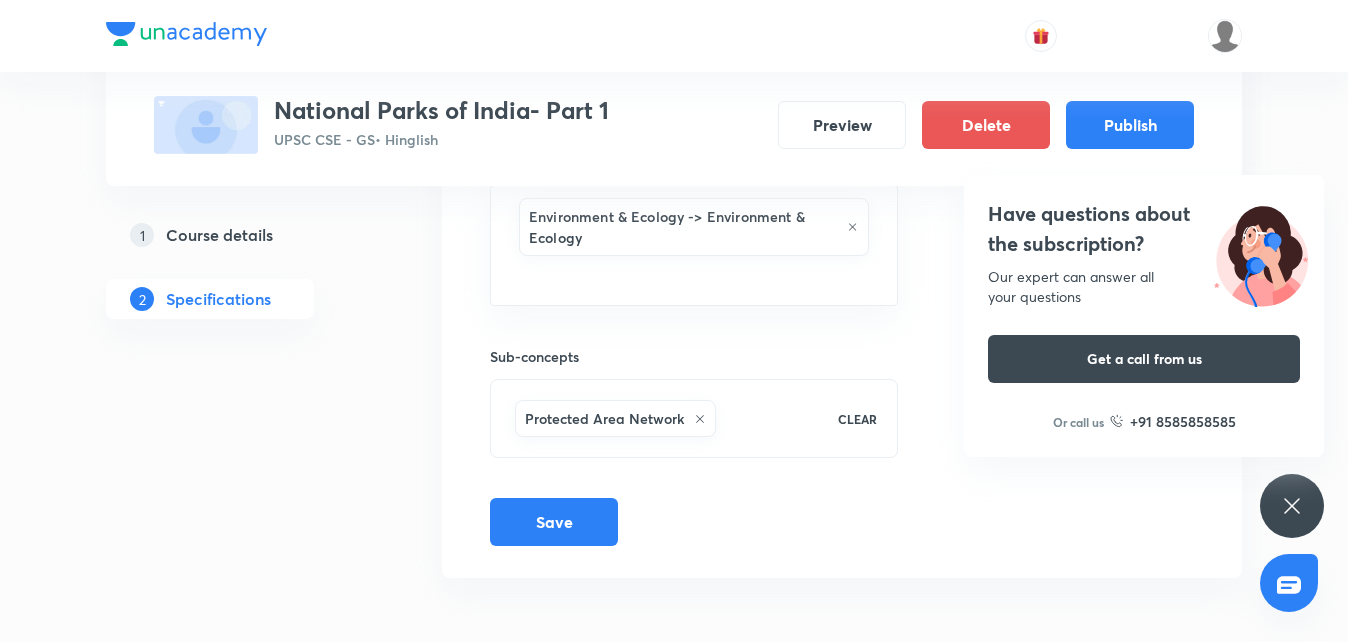 scroll, scrollTop: 574, scrollLeft: 0, axis: vertical 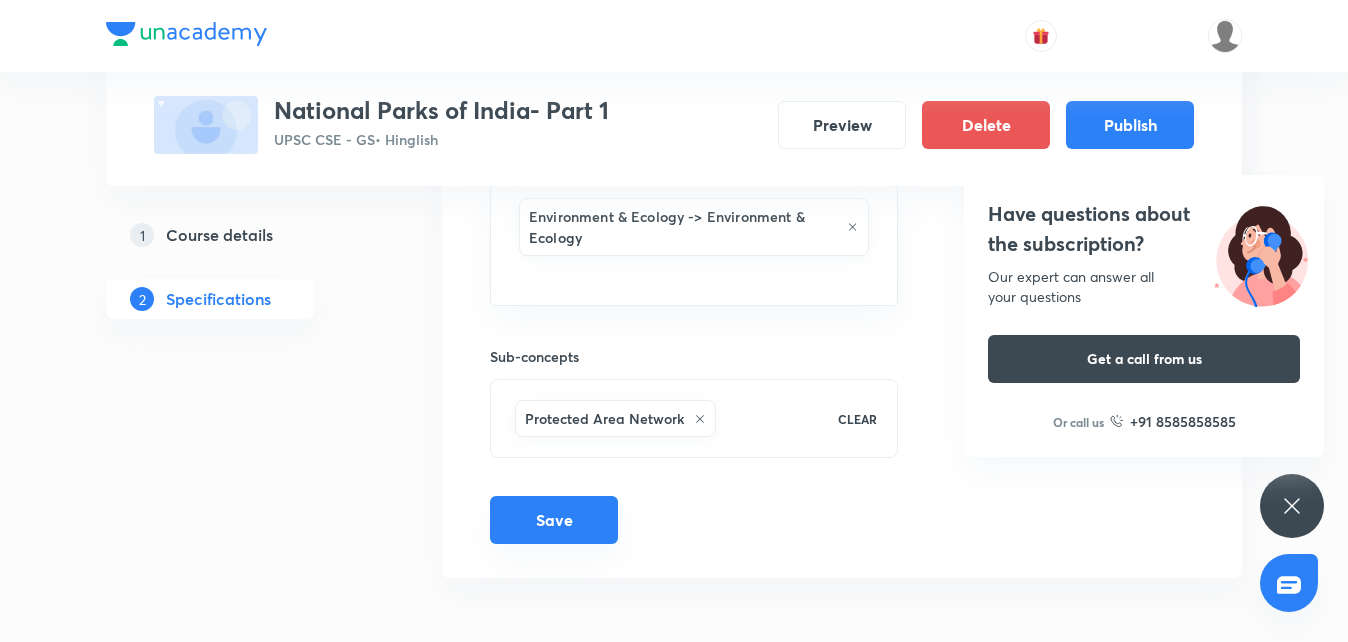 click on "Save" at bounding box center [554, 520] 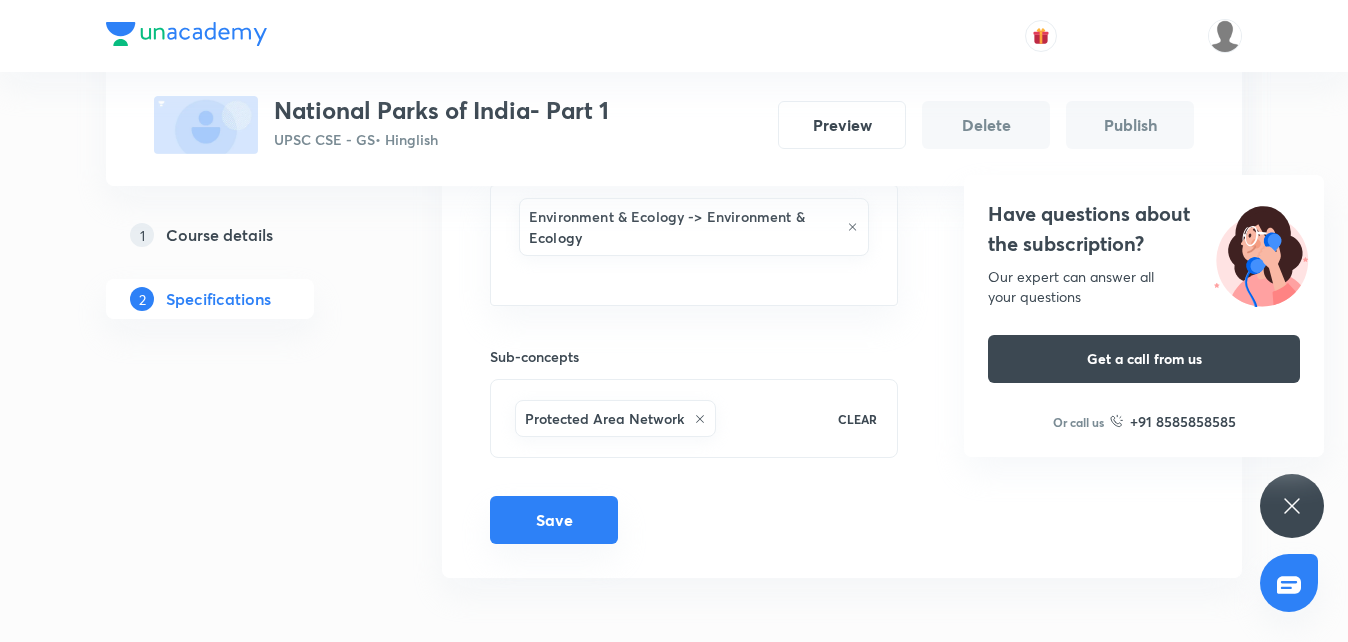scroll, scrollTop: 561, scrollLeft: 0, axis: vertical 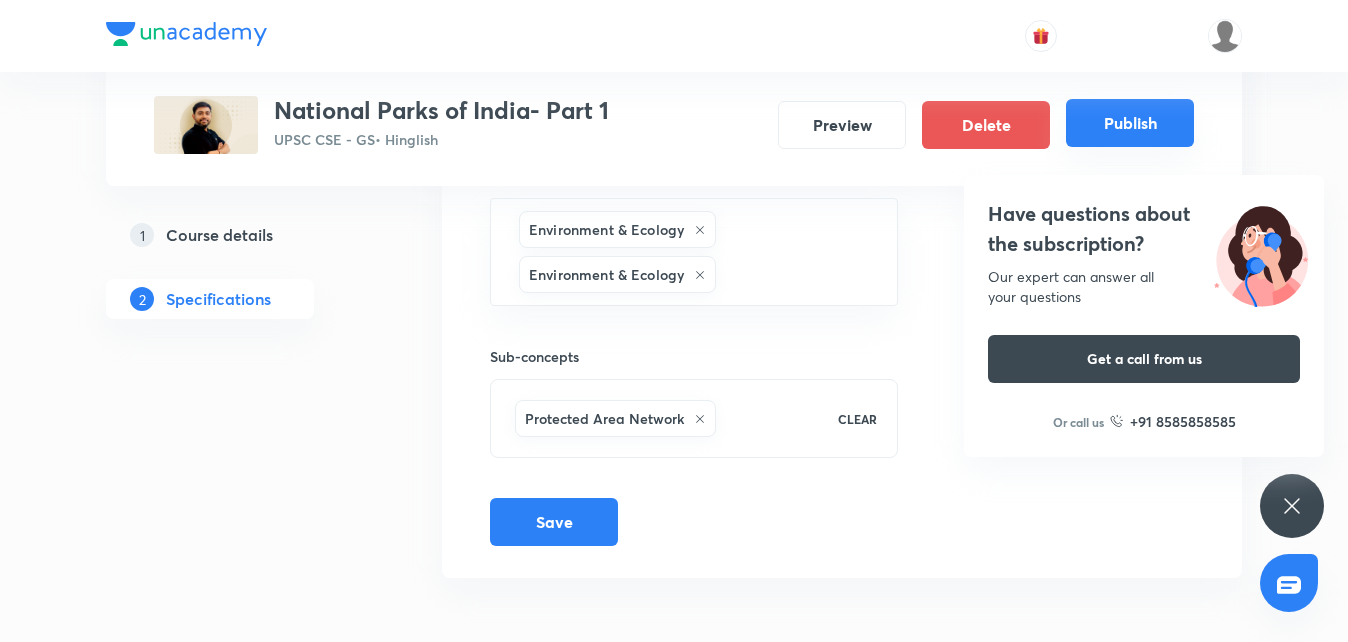 click on "Publish" at bounding box center (1130, 123) 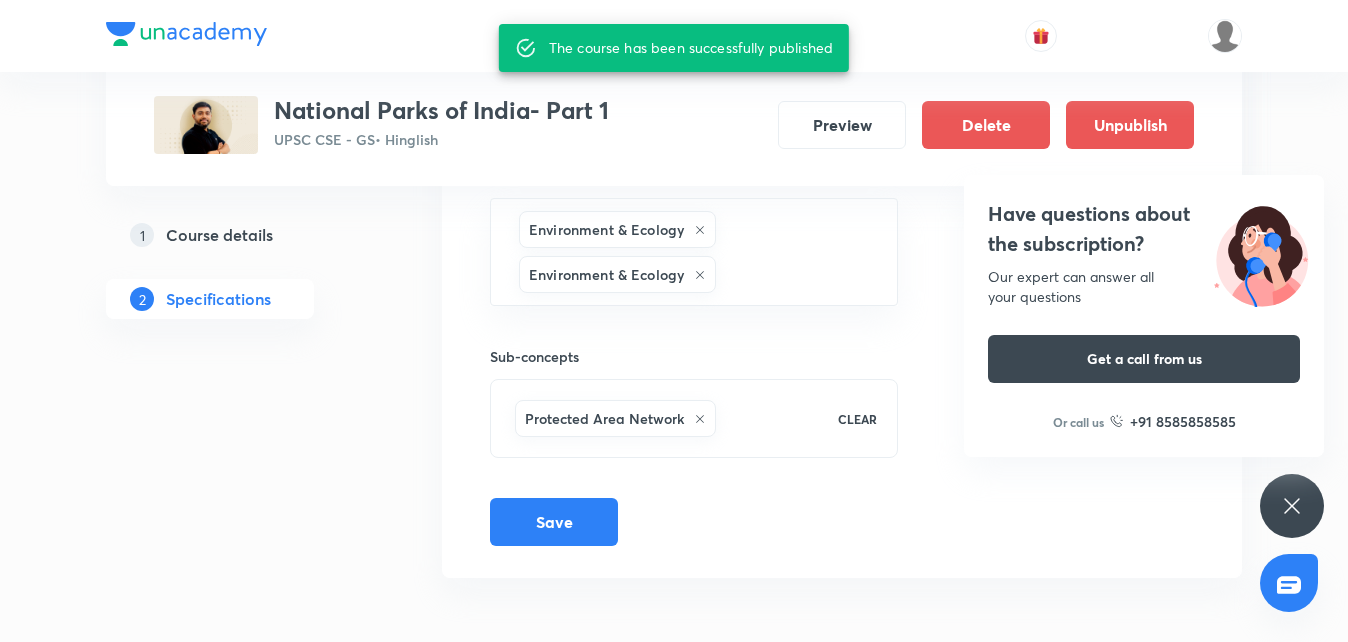 click on "1 Course details 2 Specifications" at bounding box center [242, 214] 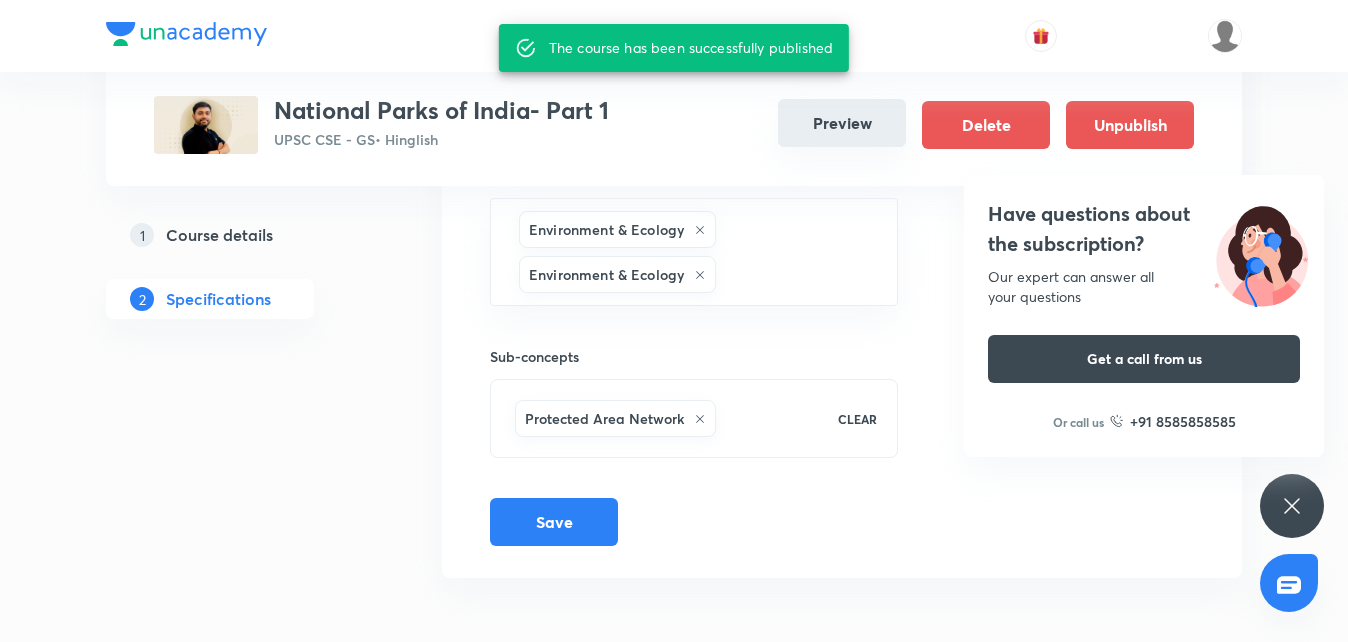 click on "Preview" at bounding box center [842, 123] 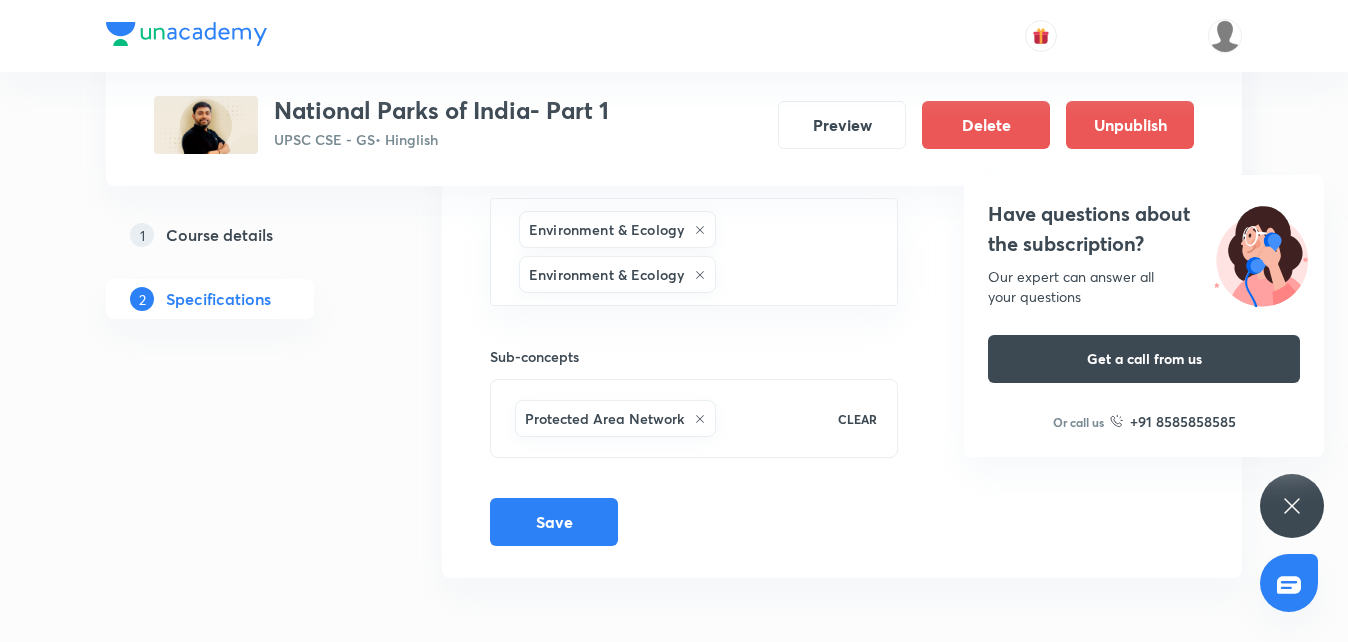 click on "Have questions about the subscription? Our expert can answer all your questions Get a call from us Or call us +91 8585858585" at bounding box center [1292, 506] 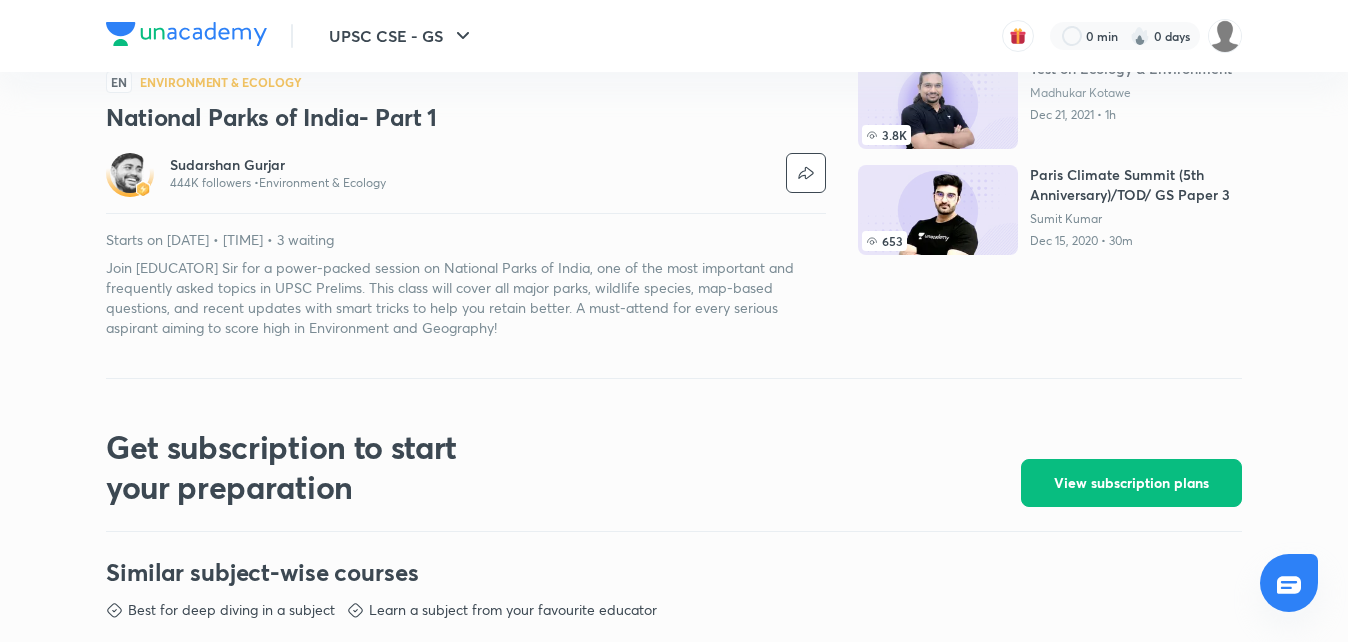 scroll, scrollTop: 0, scrollLeft: 0, axis: both 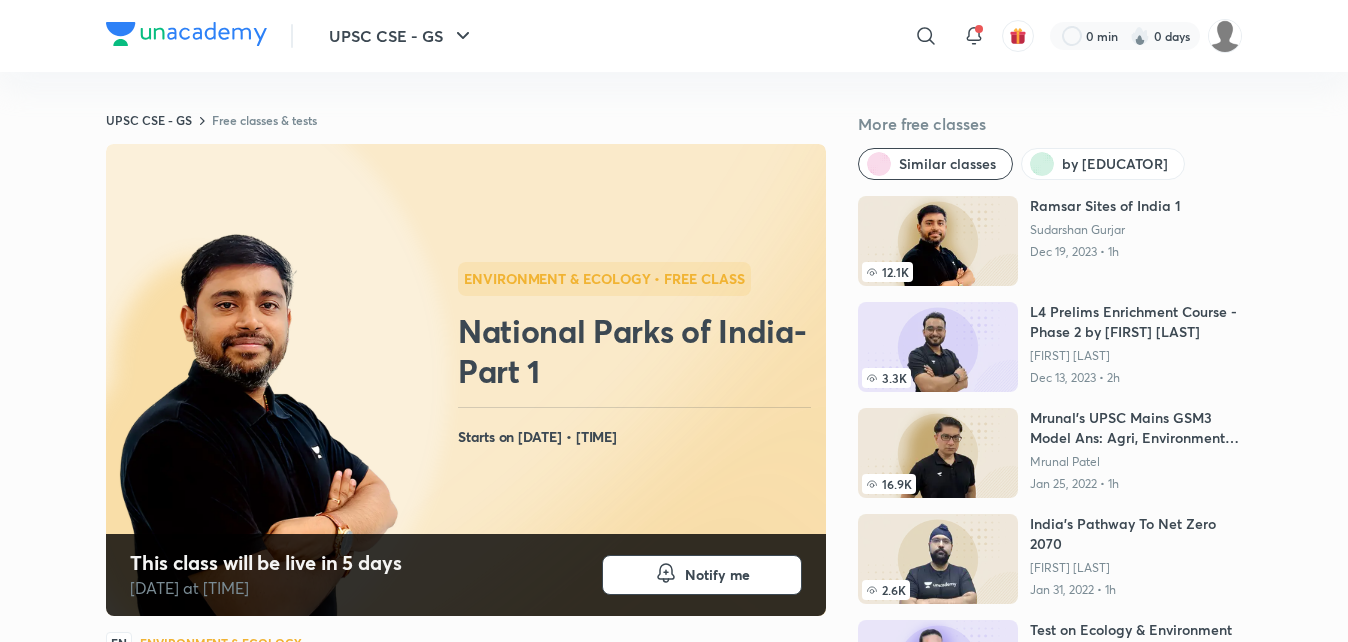 click on "UPSC CSE - GS ​ 0 min 0 days UPSC CSE - GS Free classes & tests More free classes Similar classes by Sudarshan Gurjar   12.1K Ramsar Sites of India 1 Sudarshan Gurjar Dec 19, 2023 • 1h    3.3K L4 Prelims Enrichment Course - Phase 2 by Aman Sharma Aman Sharma Dec 13, 2023 • 2h    16.9K Mrunal's UPSC Mains GSM3 Model Ans: Agri, Environment (2021) Mrunal Patel Jan 25, 2022 • 1h    2.6K India’s Pathway To Net Zero 2070 Pavneet Singh Jan 31, 2022 • 1h    3.8K Test on Ecology & Environment Madhukar Kotawe Dec 21, 2021 • 1h    653 Paris Climate Summit (5th Anniversary)/TOD/ GS Paper 3 Sumit Kumar Dec 15, 2020 • 30m   1.2K Analysis of UPSC CSE 2019 GS Mains Paper - III Jatin Verma Sept 24, 2019 • 1h    5.9K संपूर्ण पर्यावरण- SHANKAR IAS environment SERIES-I Deepanshu Singh Jan 17, 2021 • 2h  This class will be live in 5 days Aug 11 at 7:00 PM Notify me Environment & Ecology    • free class National Parks of India- Part 1 Starts on Aug 11, 2025 • 7:00 PM EN" at bounding box center [674, 1111] 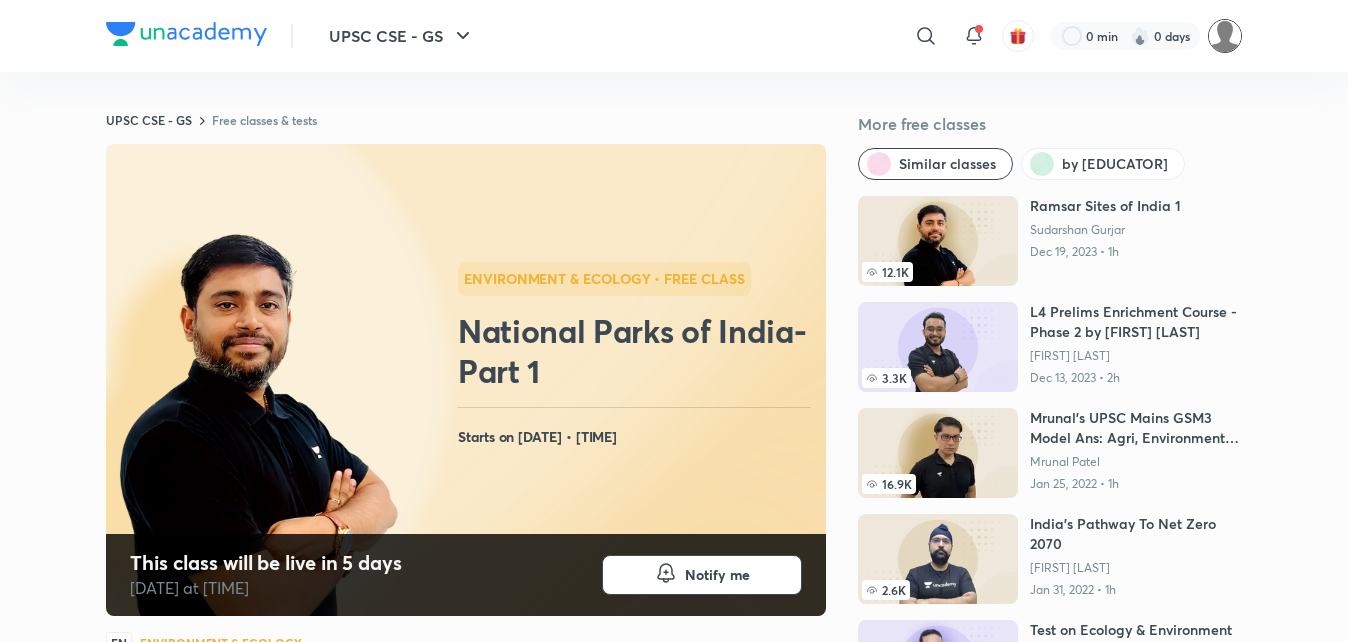 click at bounding box center [1225, 36] 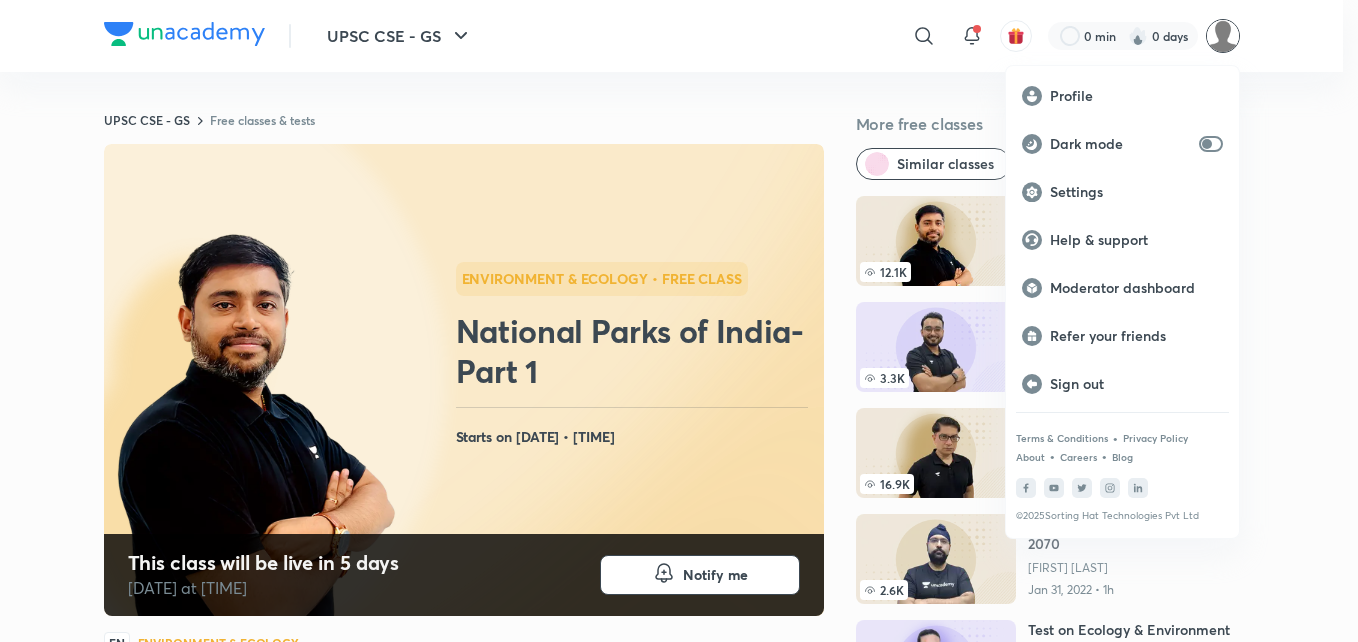 click at bounding box center (679, 321) 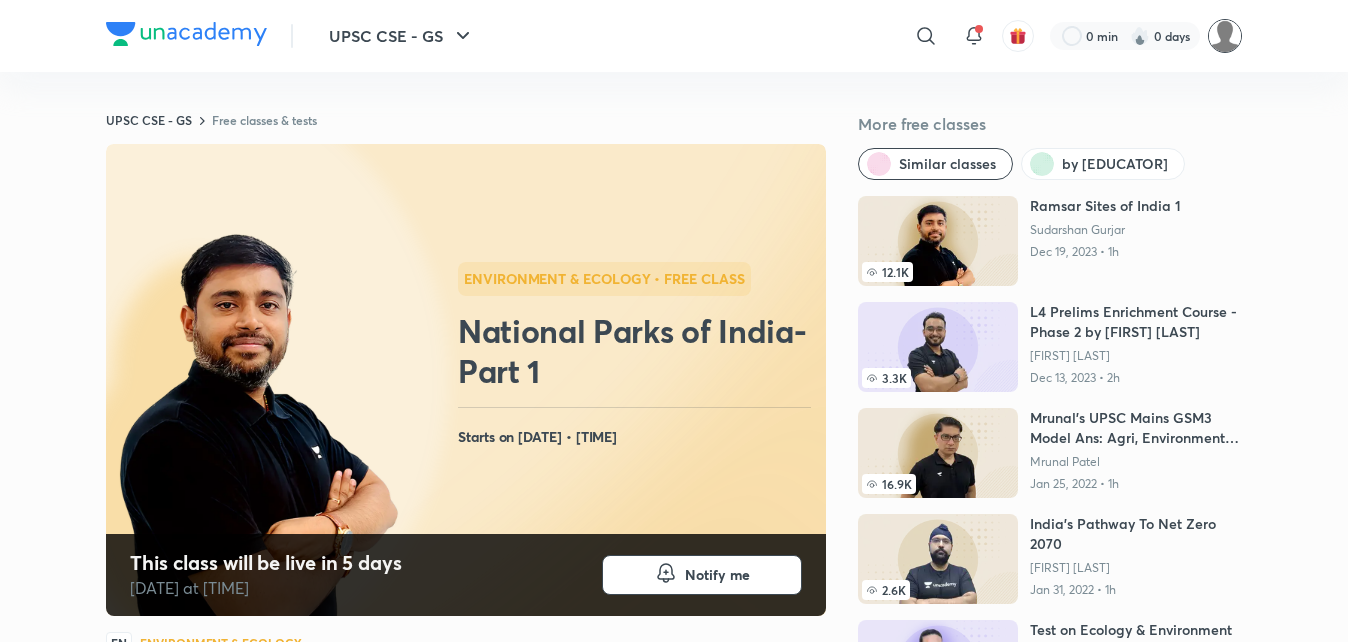 click at bounding box center [1225, 36] 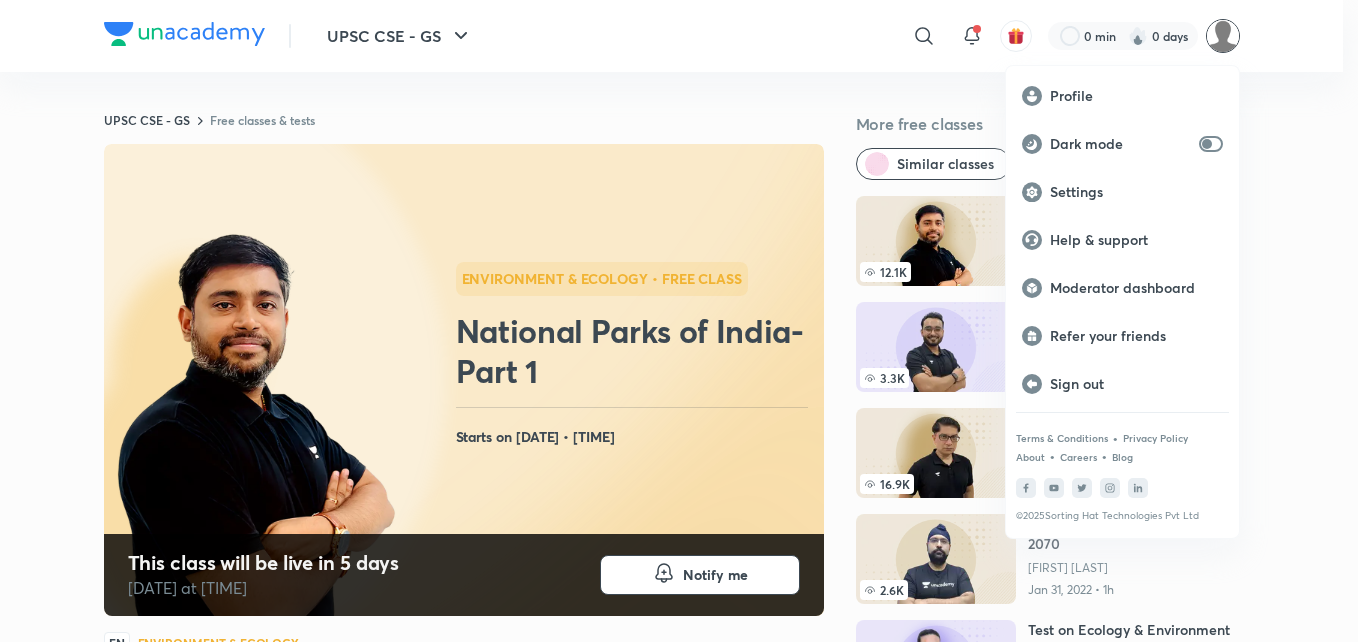 click at bounding box center [679, 321] 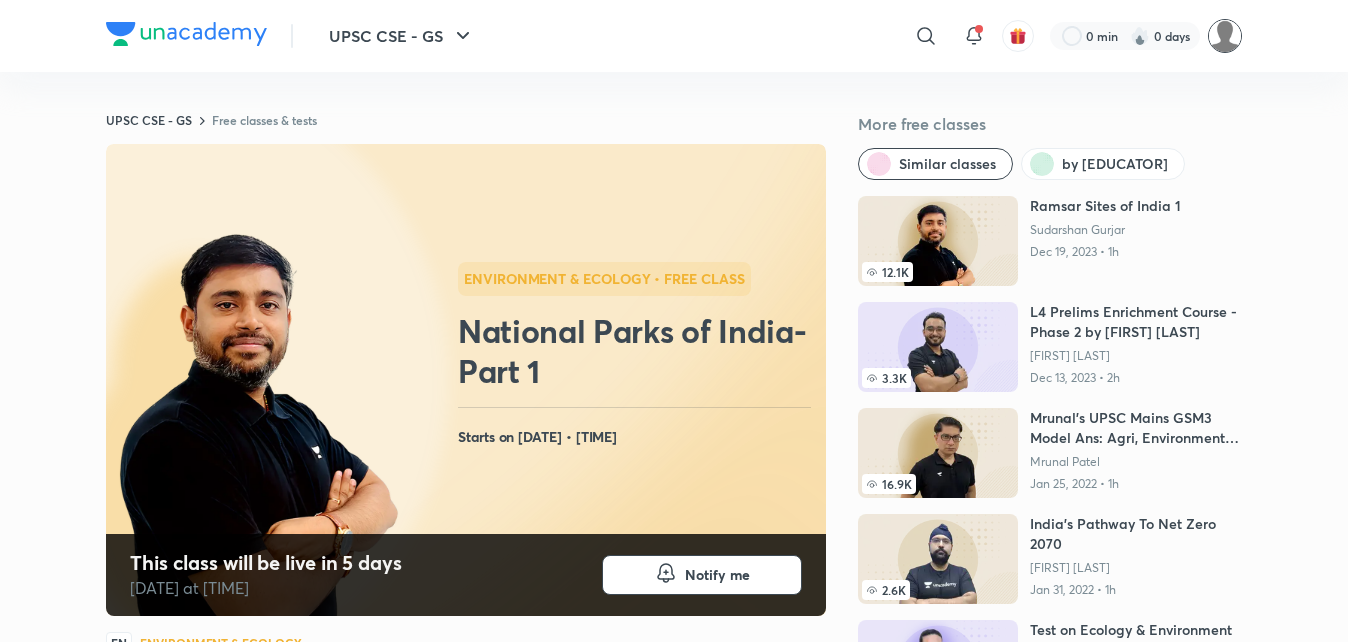 click at bounding box center (1225, 36) 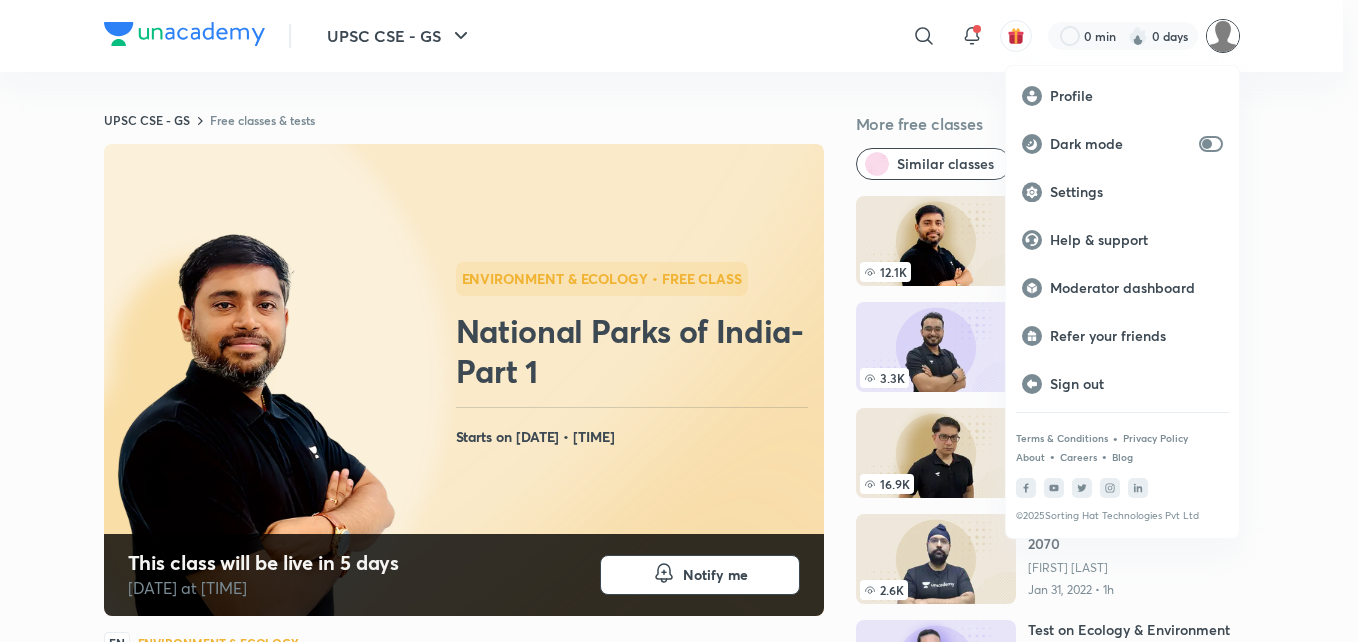 click at bounding box center [679, 321] 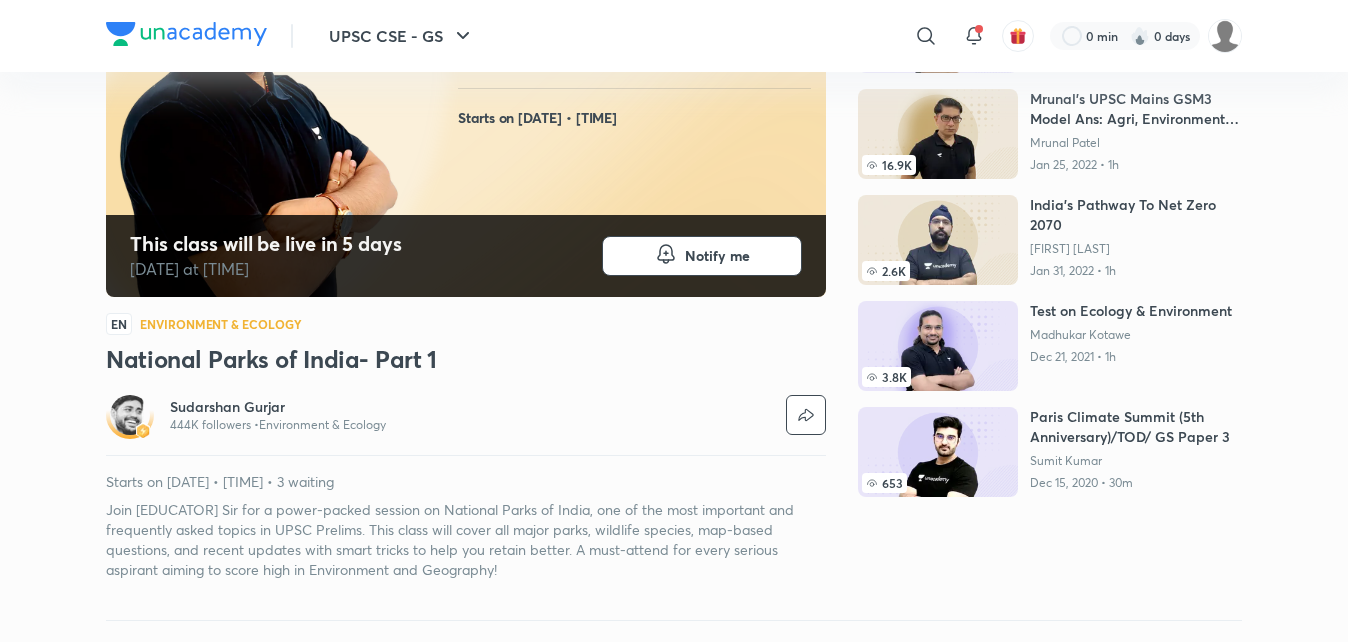 scroll, scrollTop: 329, scrollLeft: 0, axis: vertical 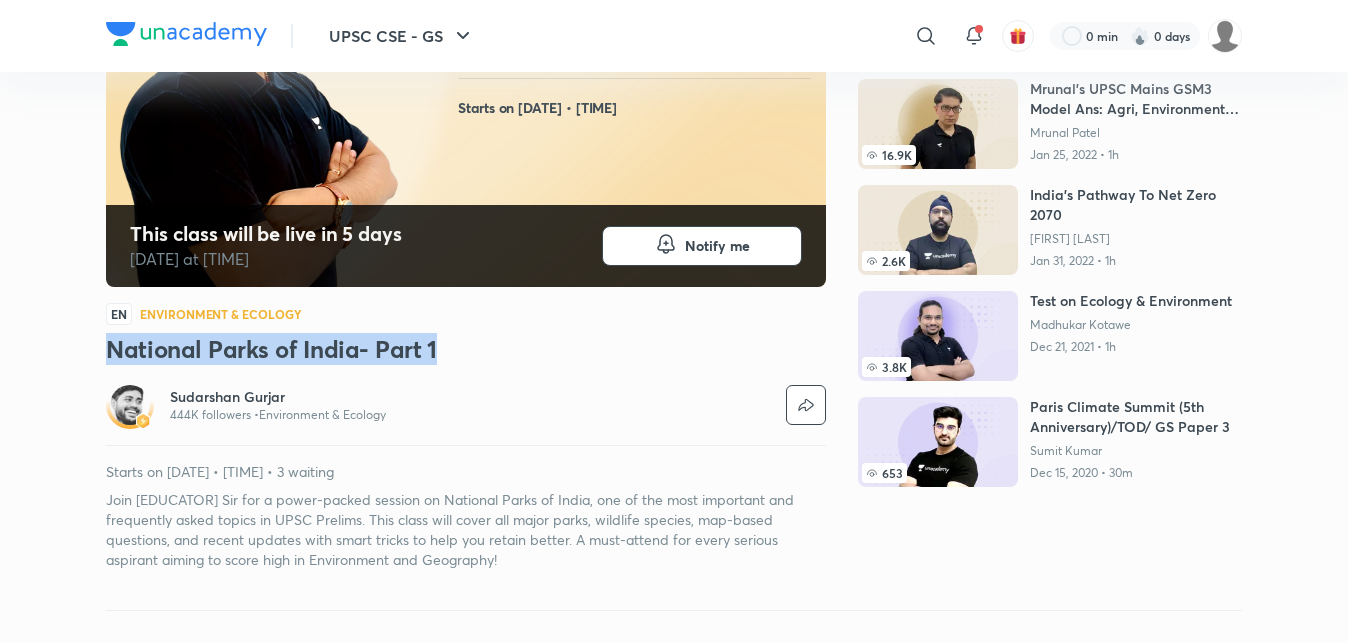 drag, startPoint x: 104, startPoint y: 347, endPoint x: 469, endPoint y: 360, distance: 365.23145 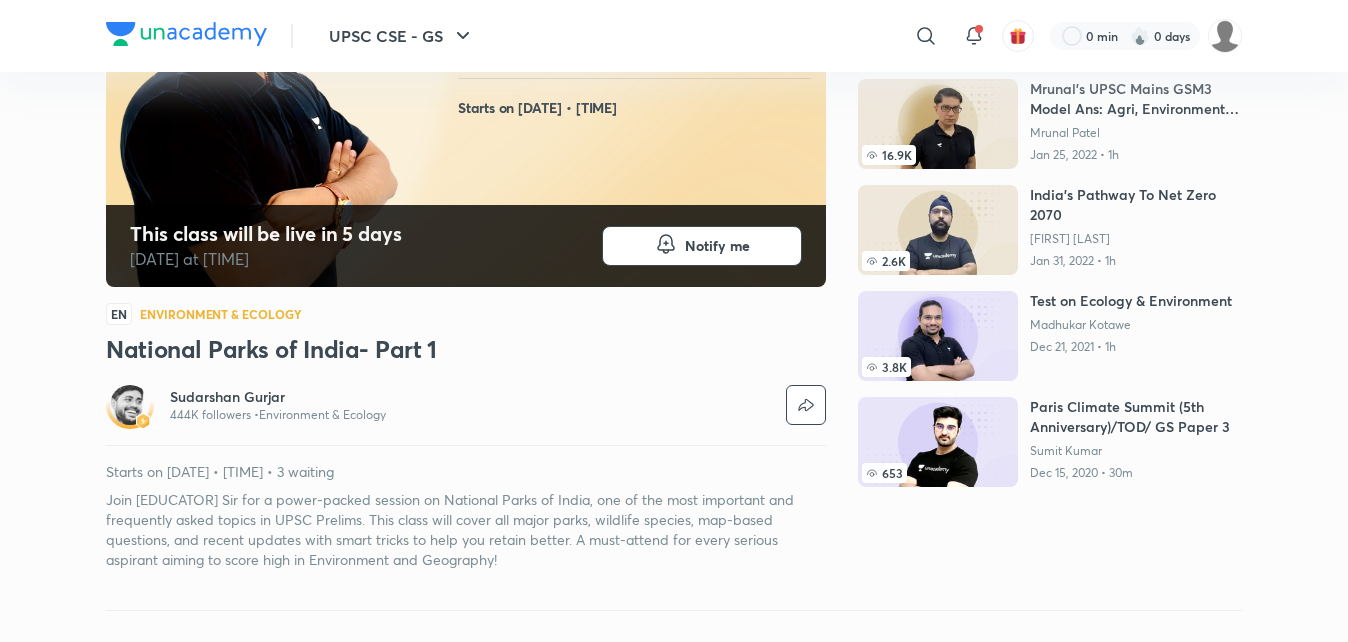 drag, startPoint x: 101, startPoint y: 499, endPoint x: 539, endPoint y: 570, distance: 443.71725 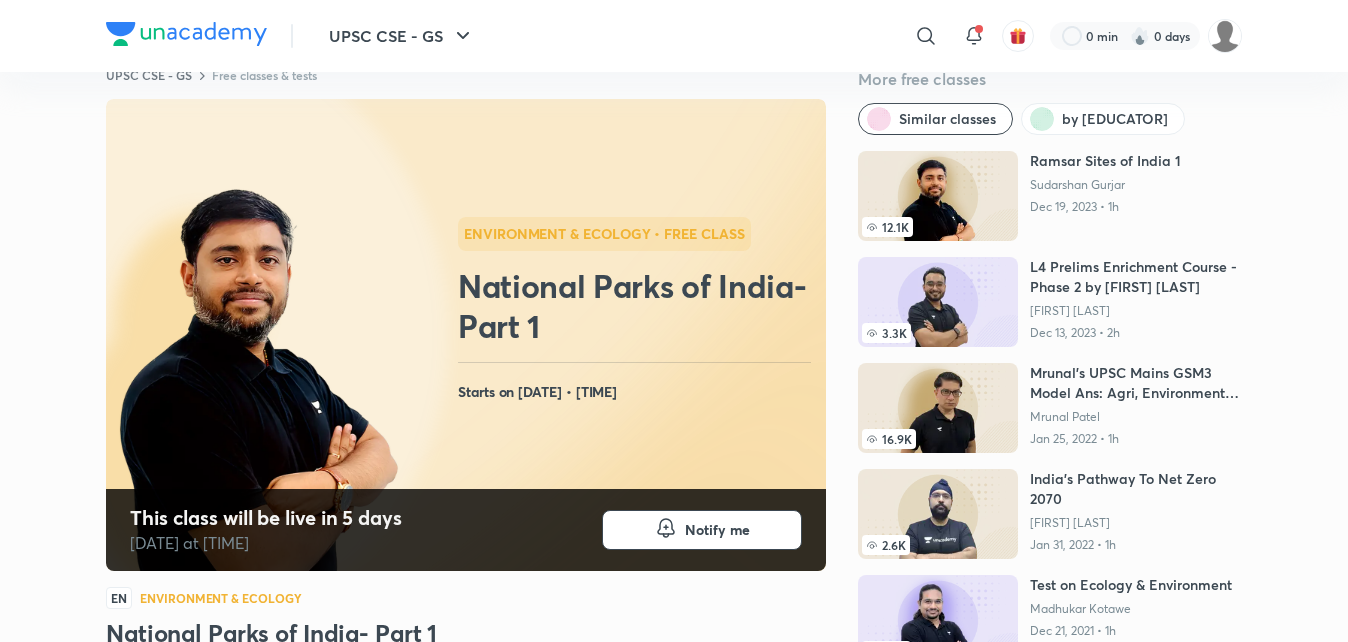 scroll, scrollTop: 0, scrollLeft: 0, axis: both 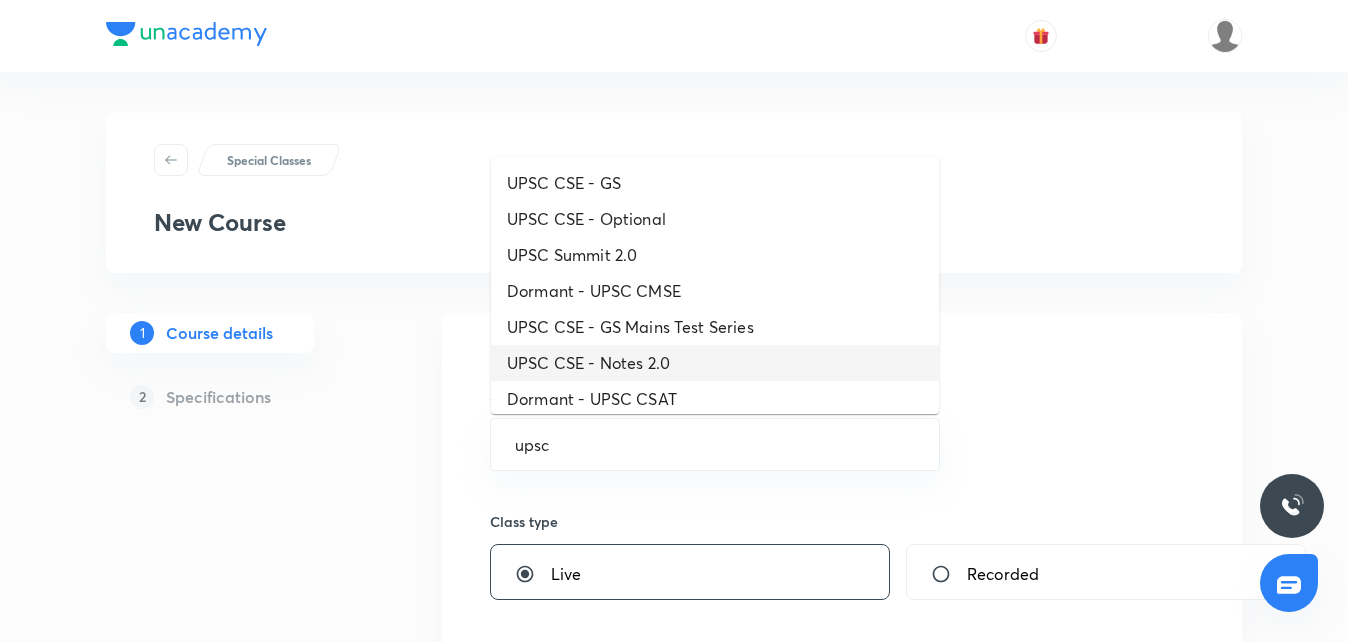 type on "upsc" 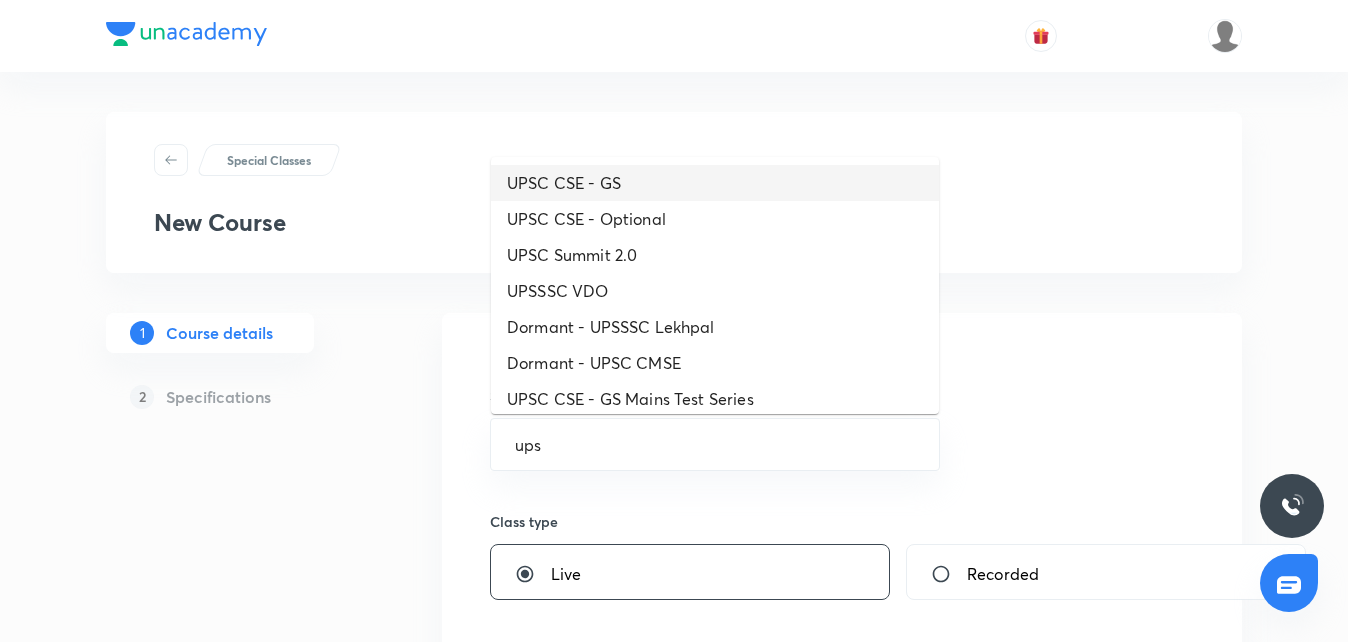 click on "UPSC CSE - GS" at bounding box center (715, 183) 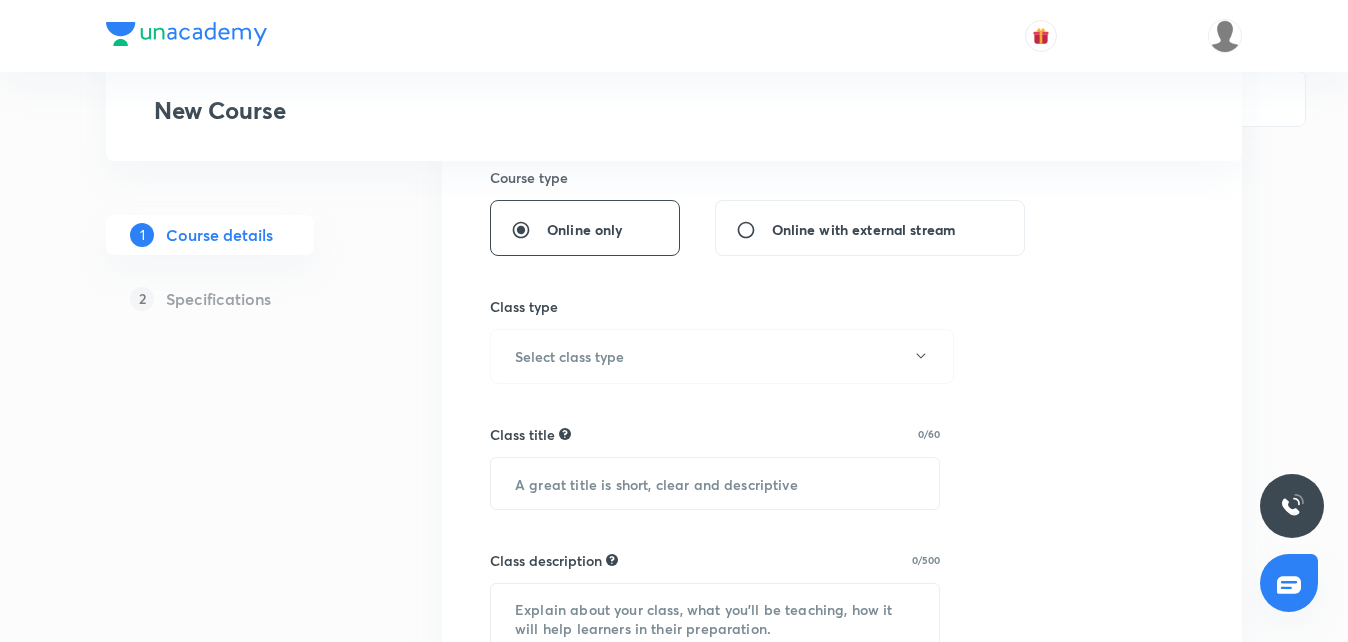 scroll, scrollTop: 496, scrollLeft: 0, axis: vertical 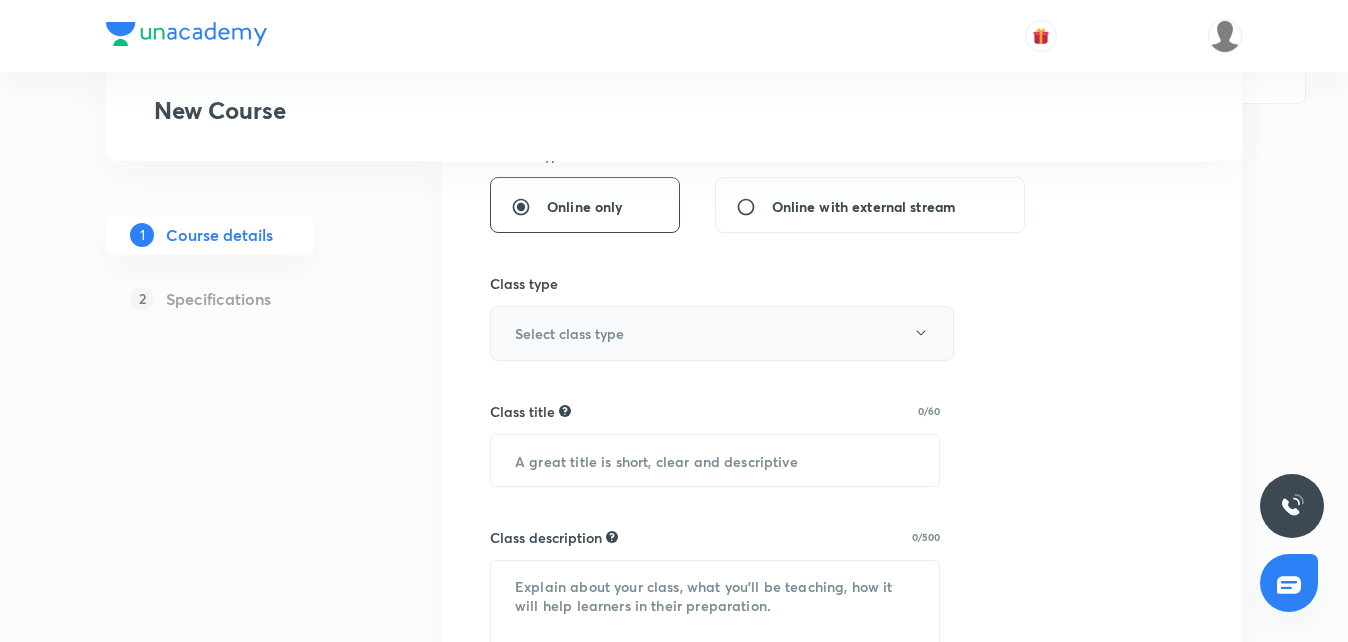 click on "Select class type" at bounding box center [722, 333] 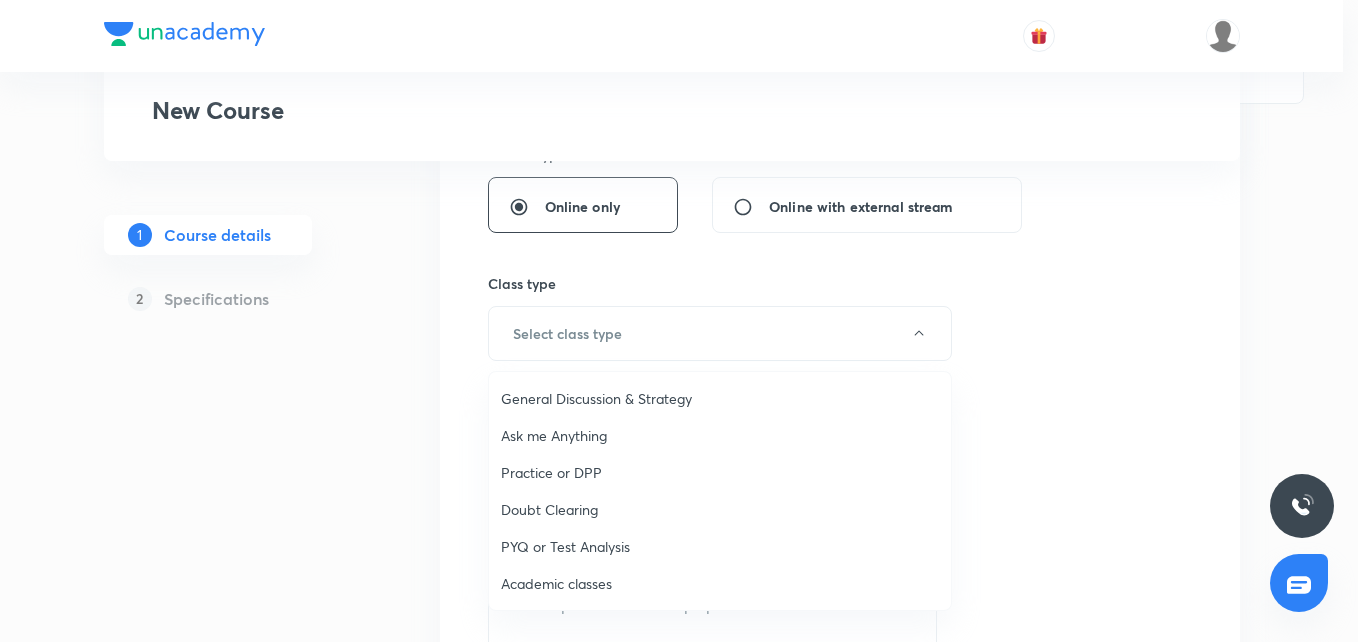 click on "Academic classes" at bounding box center [720, 583] 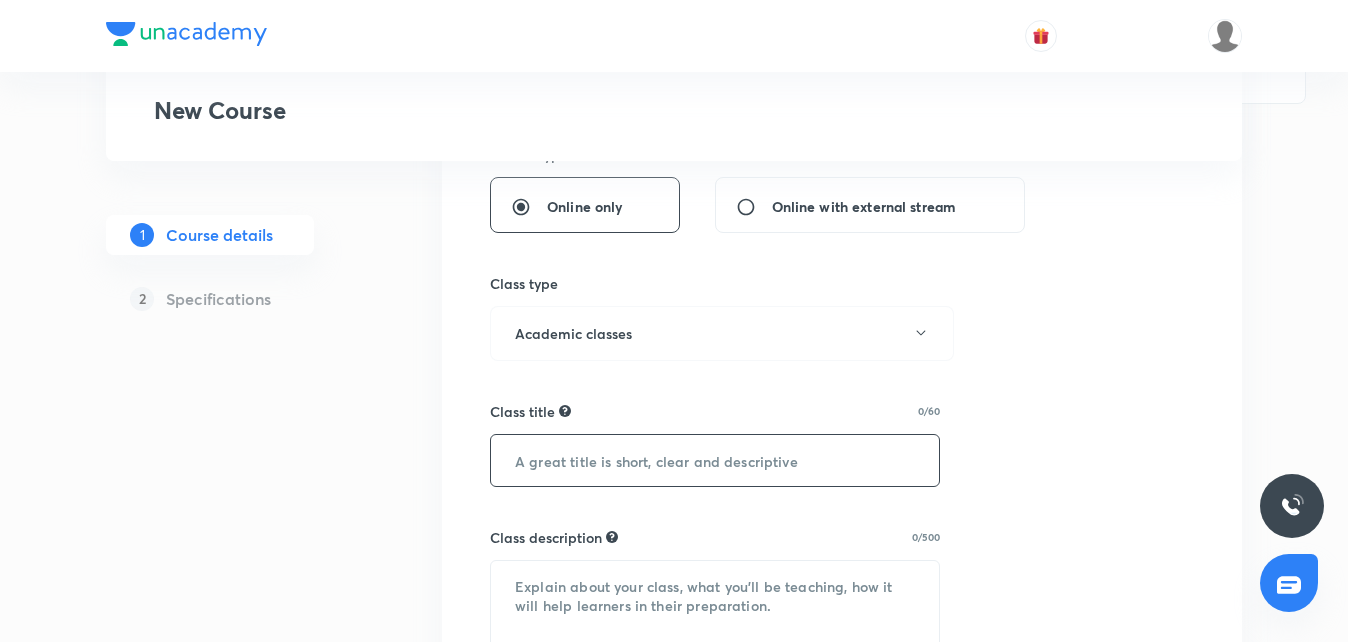 click at bounding box center (715, 460) 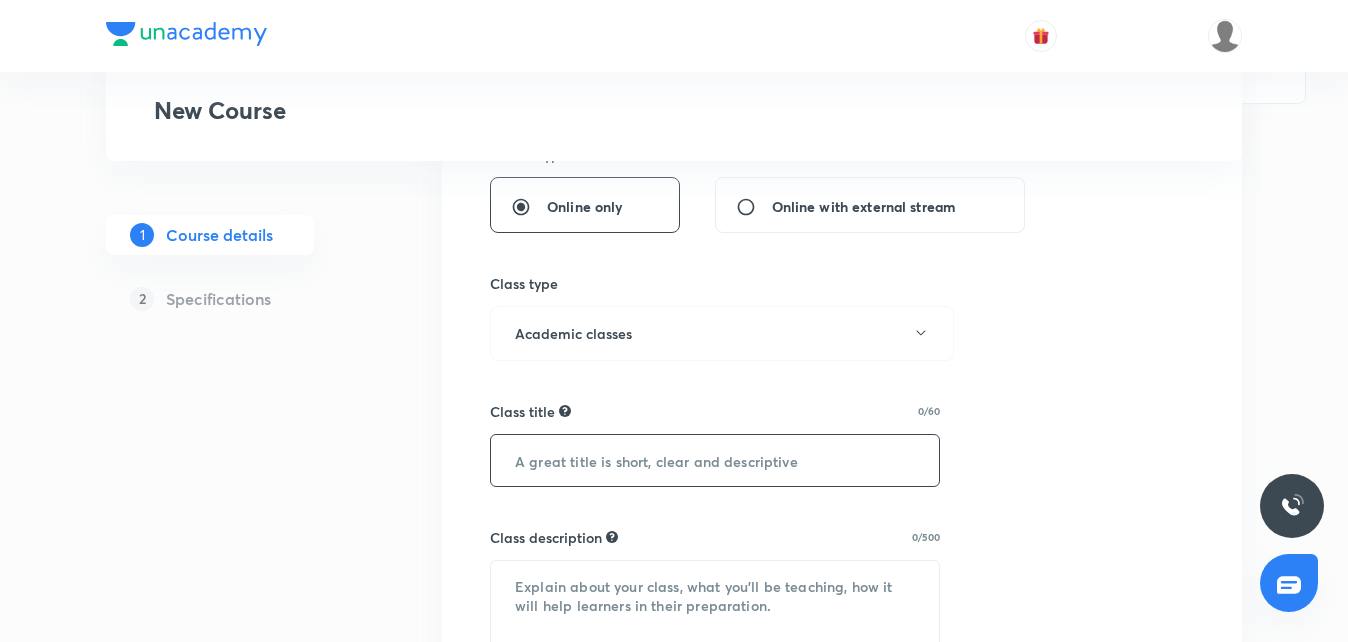 paste on "National Parks of India- Part 1" 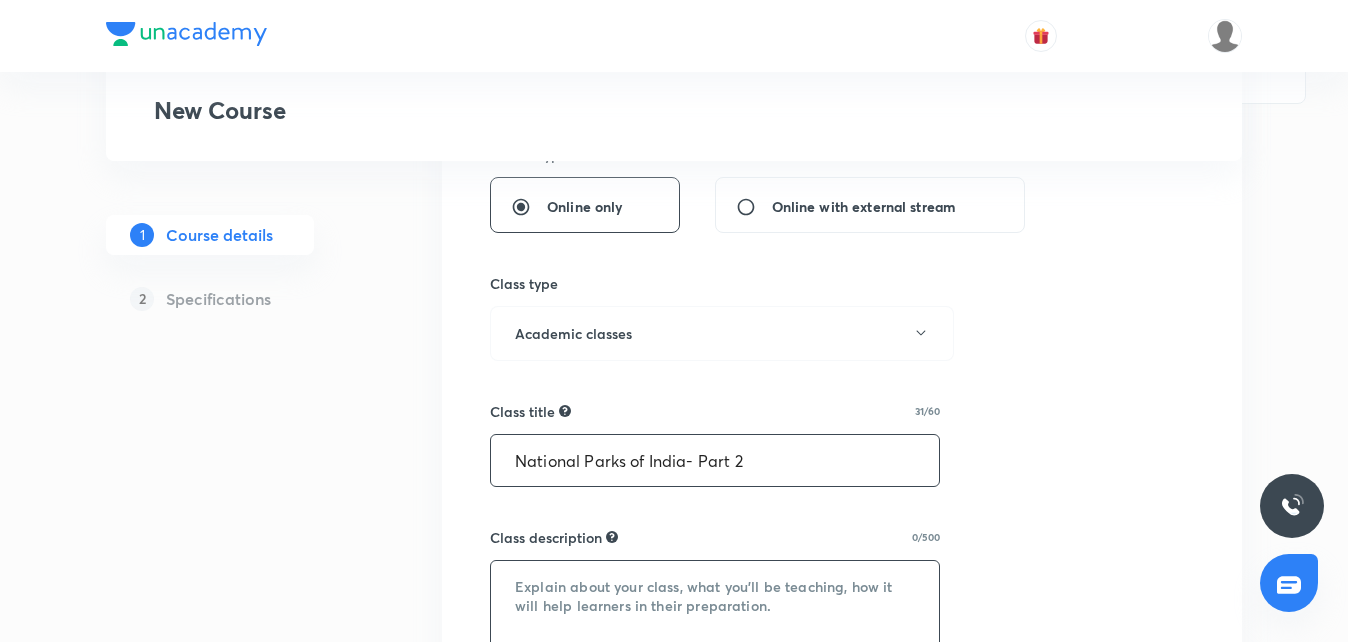type on "National Parks of India- Part 2" 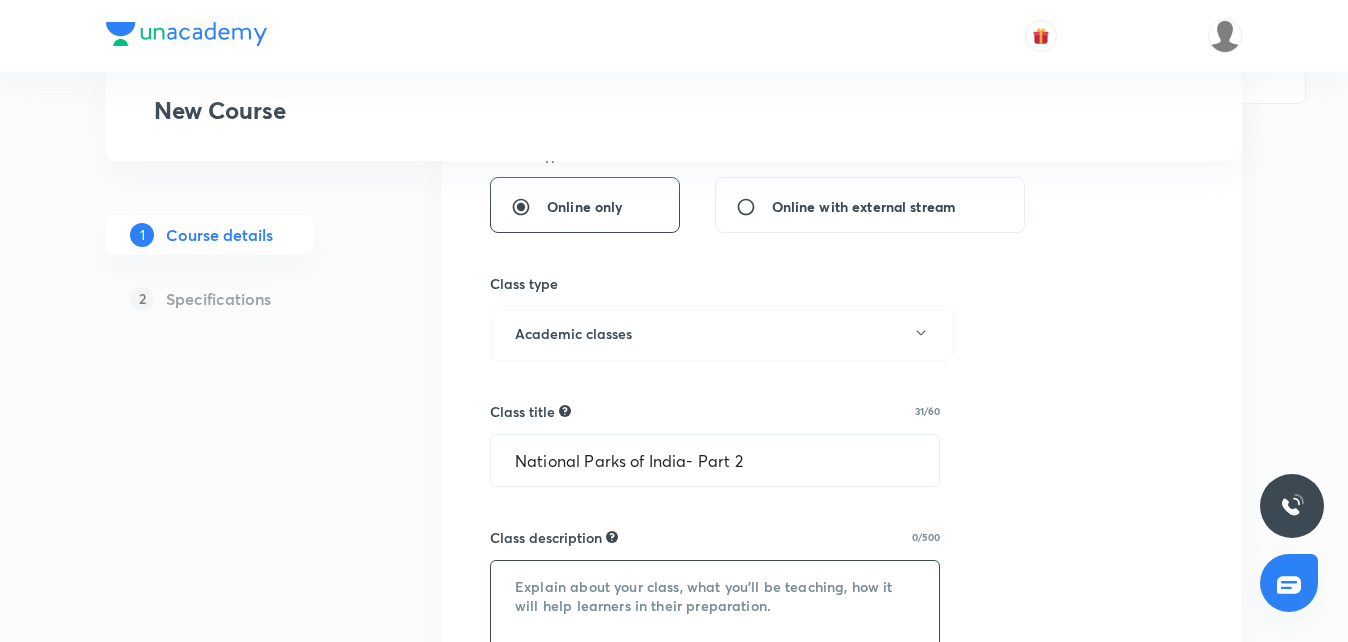 click at bounding box center (715, 605) 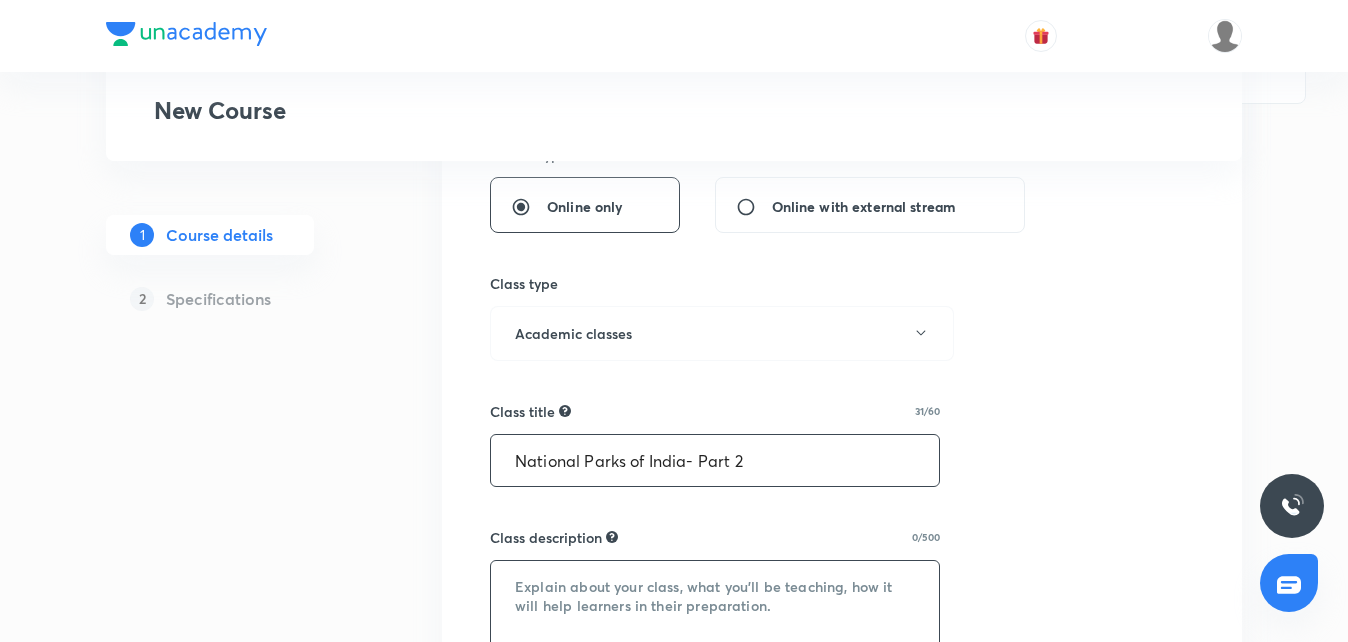 paste on "Join [PERSON] for a power-packed session on National Parks of India, one of the most important and frequently asked topics in UPSC Prelims. This class will cover all major parks, wildlife species, map-based questions, and recent updates with smart tricks to help you retain better. A must-attend for every serious aspirant aiming to score high in Environment and Geography!" 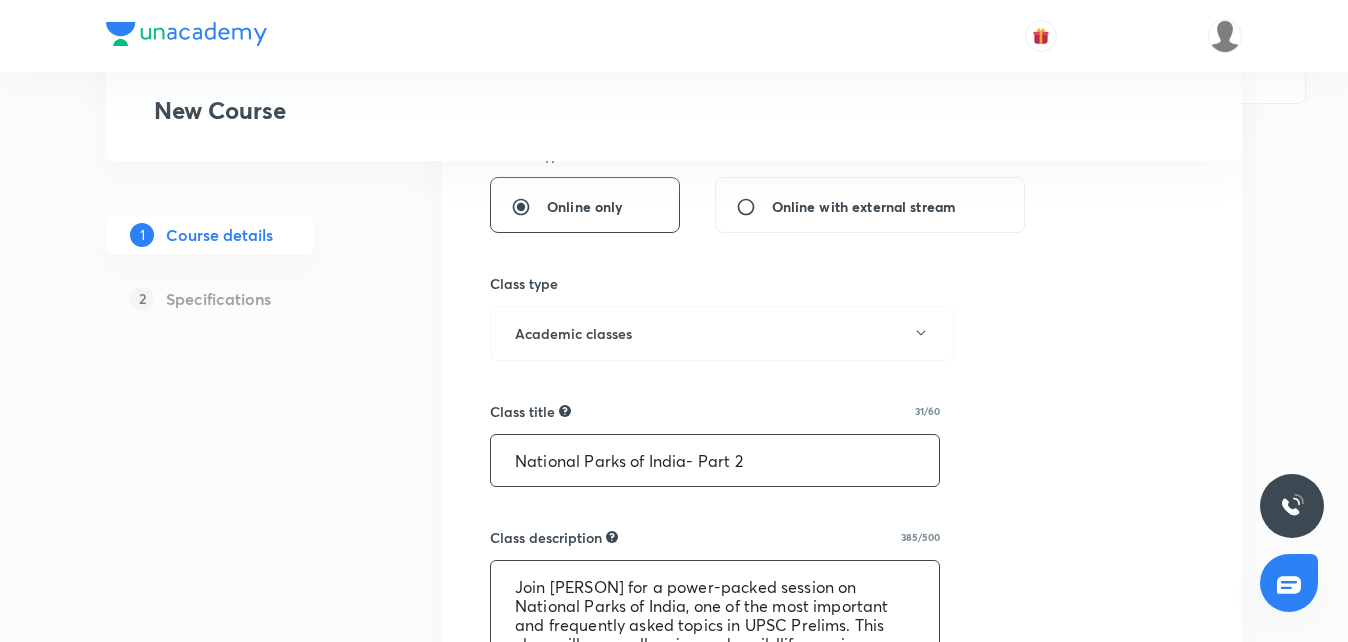 scroll, scrollTop: 504, scrollLeft: 0, axis: vertical 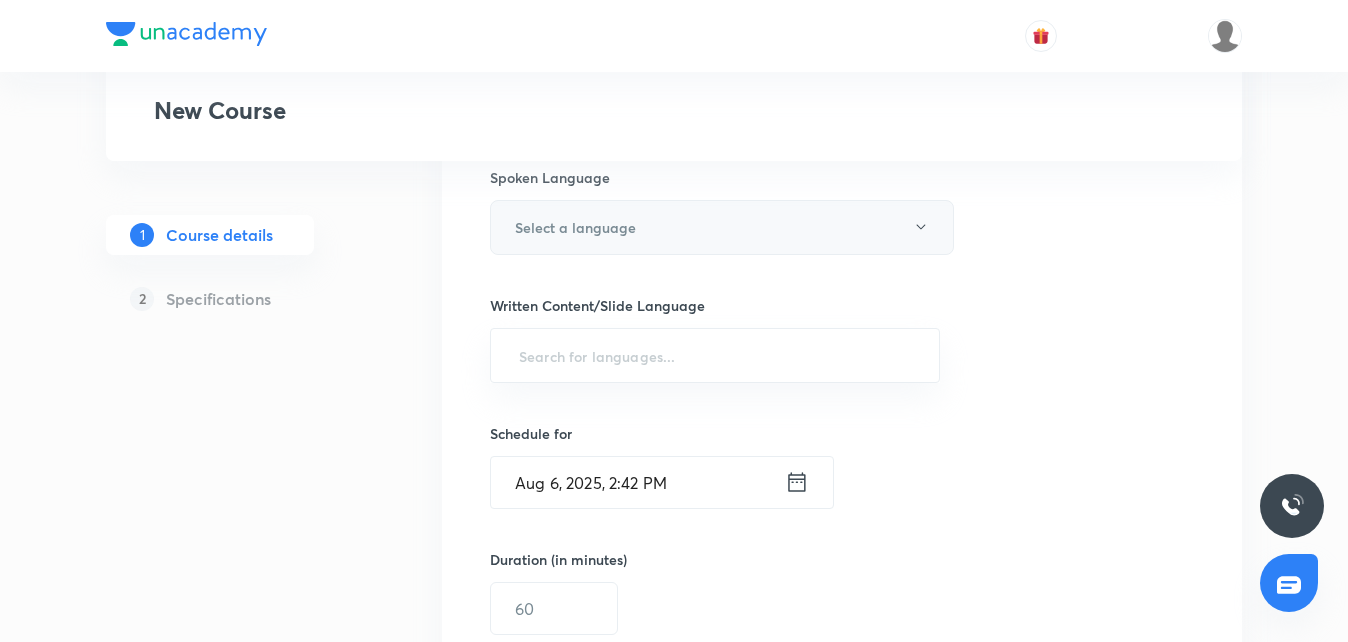 type on "Join [PERSON] for a power-packed session on National Parks of India, one of the most important and frequently asked topics in UPSC Prelims. This class will cover all major parks, wildlife species, map-based questions, and recent updates with smart tricks to help you retain better. A must-attend for every serious aspirant aiming to score high in Environment and Geography!" 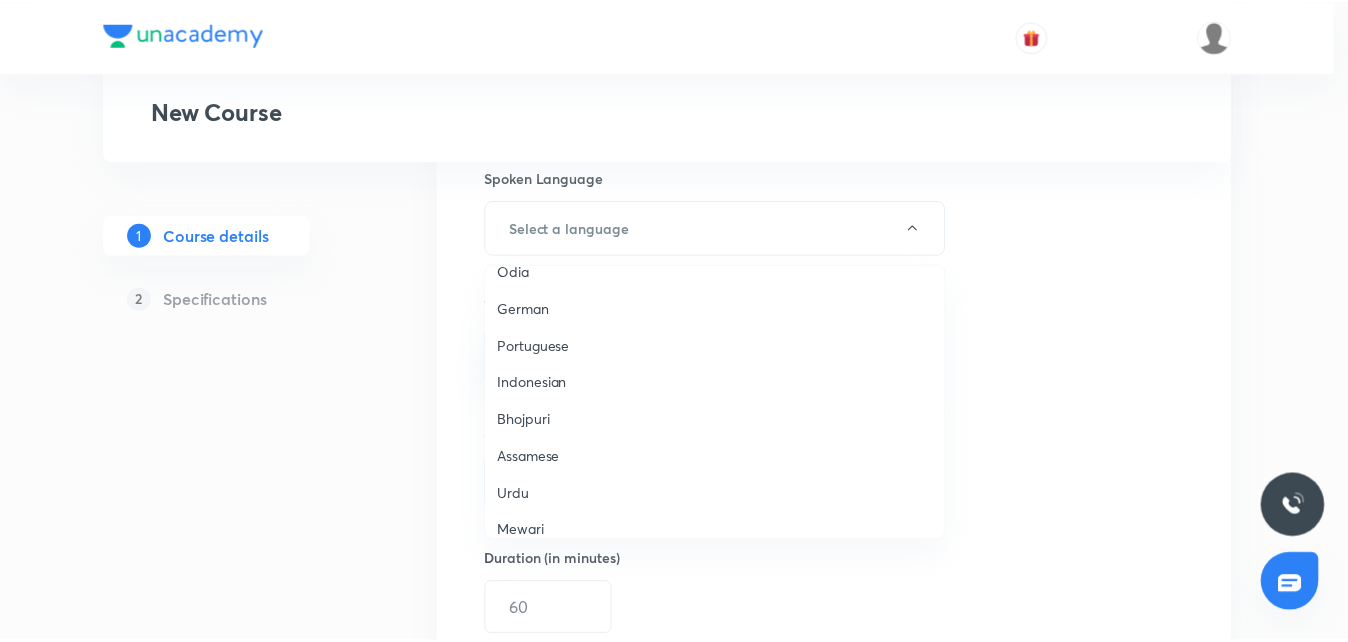 scroll, scrollTop: 593, scrollLeft: 0, axis: vertical 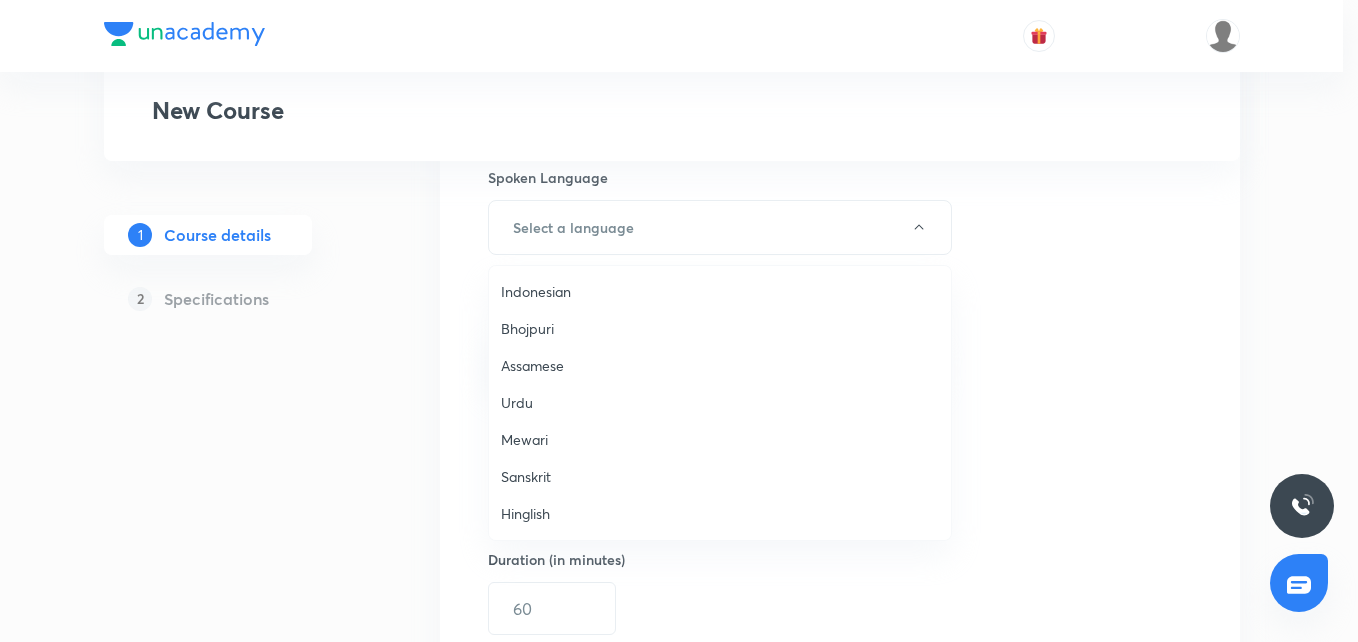 drag, startPoint x: 630, startPoint y: 316, endPoint x: 581, endPoint y: 541, distance: 230.27374 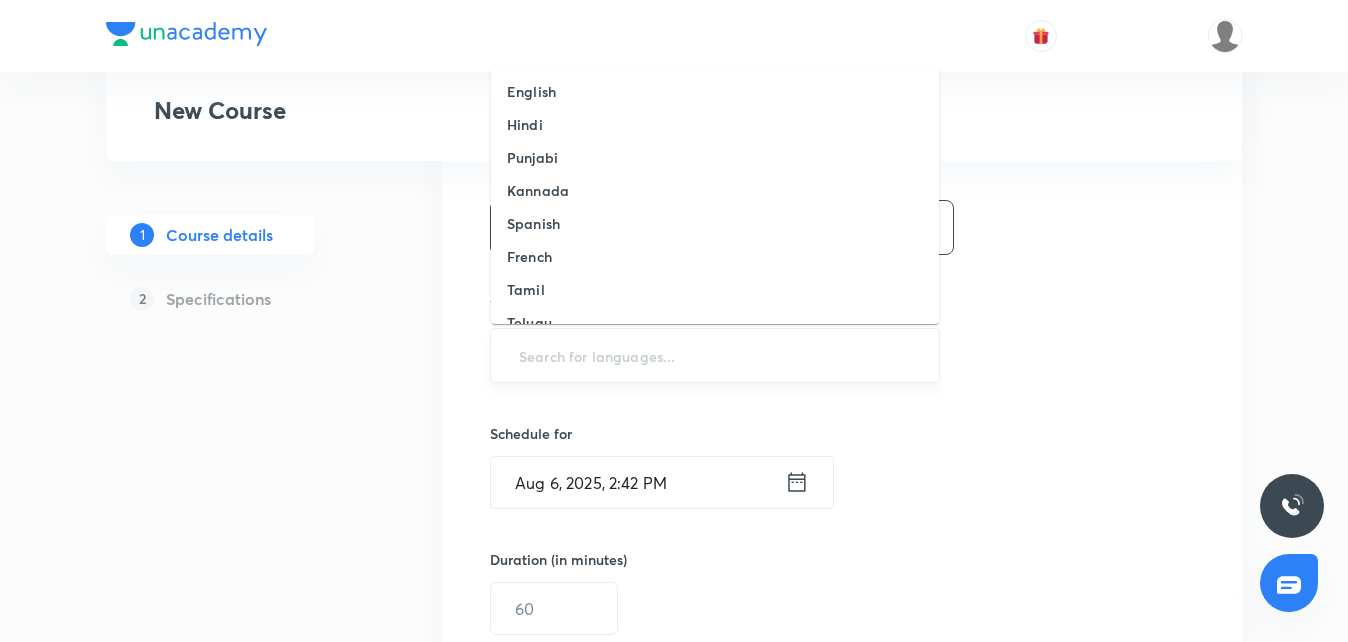 click at bounding box center [715, 355] 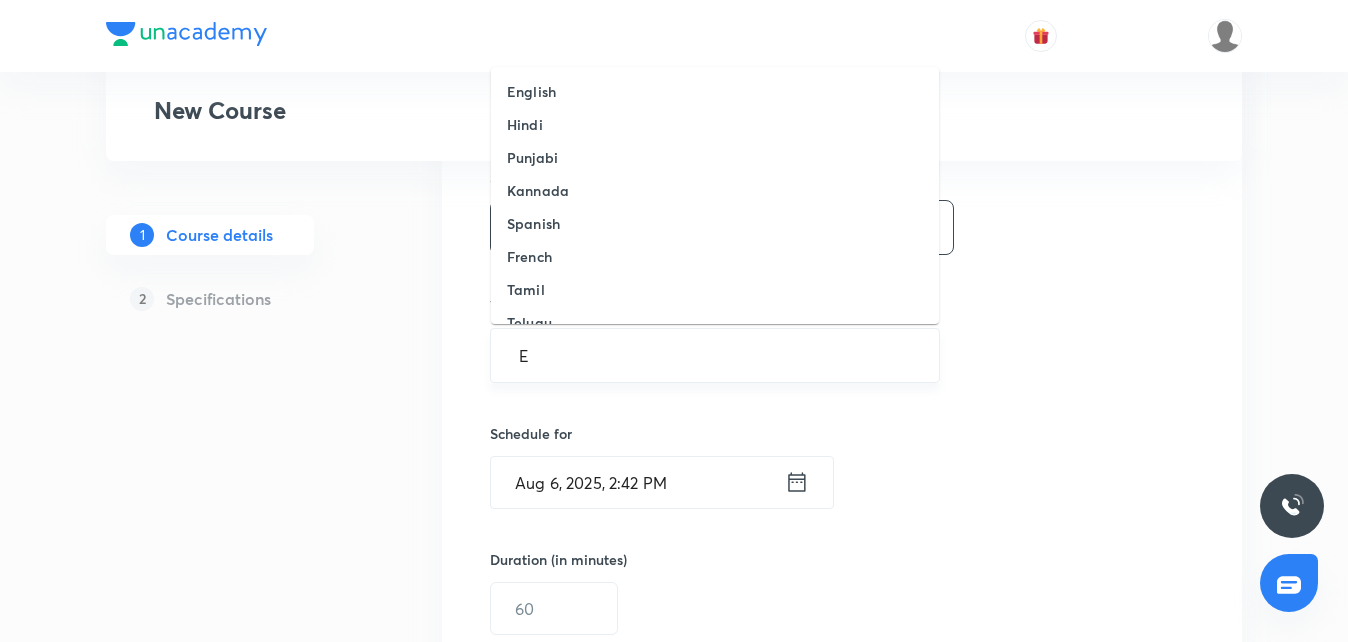 type on "En" 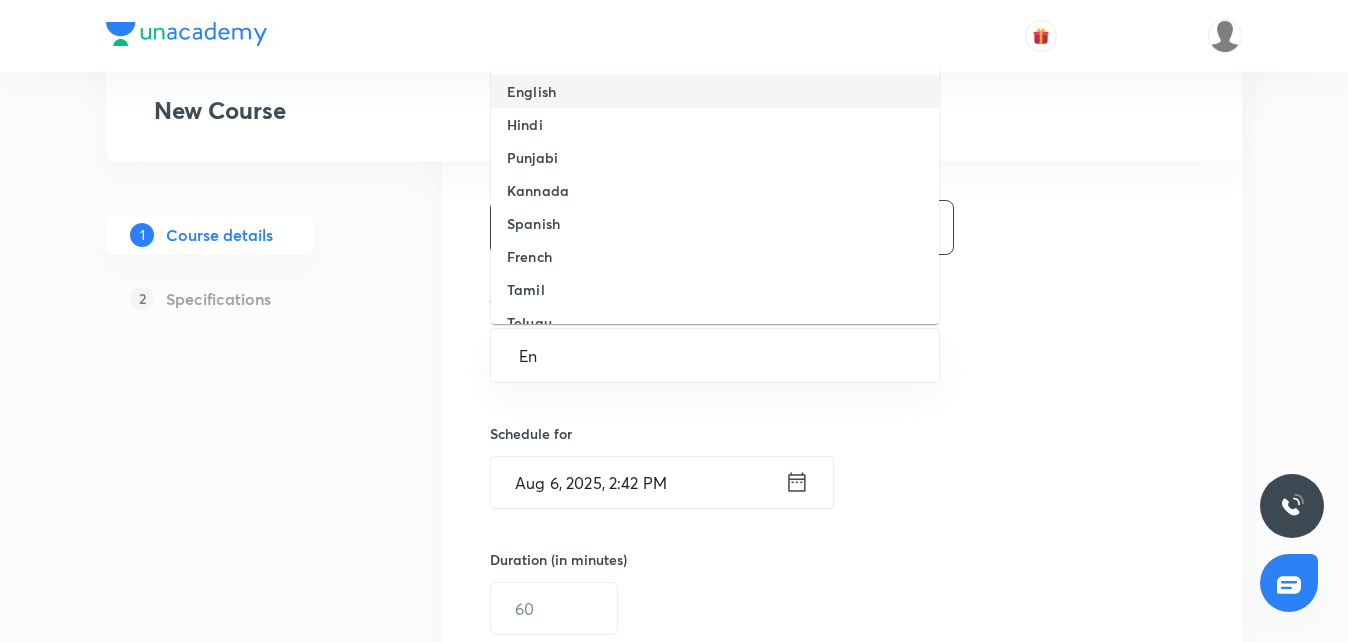 click on "English" at bounding box center (715, 91) 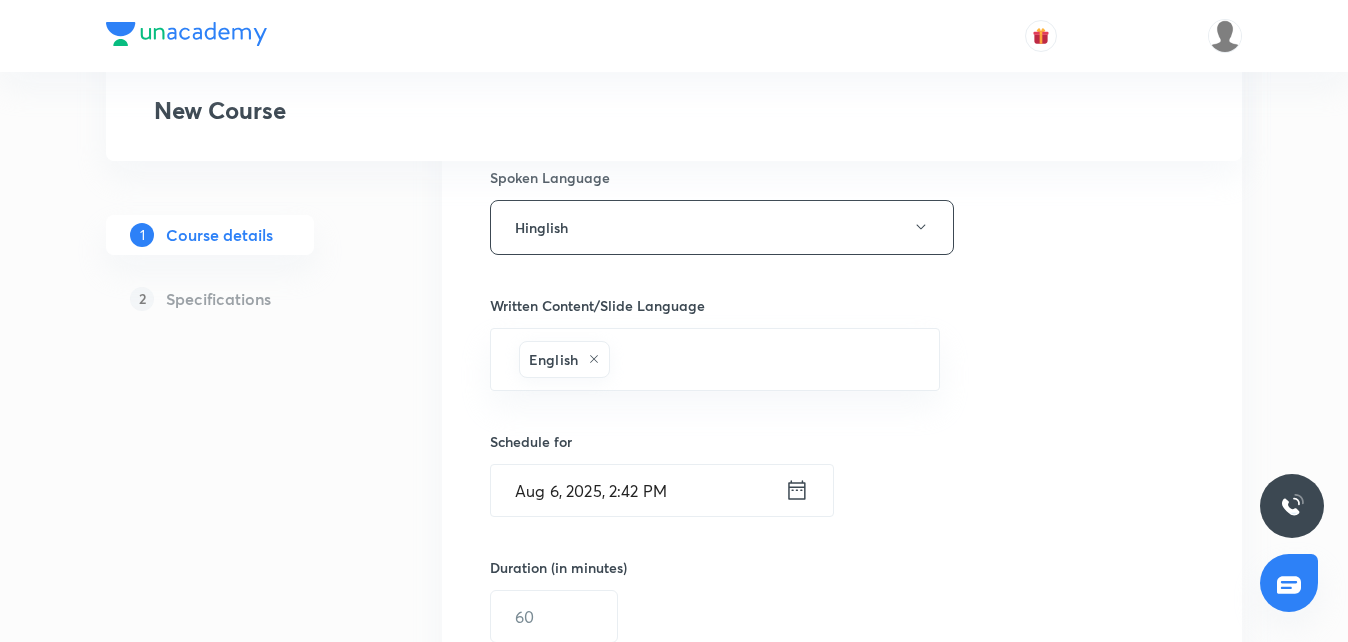 click 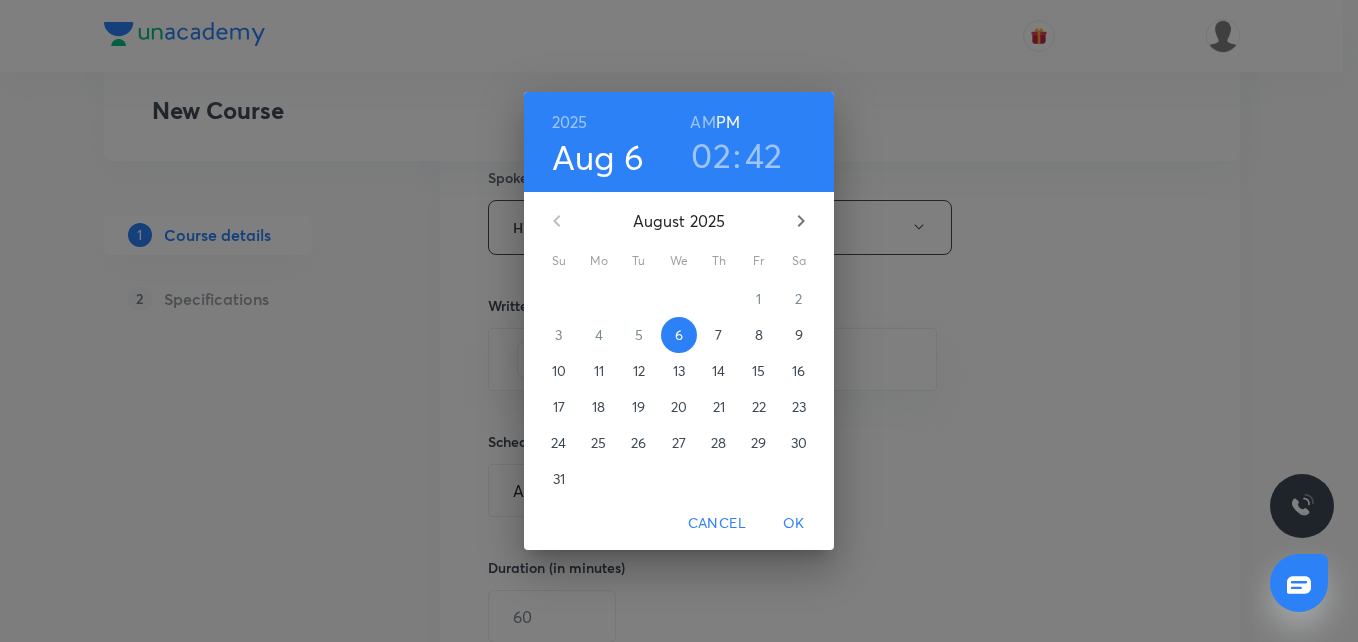 click on "12" at bounding box center [639, 371] 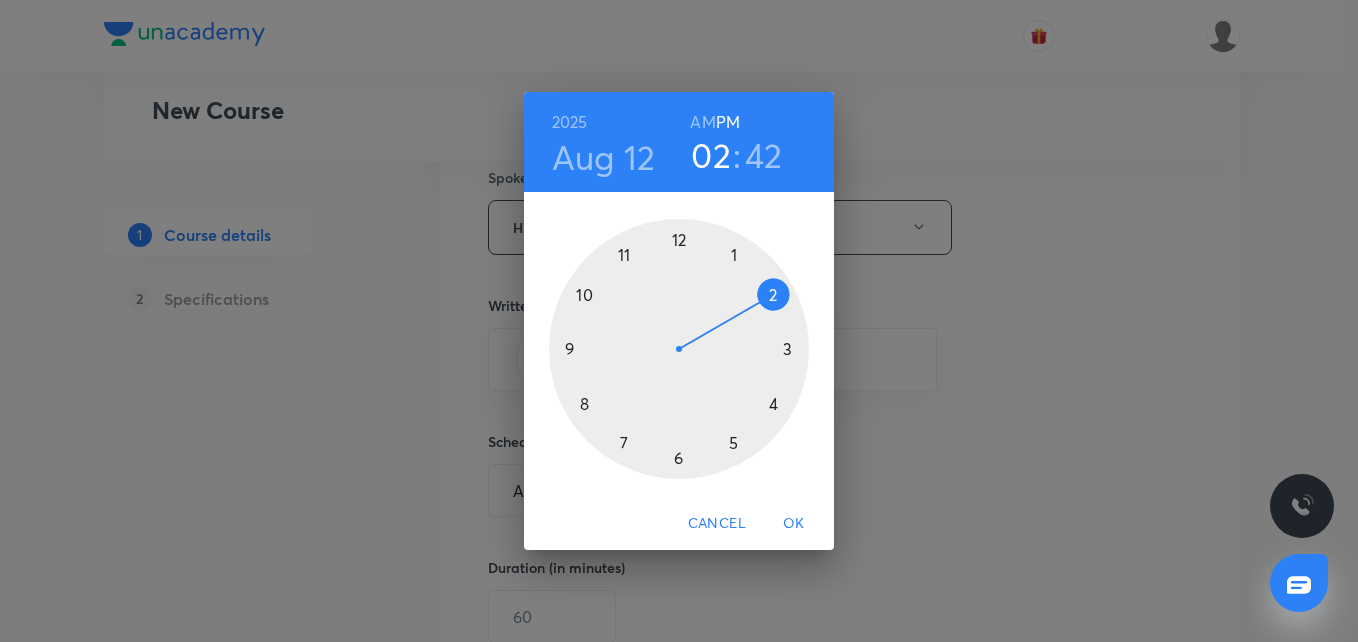 click at bounding box center (679, 349) 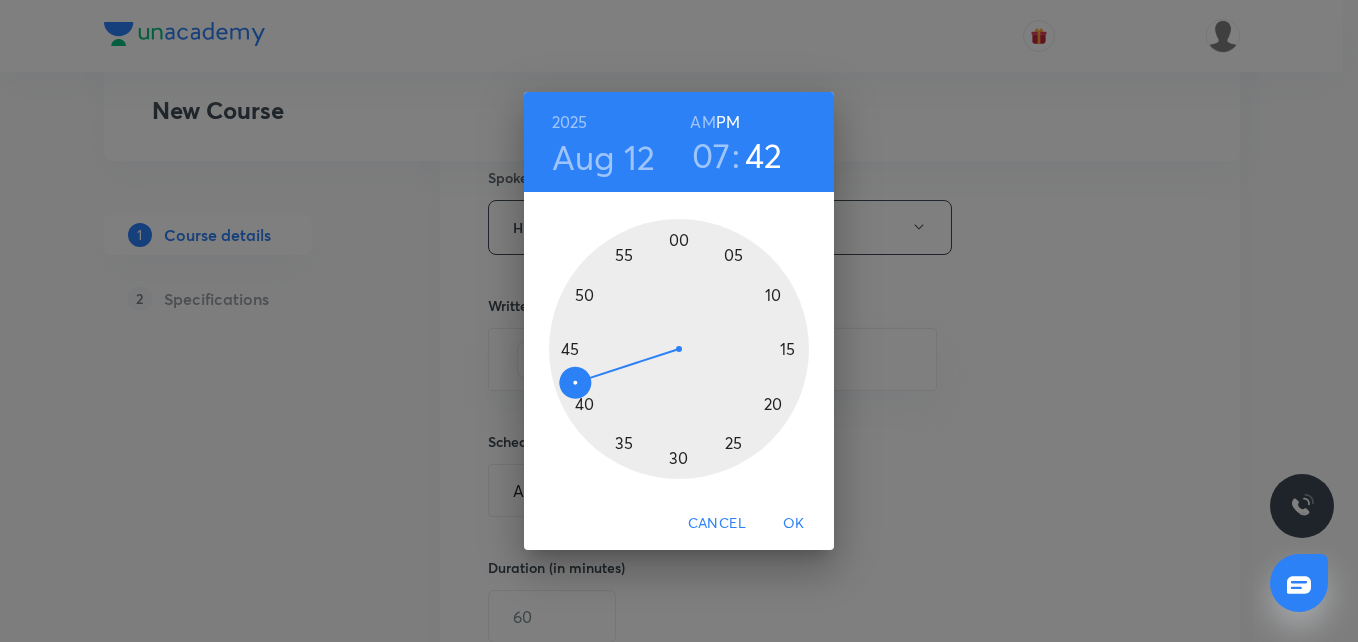 click at bounding box center [679, 349] 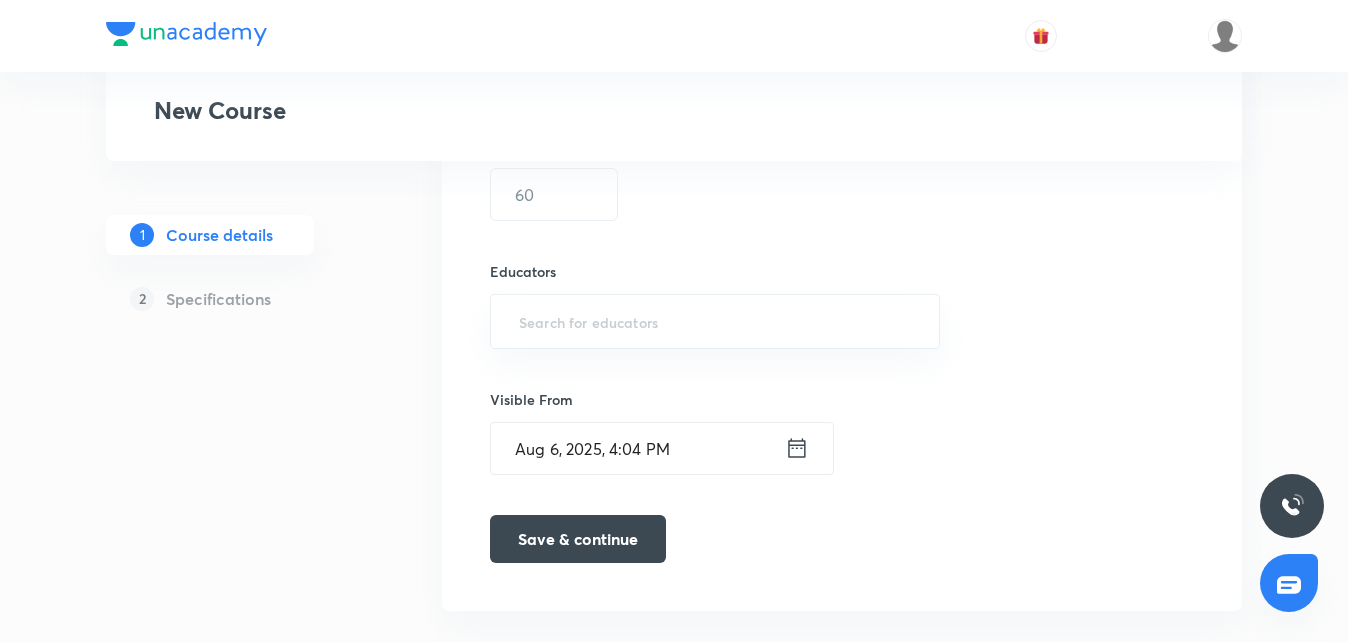 scroll, scrollTop: 1475, scrollLeft: 0, axis: vertical 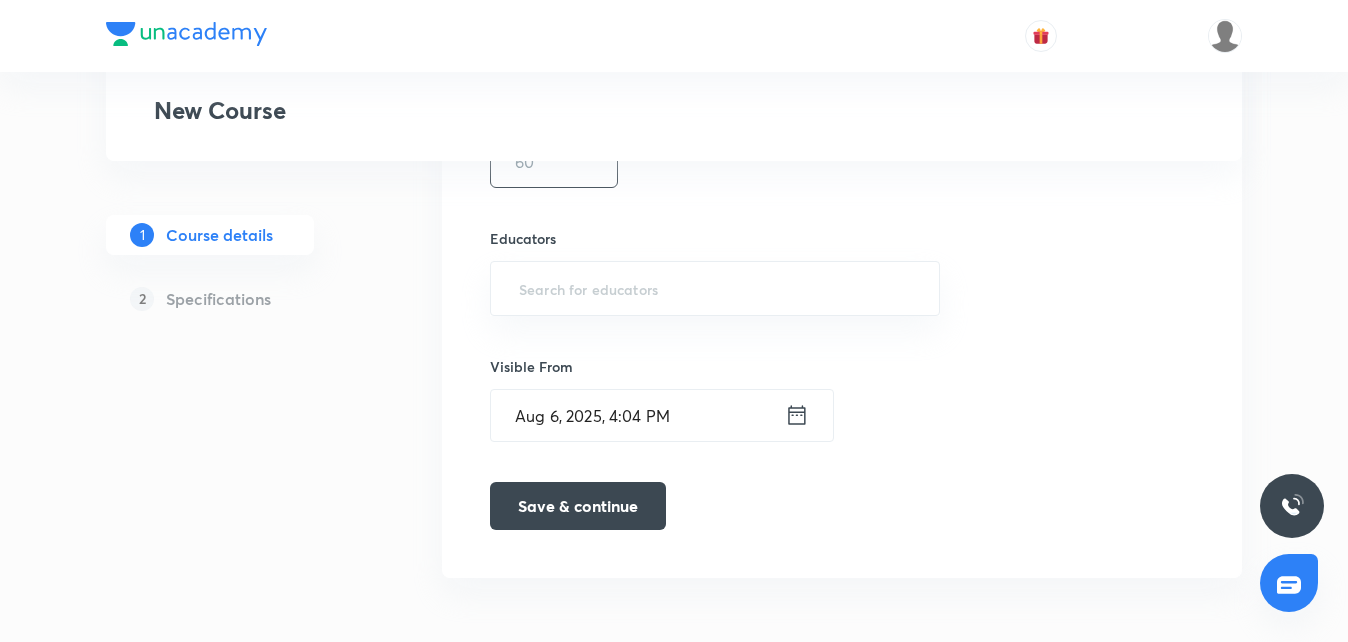 click at bounding box center (554, 161) 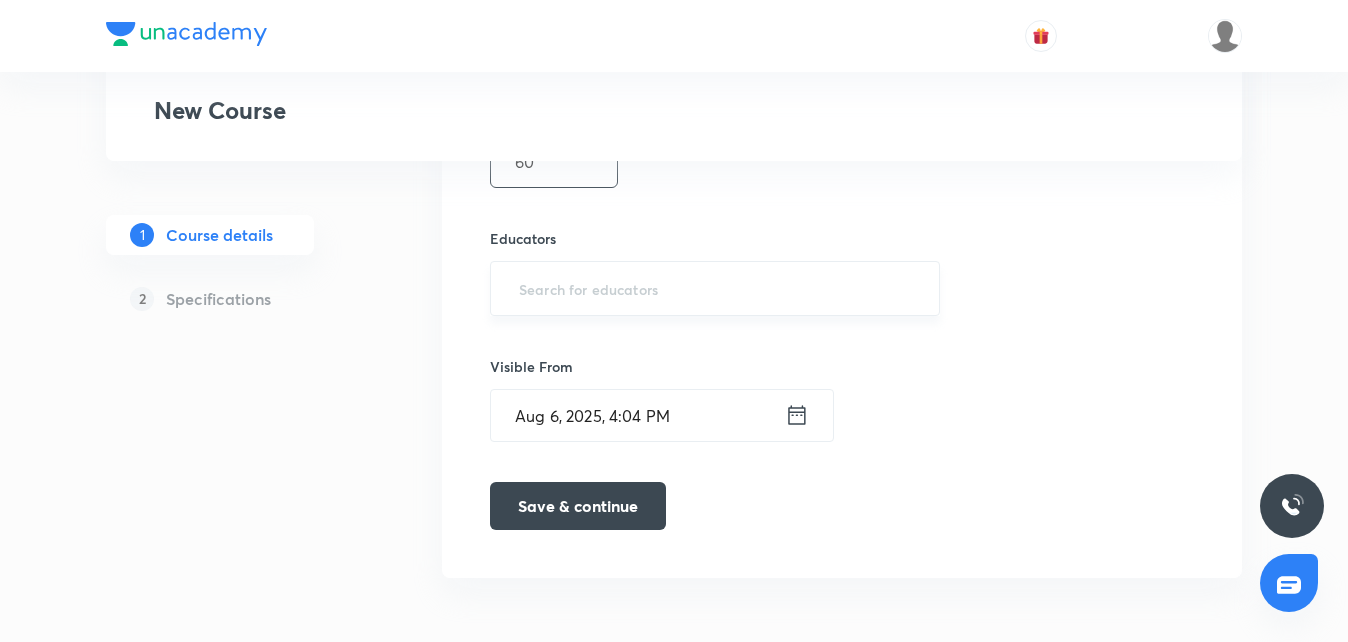 type on "60" 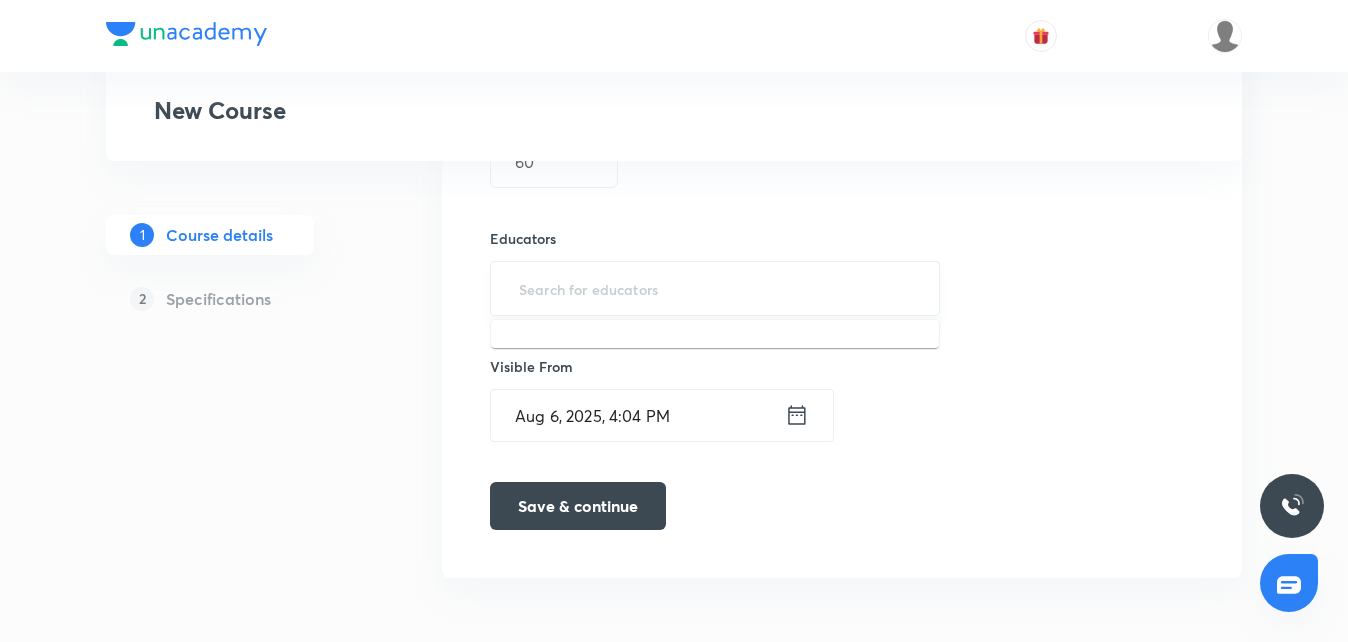 click at bounding box center (715, 288) 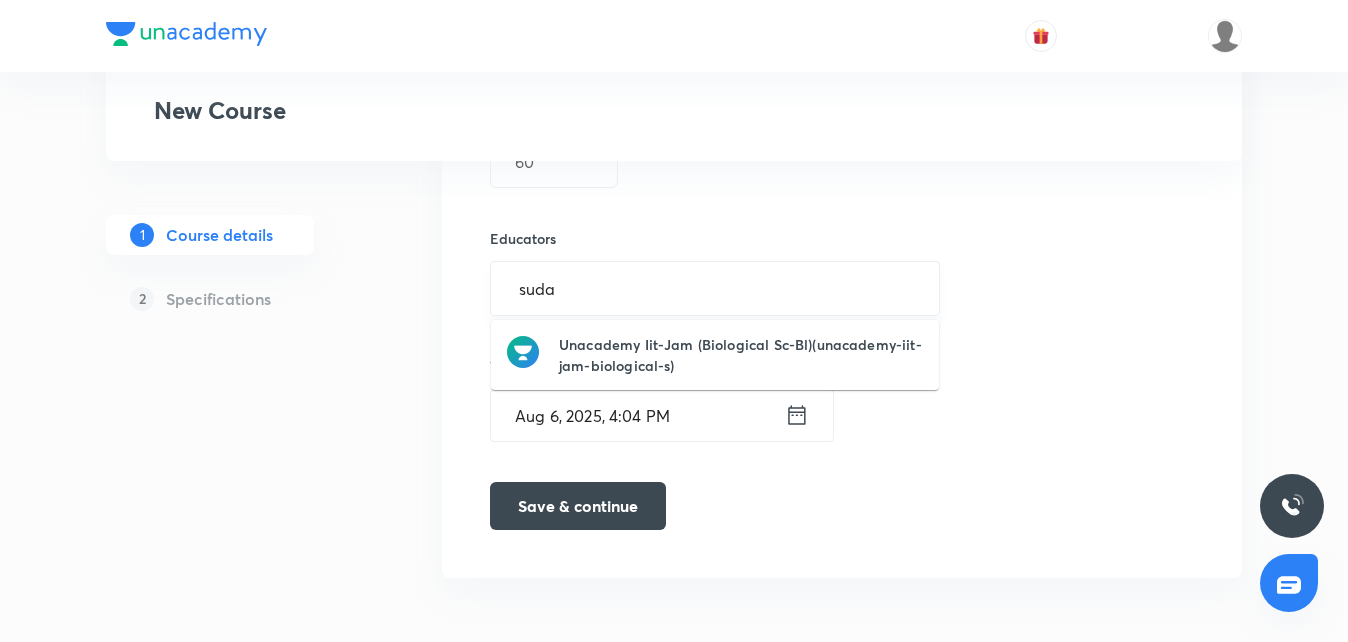 type on "sudar" 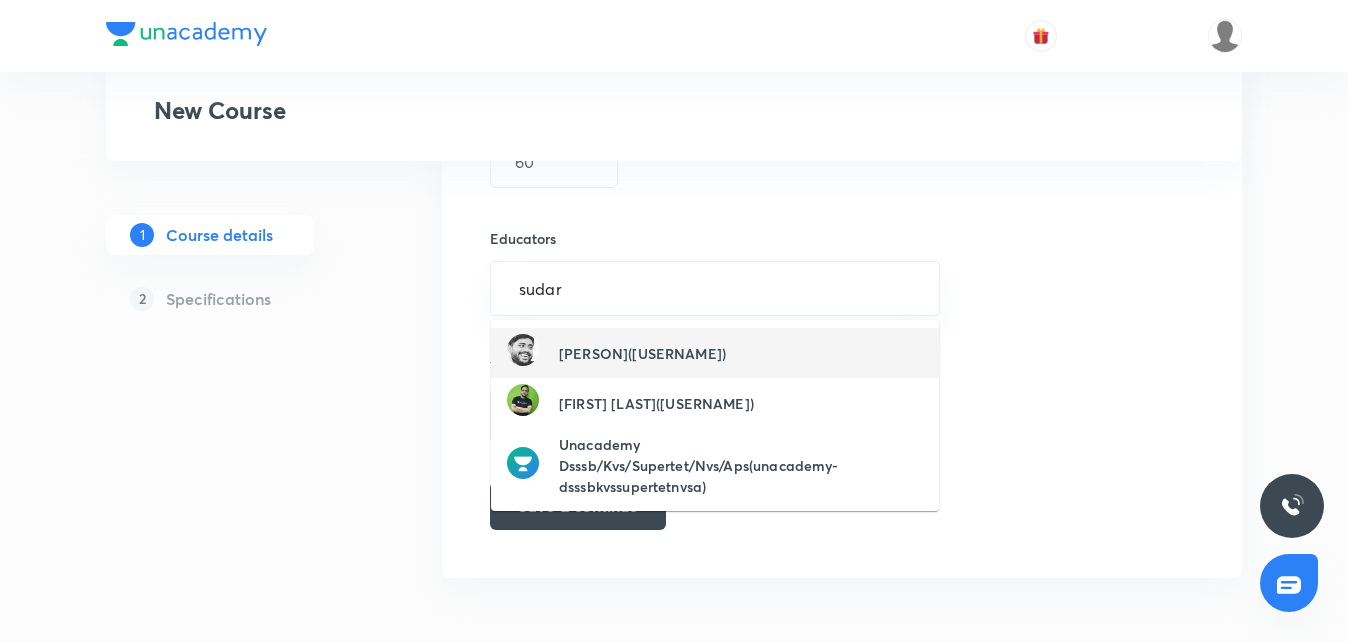 click on "Sudarshan Gurjar(gurjar18sud)" at bounding box center (642, 353) 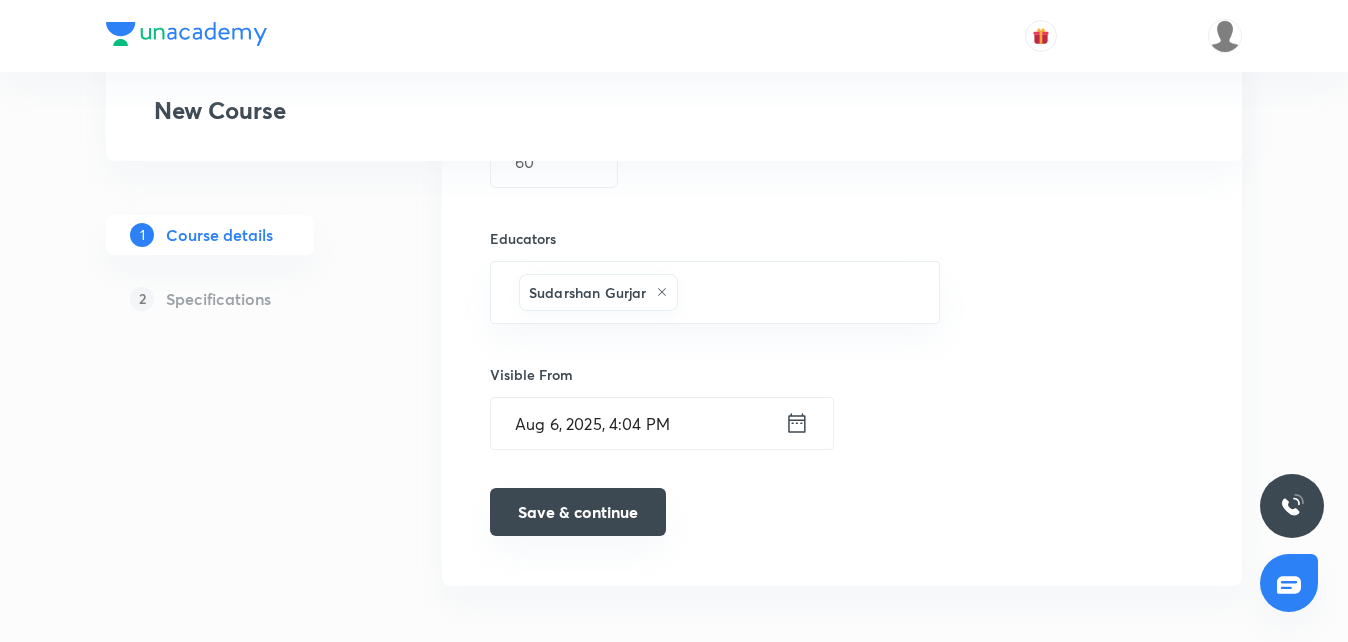 click on "Save & continue" at bounding box center [578, 512] 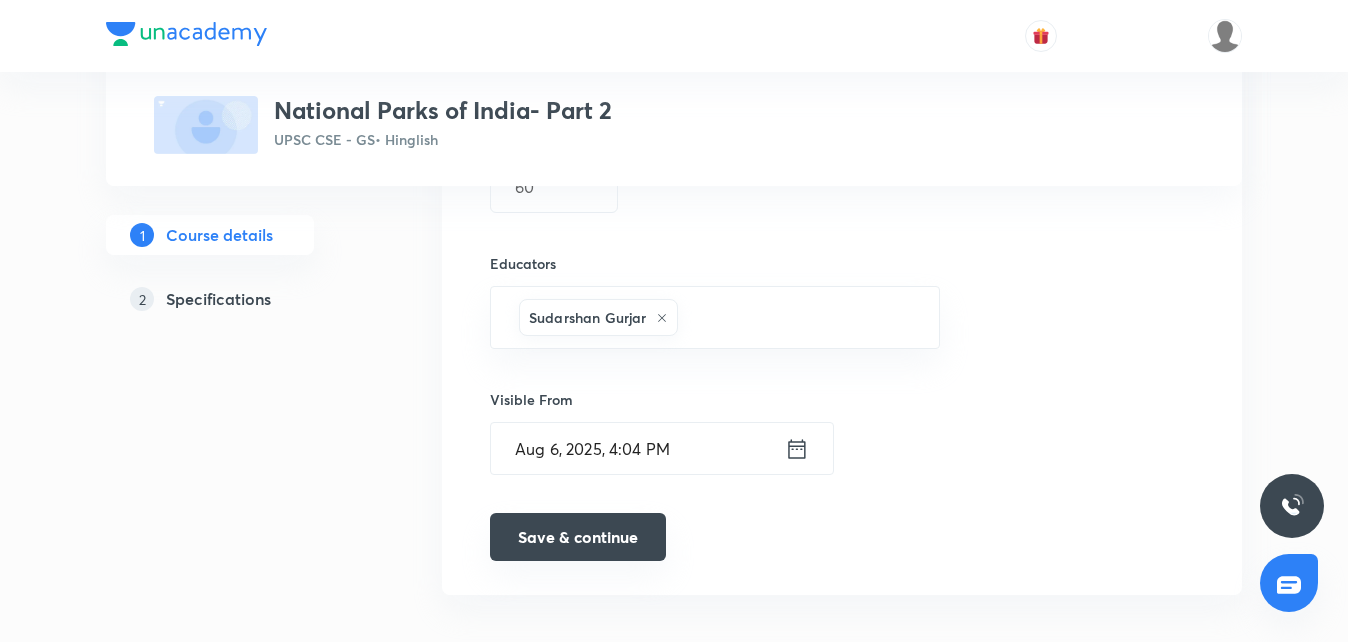 scroll, scrollTop: 1492, scrollLeft: 0, axis: vertical 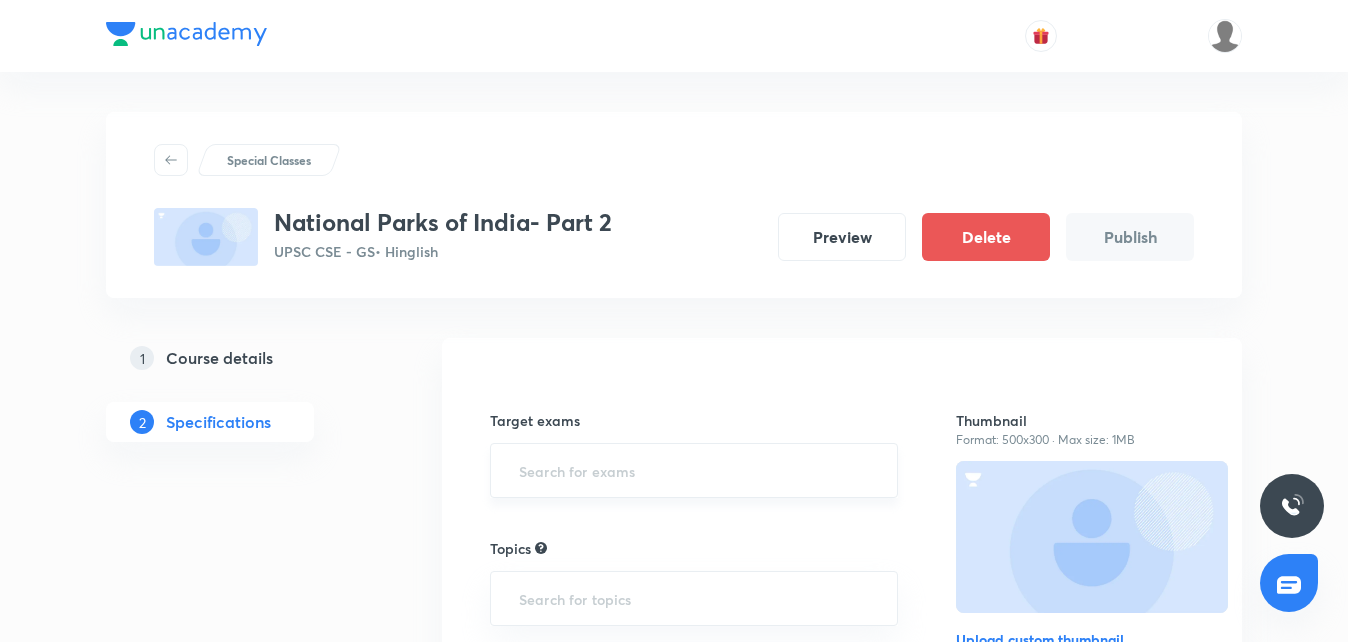 click on "​" at bounding box center (694, 470) 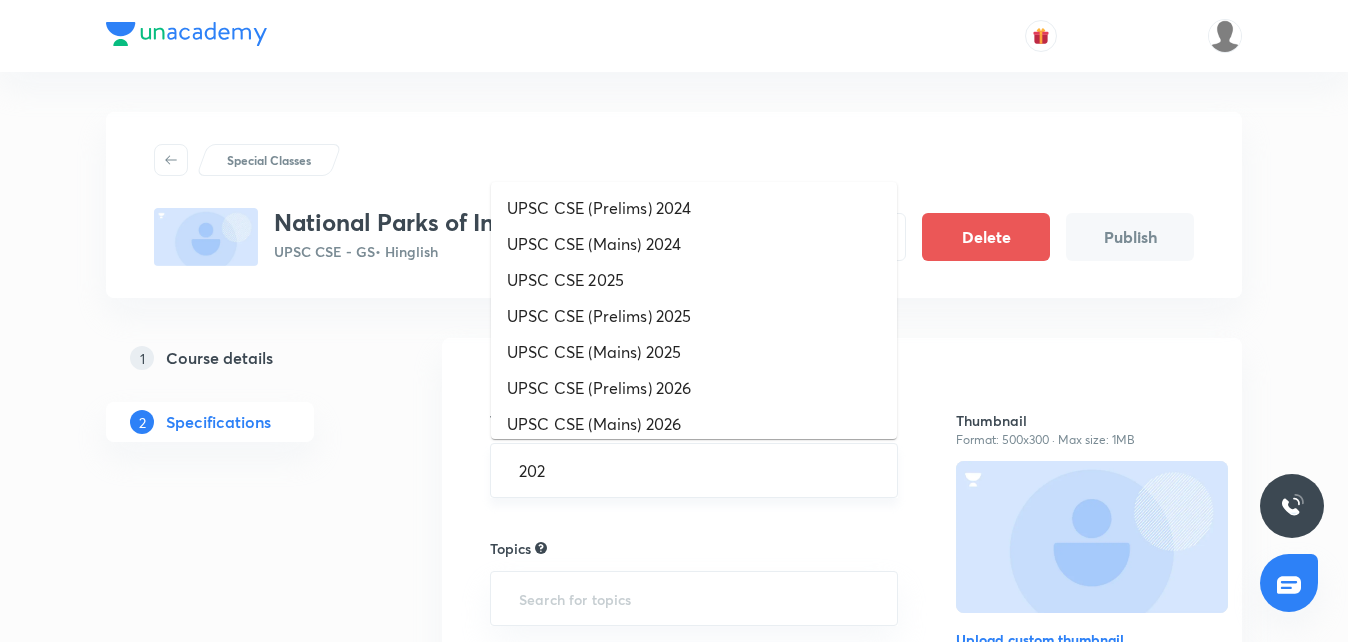 type on "2026" 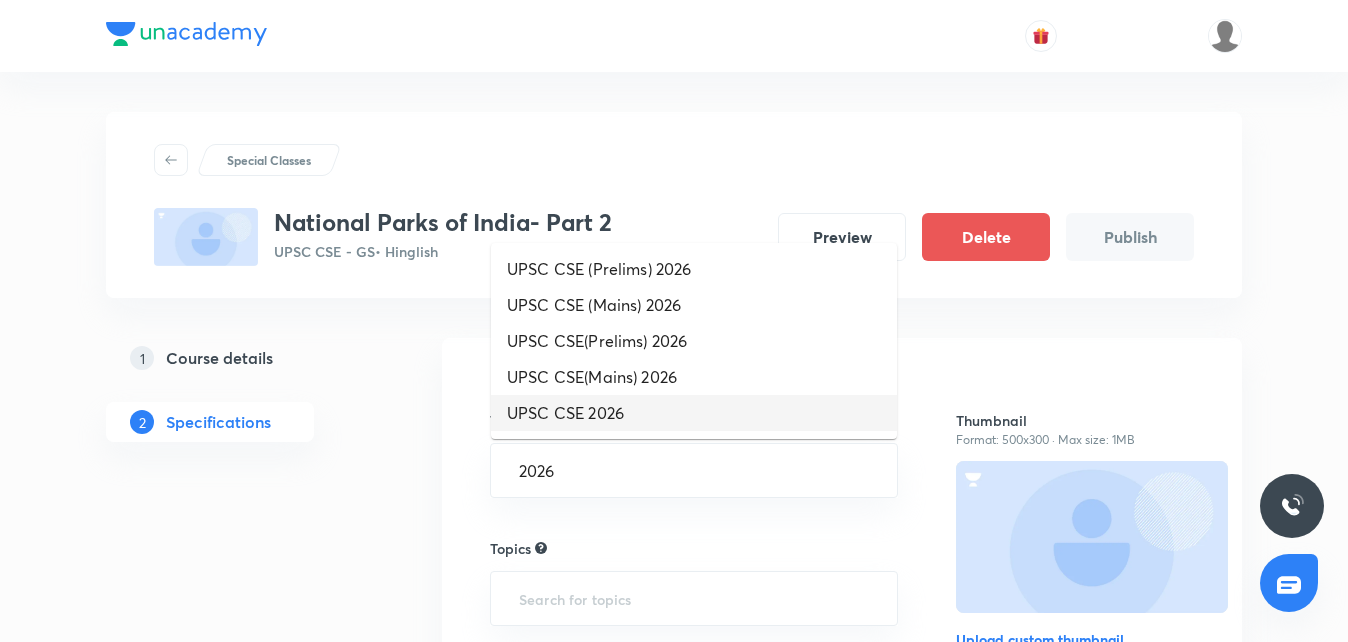 click on "UPSC CSE 2026" at bounding box center (694, 413) 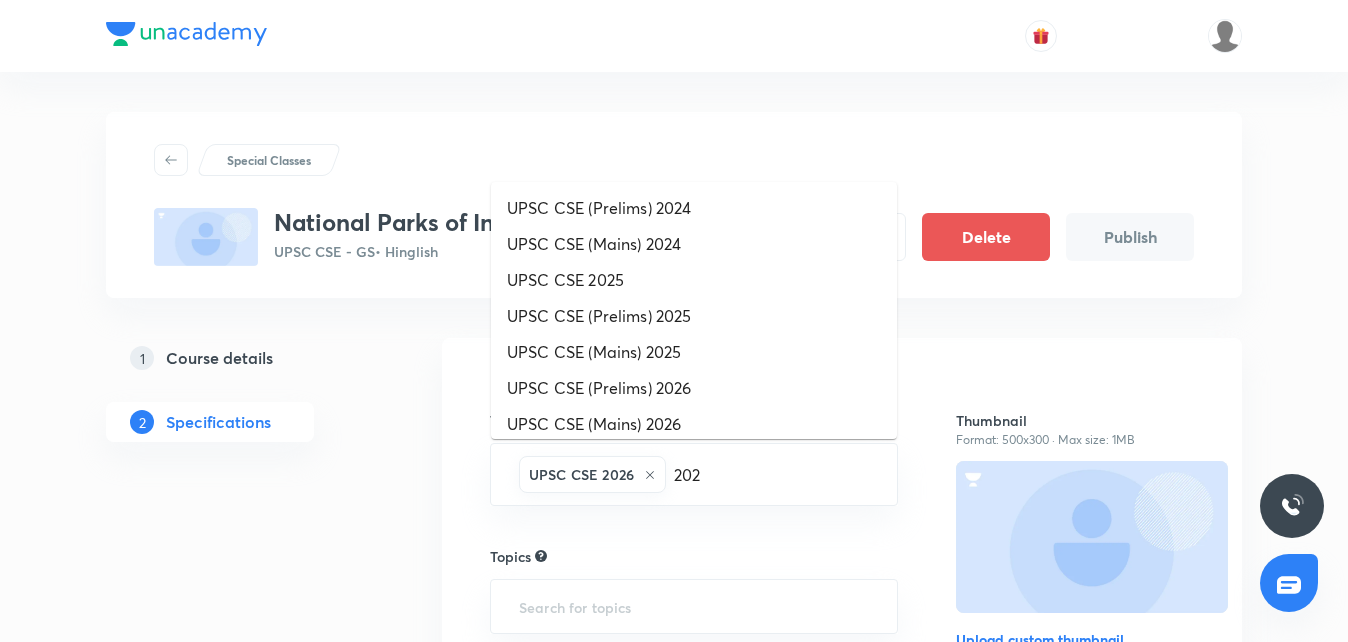 type on "2027" 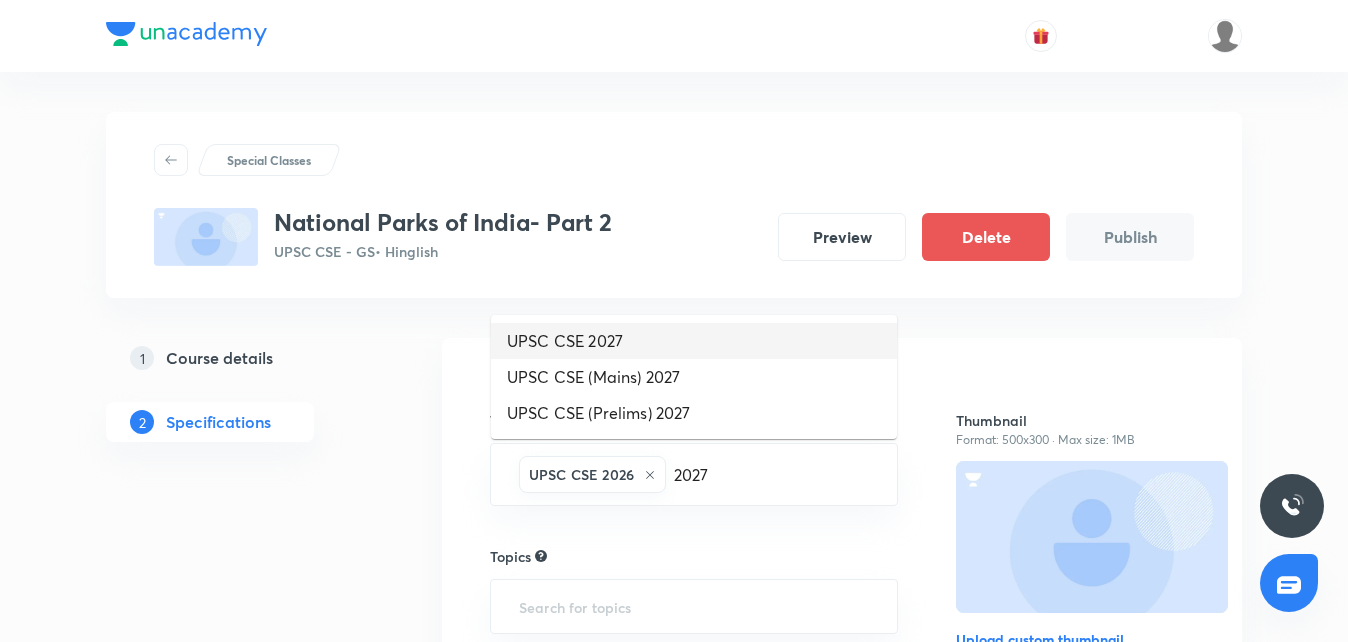 click on "UPSC CSE 2027" at bounding box center (694, 341) 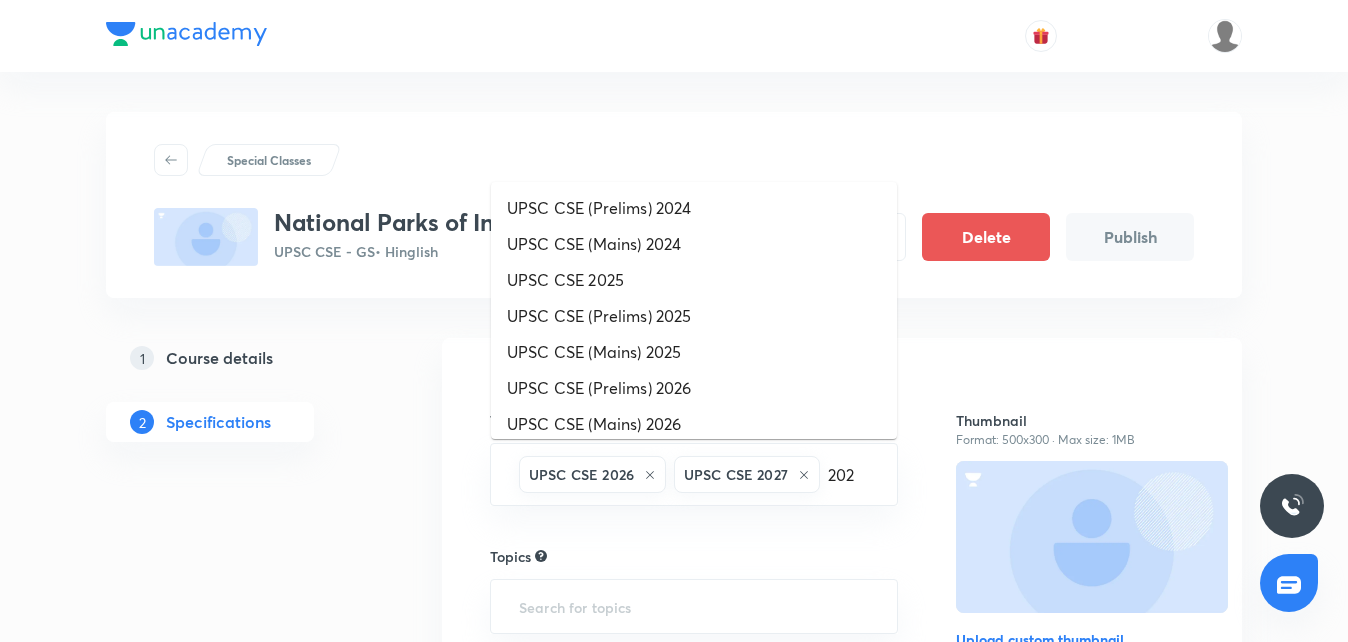 type on "2028" 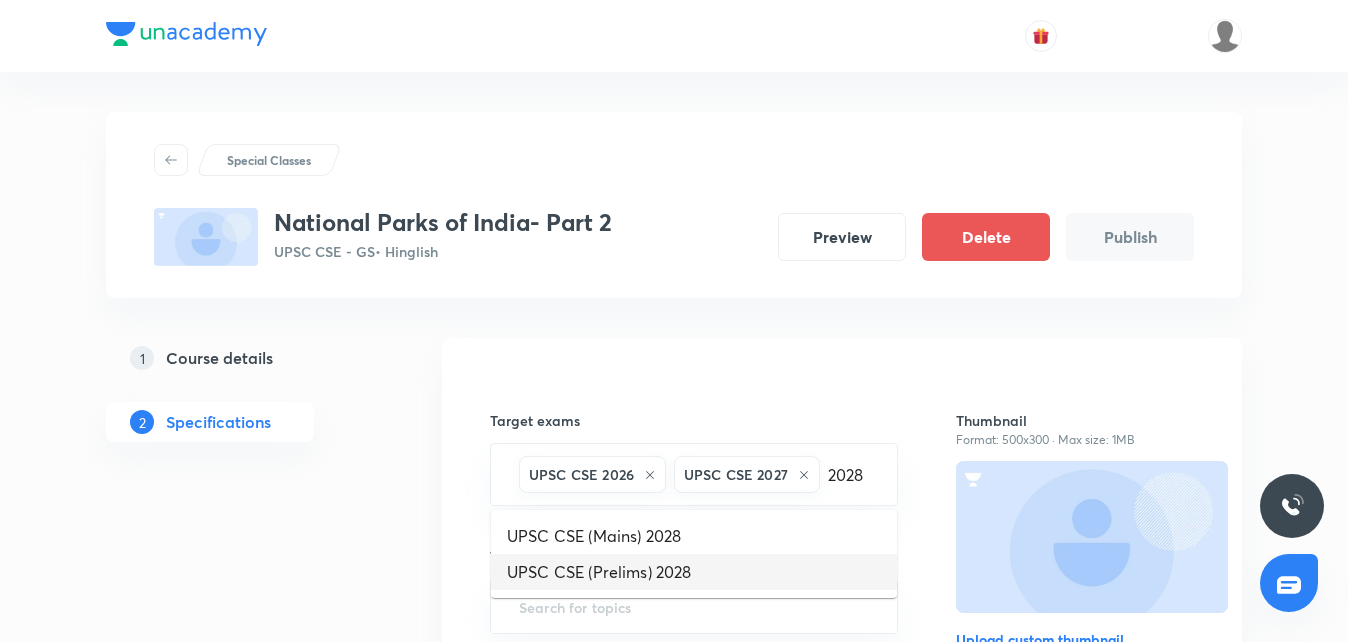 click on "UPSC CSE (Prelims) 2028" at bounding box center (694, 572) 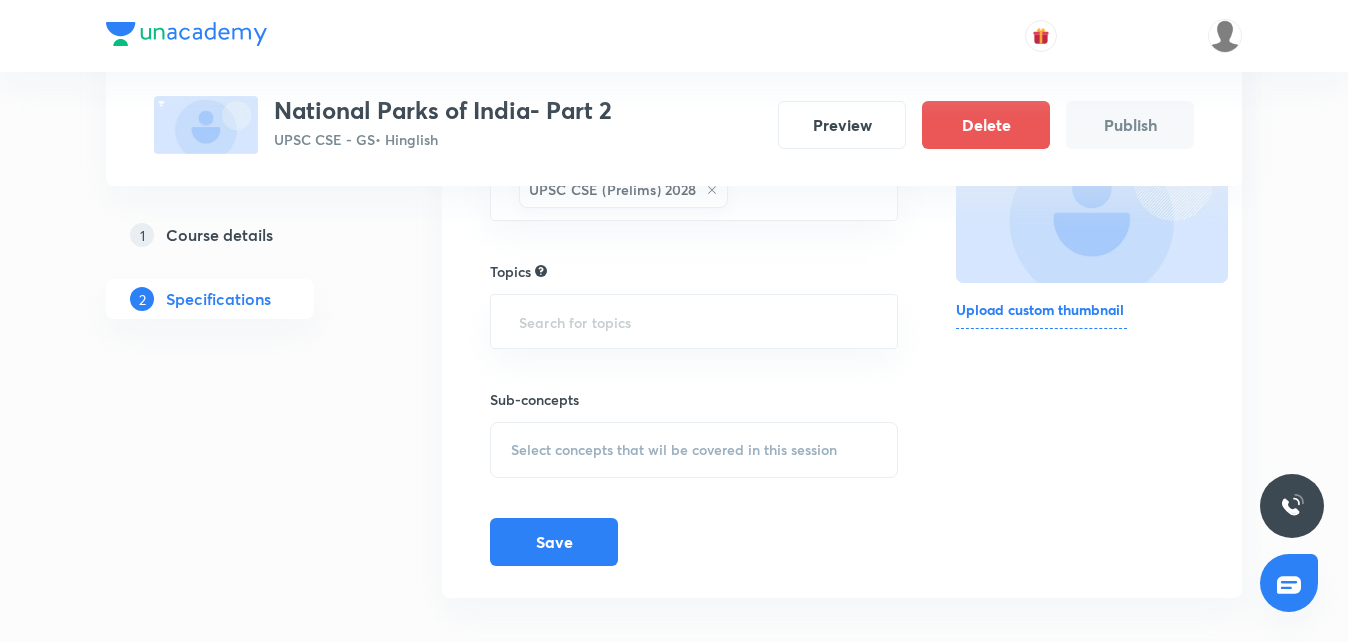 scroll, scrollTop: 336, scrollLeft: 0, axis: vertical 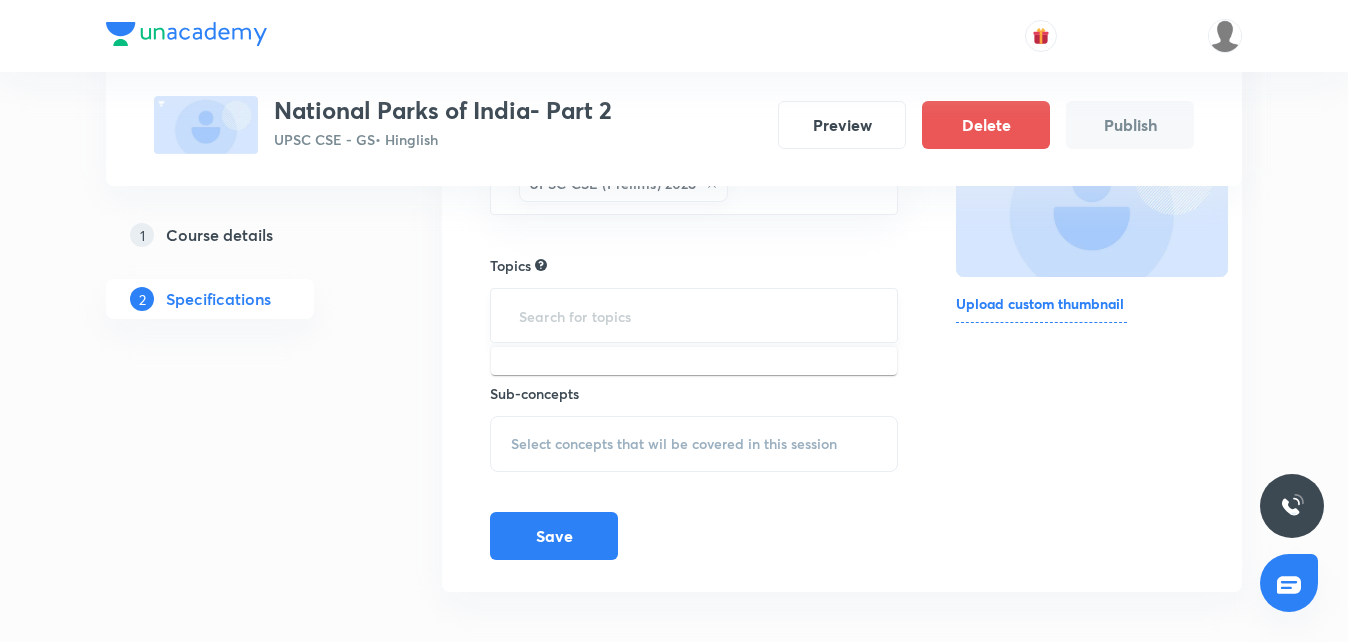 click at bounding box center (694, 315) 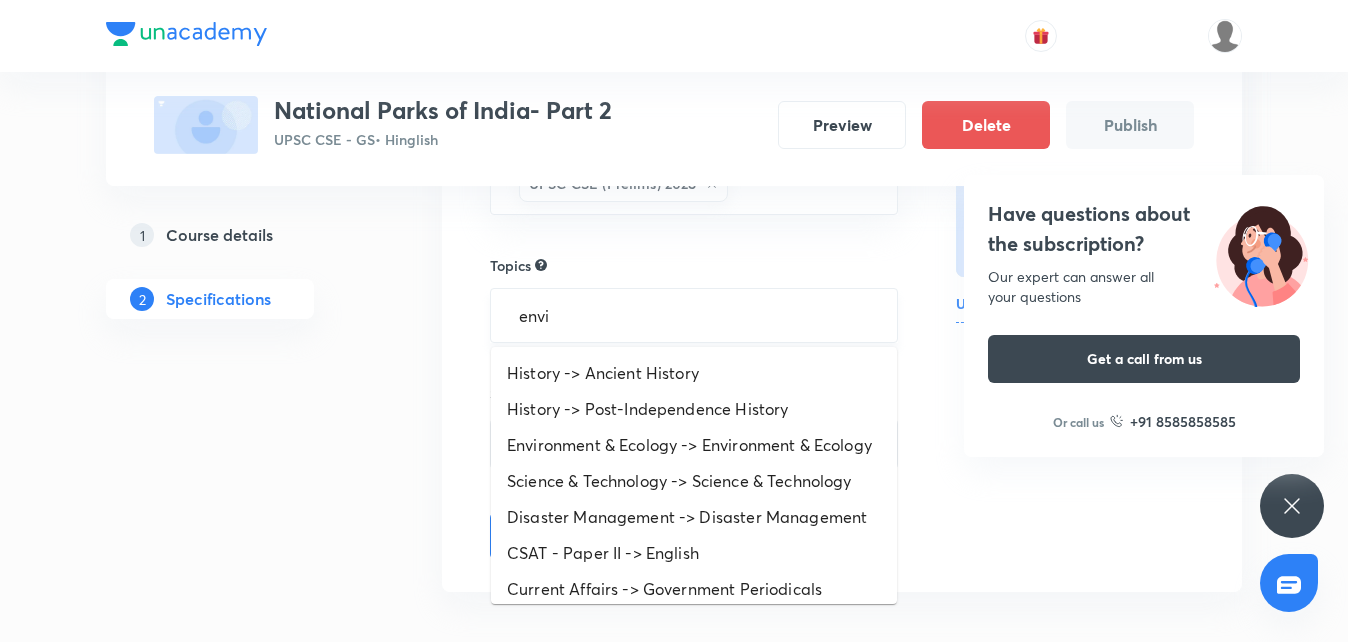 type on "envir" 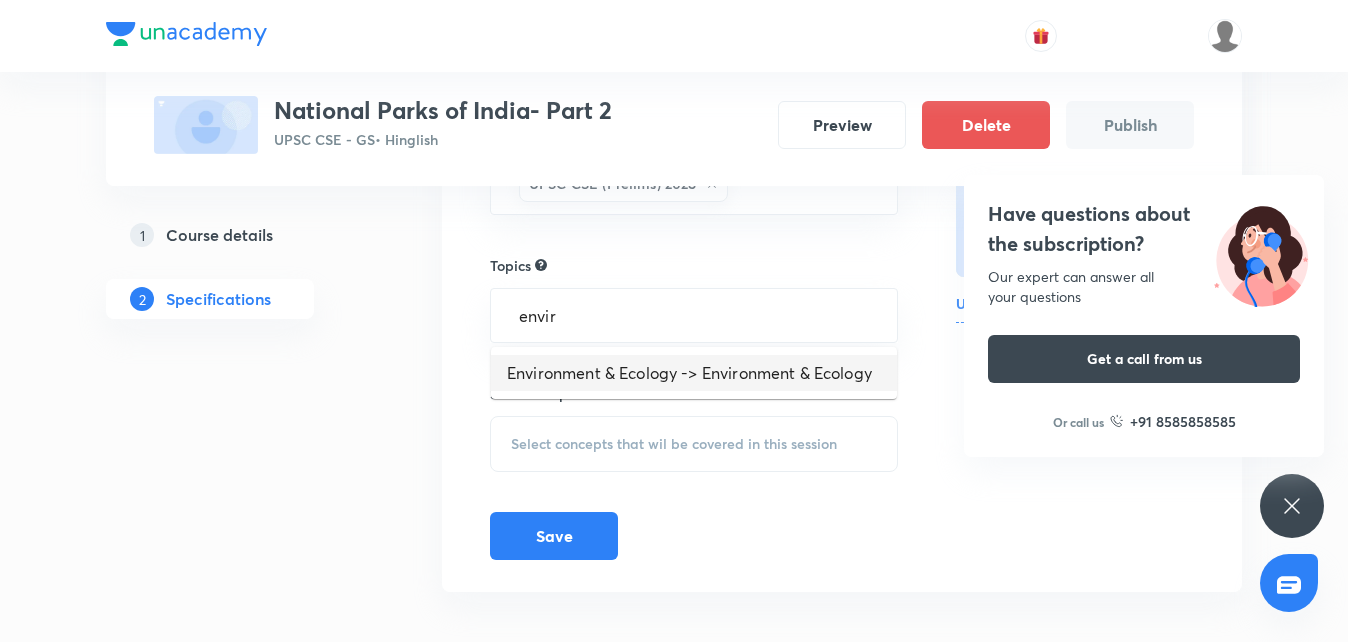 click on "Environment & Ecology ->  Environment & Ecology" at bounding box center (694, 373) 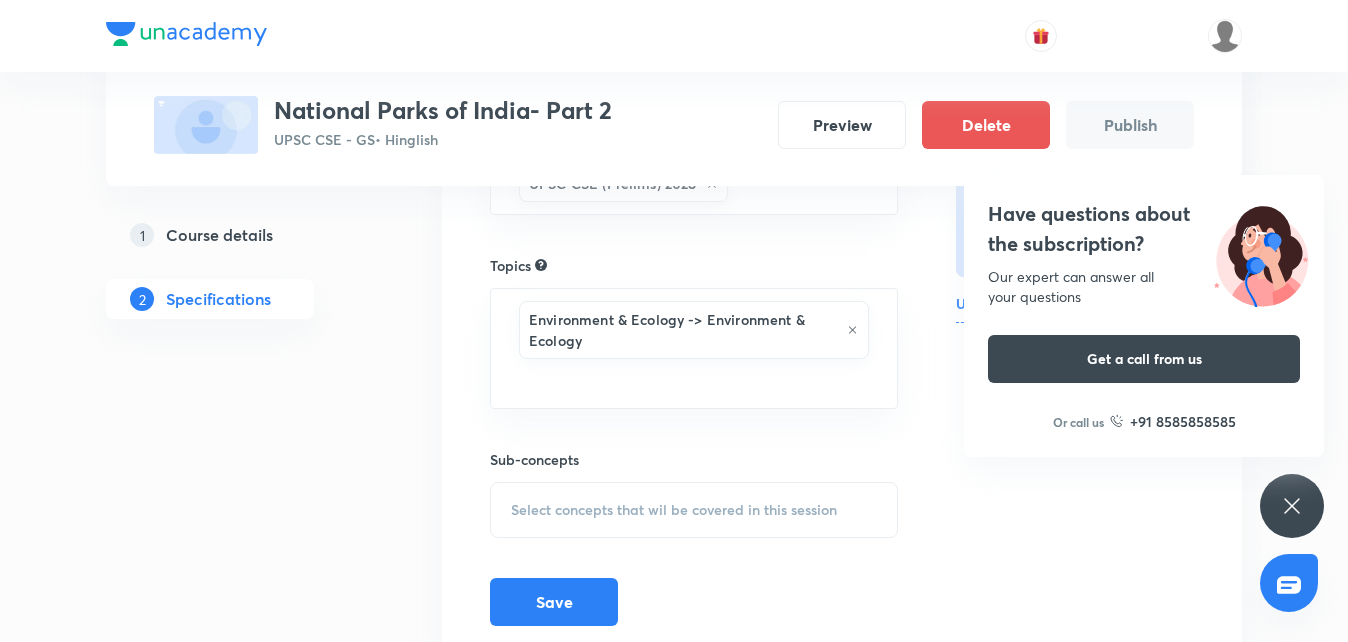click on "Select concepts that wil be covered in this session" at bounding box center [674, 510] 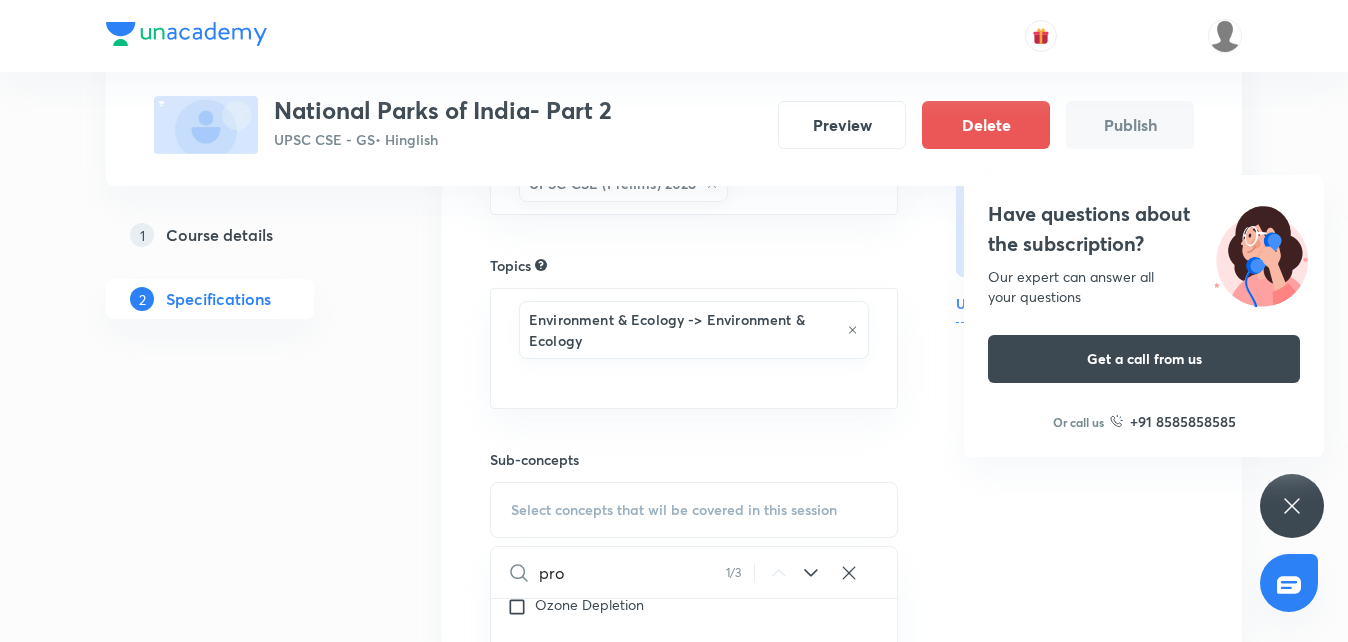 scroll, scrollTop: 162, scrollLeft: 0, axis: vertical 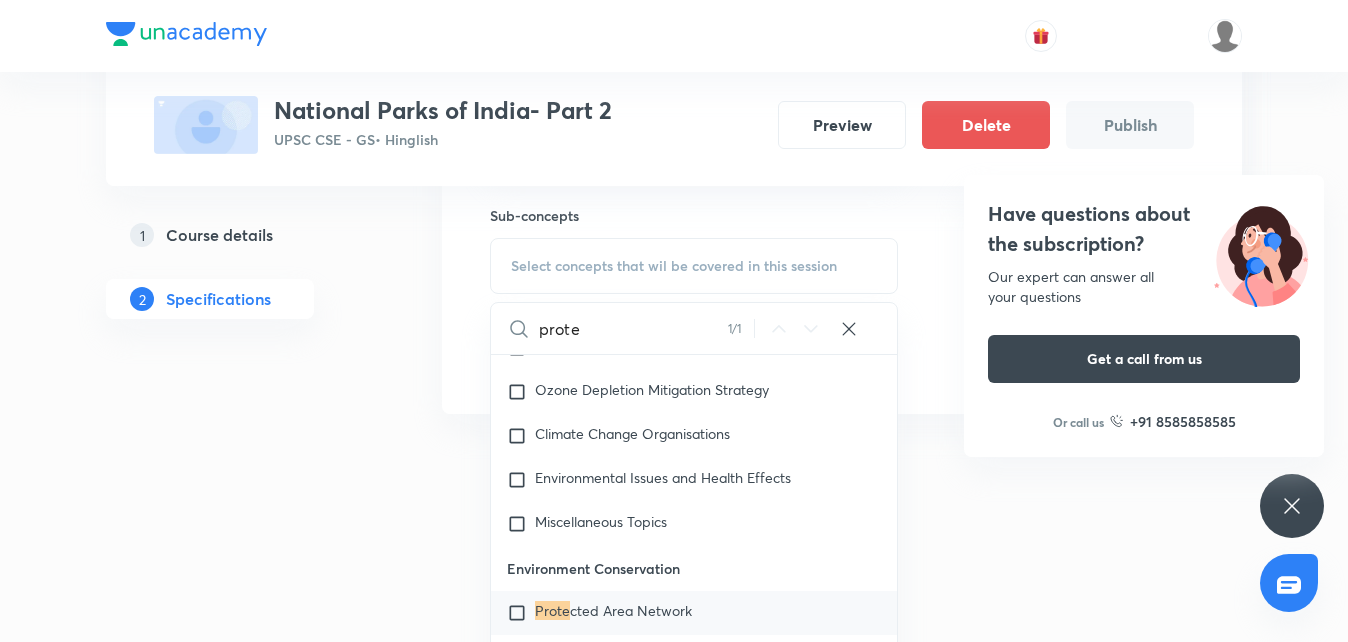 type on "prote" 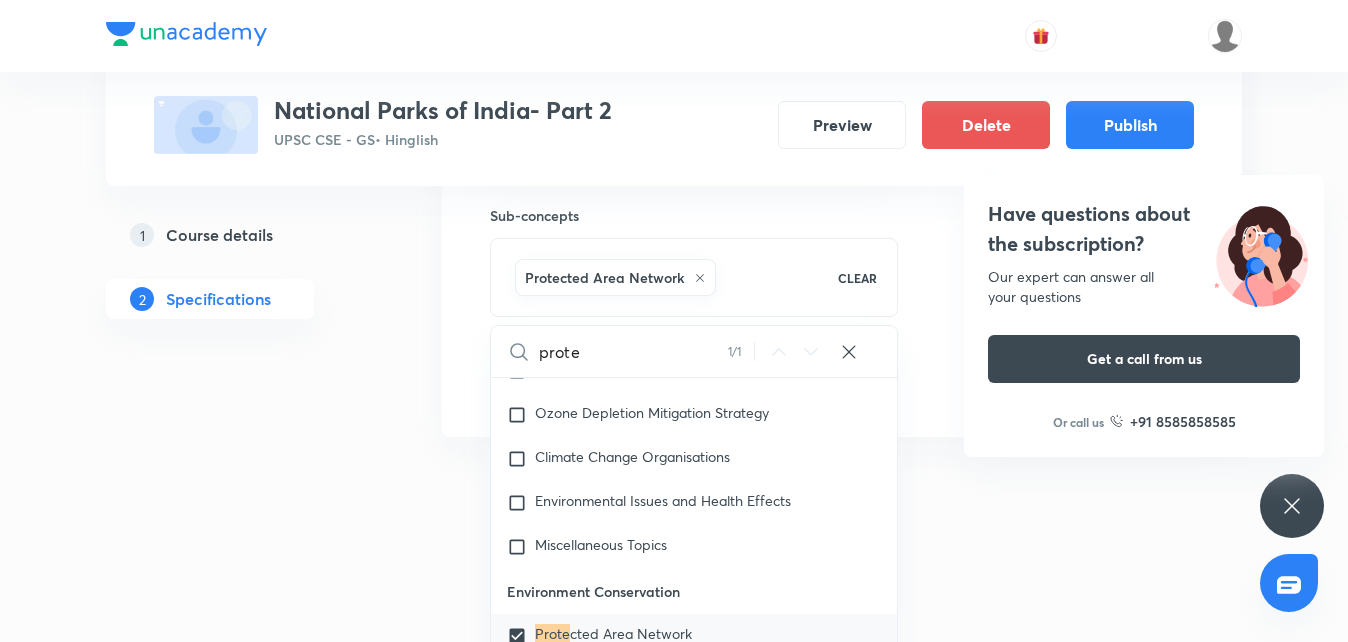scroll, scrollTop: 667, scrollLeft: 0, axis: vertical 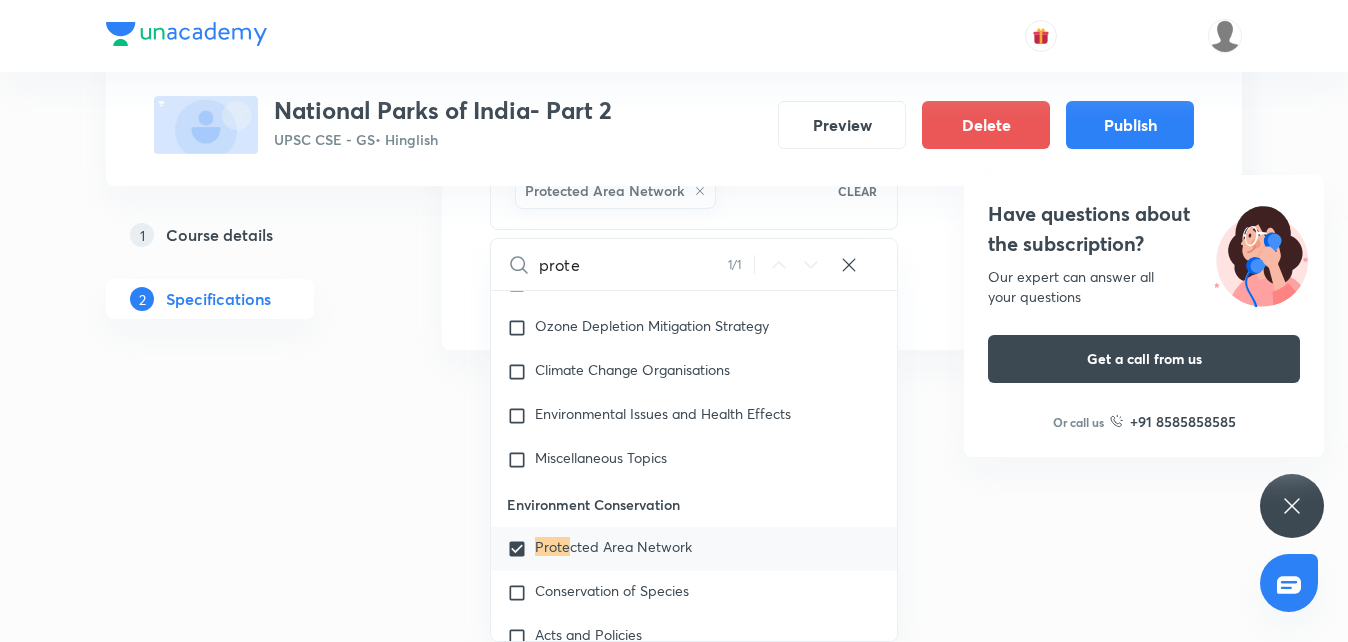 click on "prote" at bounding box center [633, 264] 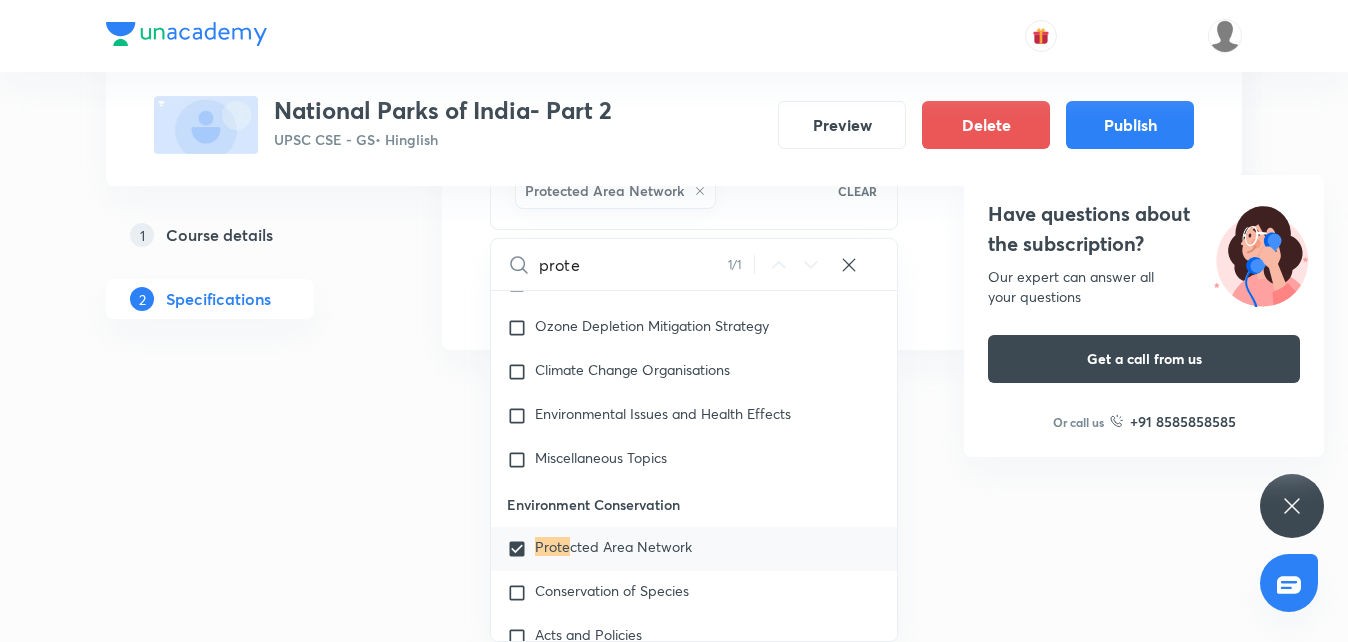 click on "Target exams UPSC CSE 2026 UPSC CSE 2027 UPSC CSE (Prelims) 2028 ​ Topics Environment & Ecology ->  Environment & Ecology ​ Sub-concepts Protected Area Network CLEAR prote 1 / 1 ​ Environment and General Issues Climate Change Acidification Ozone Depletion Ozone Depletion Mitigation Strategy  Climate Change Organisations Environmental Issues and Health Effects Miscellaneous Topics Environment Conservation Prote cted Area Network Conservation of Species Acts and Policies International Environmental Conservation Practice & Crash Course Practice & Crash Course Biodiversity Genetic Engineering Approaches to Deal With Pollution Measurement of Biodiversity Biodiversity-Foodweb Corelation Services Provided by Biodiversity Biodiversity Loss-cause and Impact Conservation of Biodiversity Biodiversity in India Floral Diversity in India Animal Diversity of India Plant Diversity in India Marine Biodiversity Environmental Pollution Pollutants Air Pollution Water Pollution Soil Pollution Noise Pollution E-Waste Ecology" at bounding box center [842, 24] 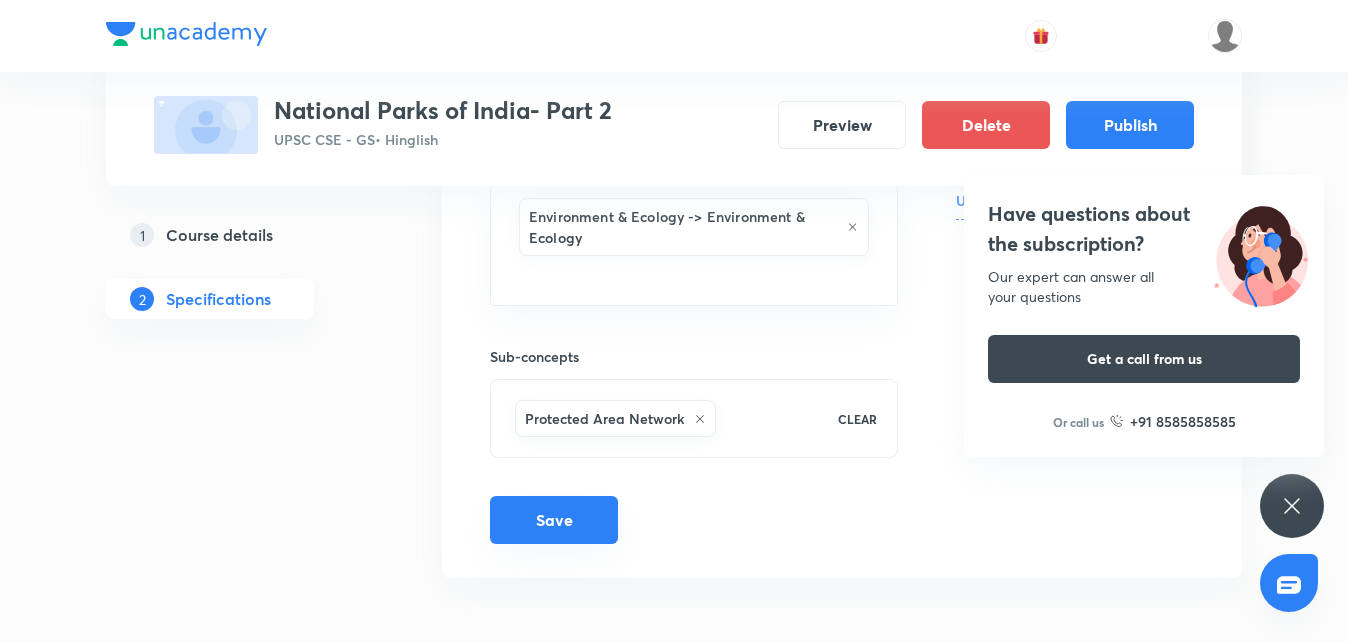 click on "Save" at bounding box center [554, 520] 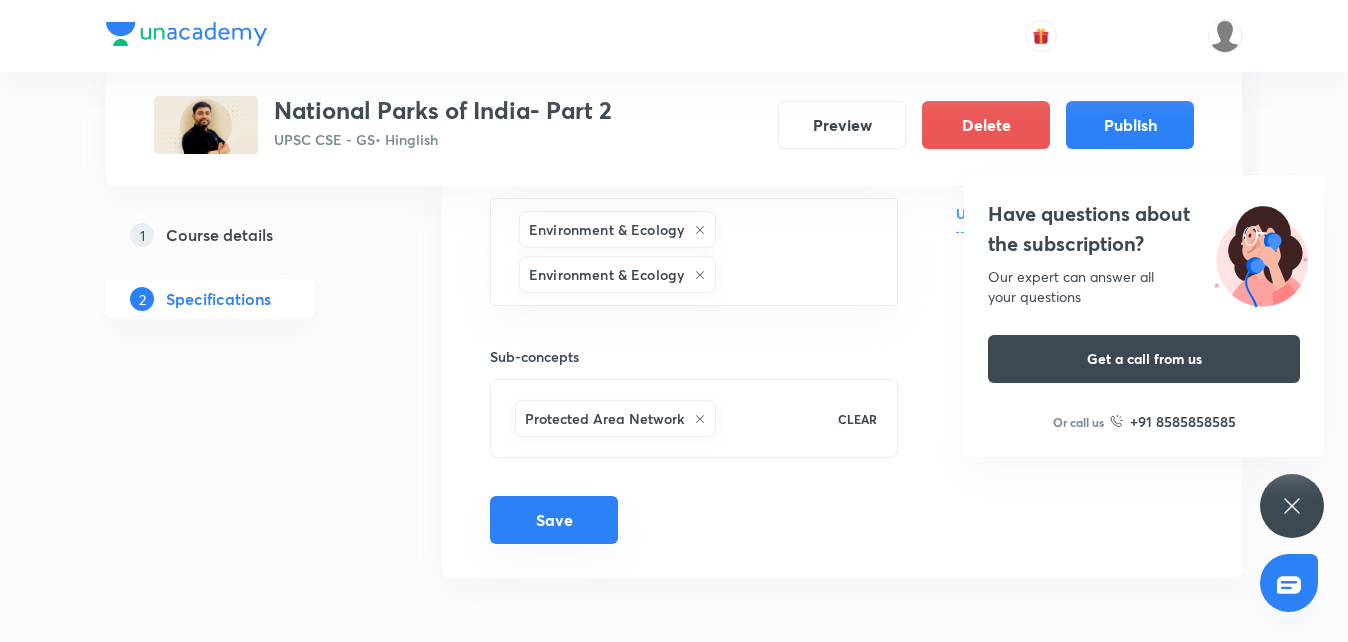 scroll, scrollTop: 426, scrollLeft: 0, axis: vertical 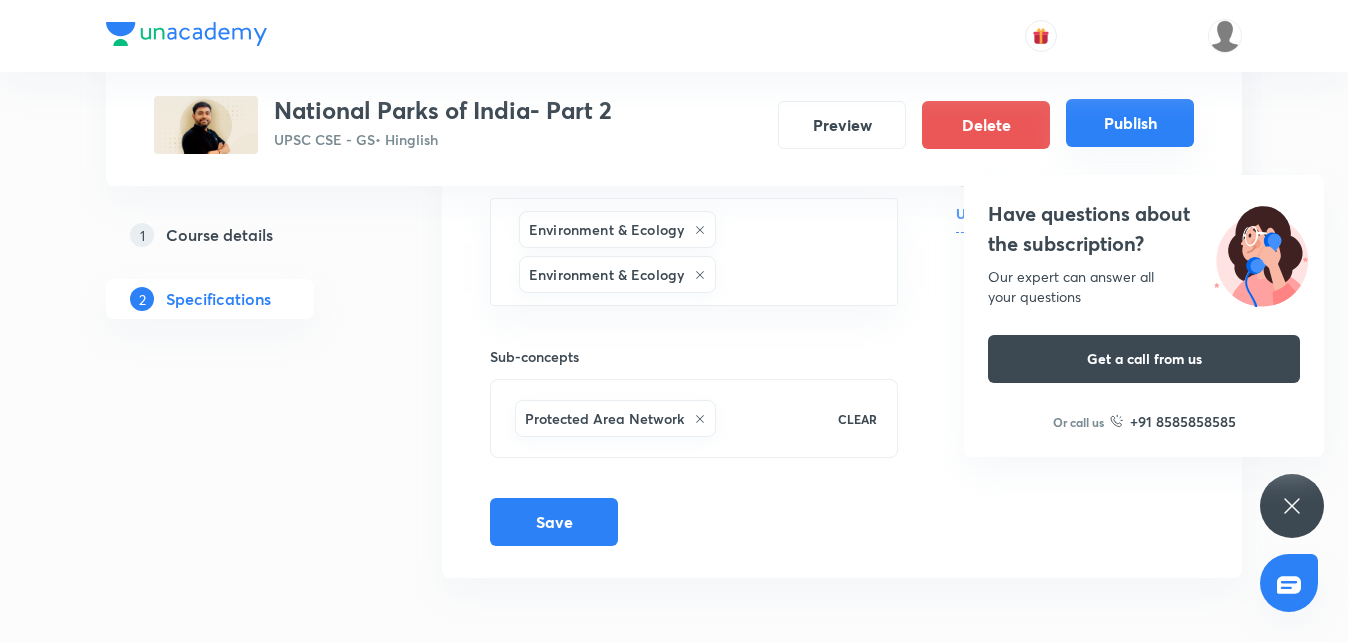 click on "Publish" at bounding box center (1130, 123) 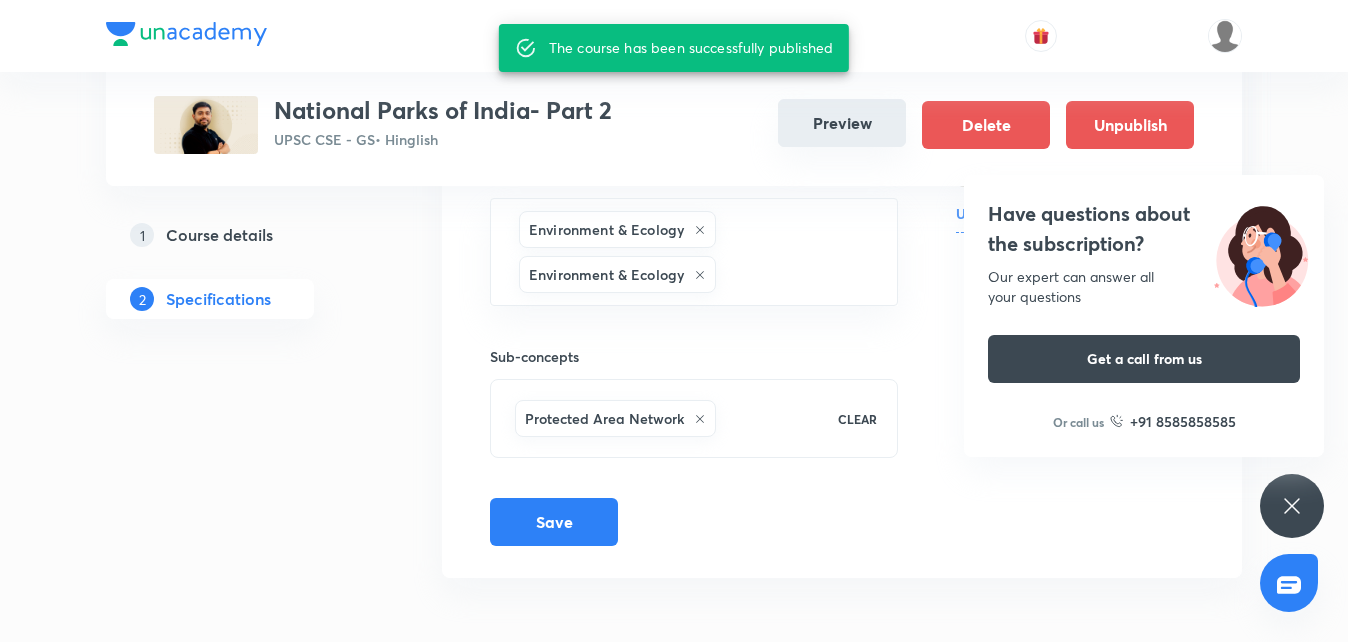 click on "Preview" at bounding box center (842, 123) 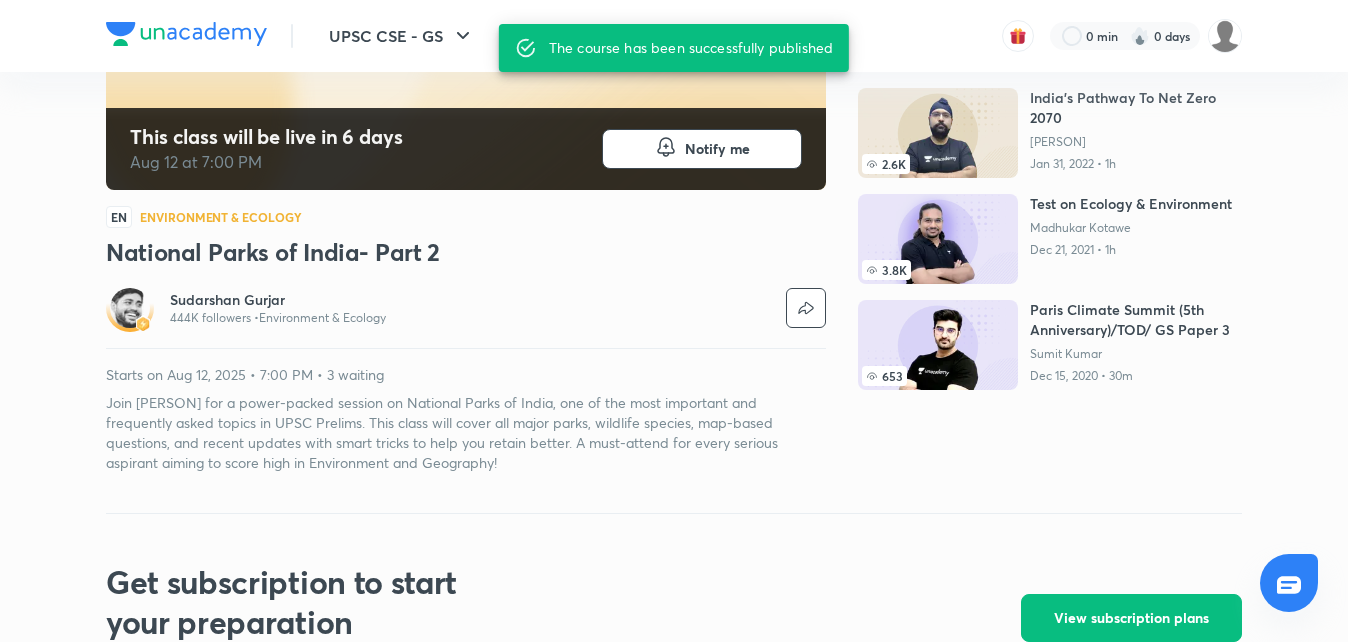 scroll, scrollTop: 0, scrollLeft: 0, axis: both 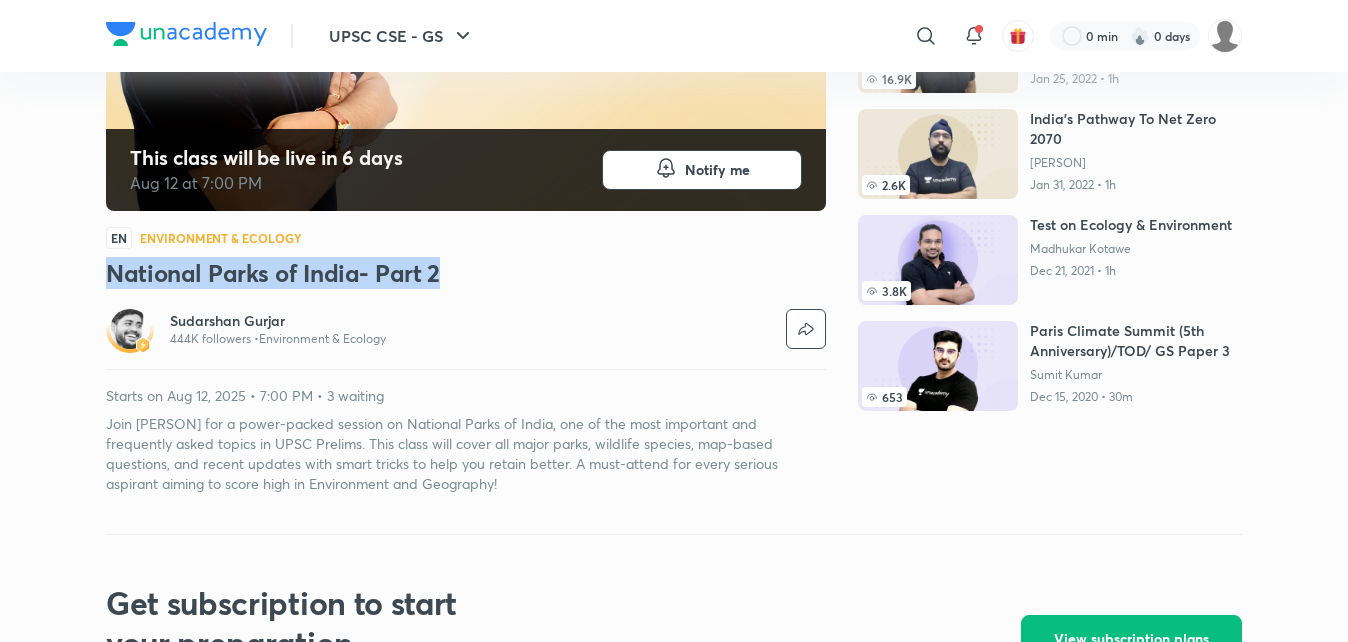 drag, startPoint x: 455, startPoint y: 278, endPoint x: 108, endPoint y: 278, distance: 347 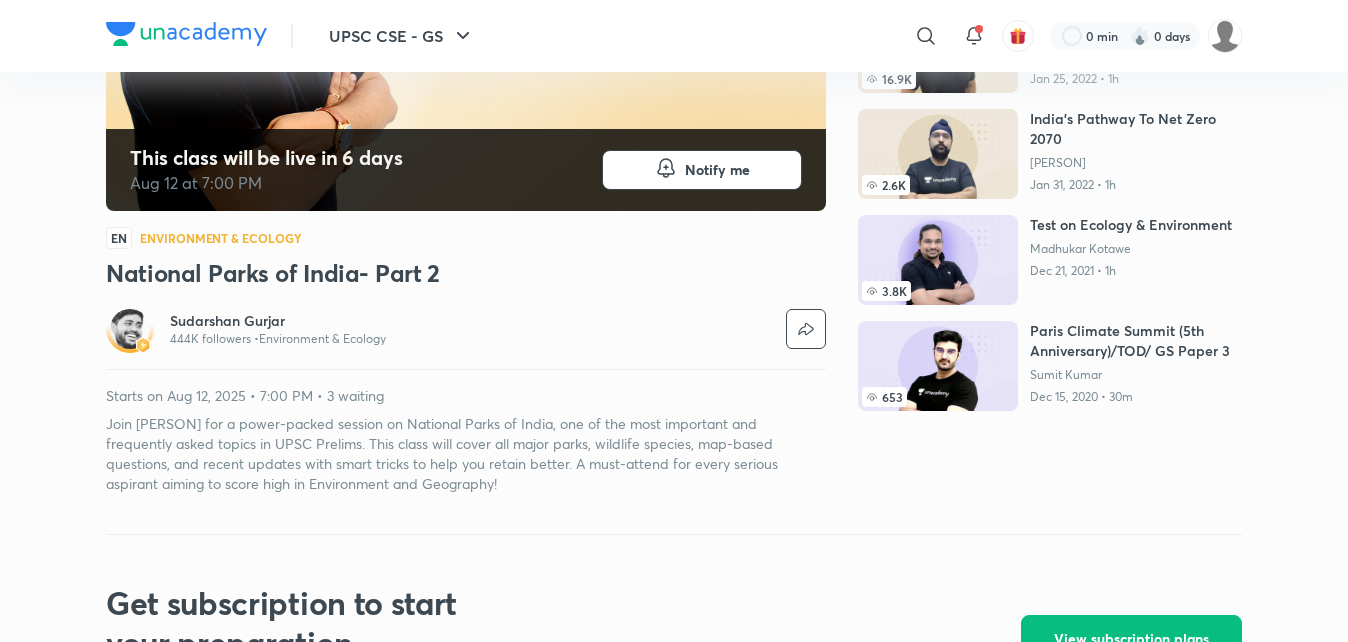 drag, startPoint x: 527, startPoint y: 491, endPoint x: 104, endPoint y: 431, distance: 427.23413 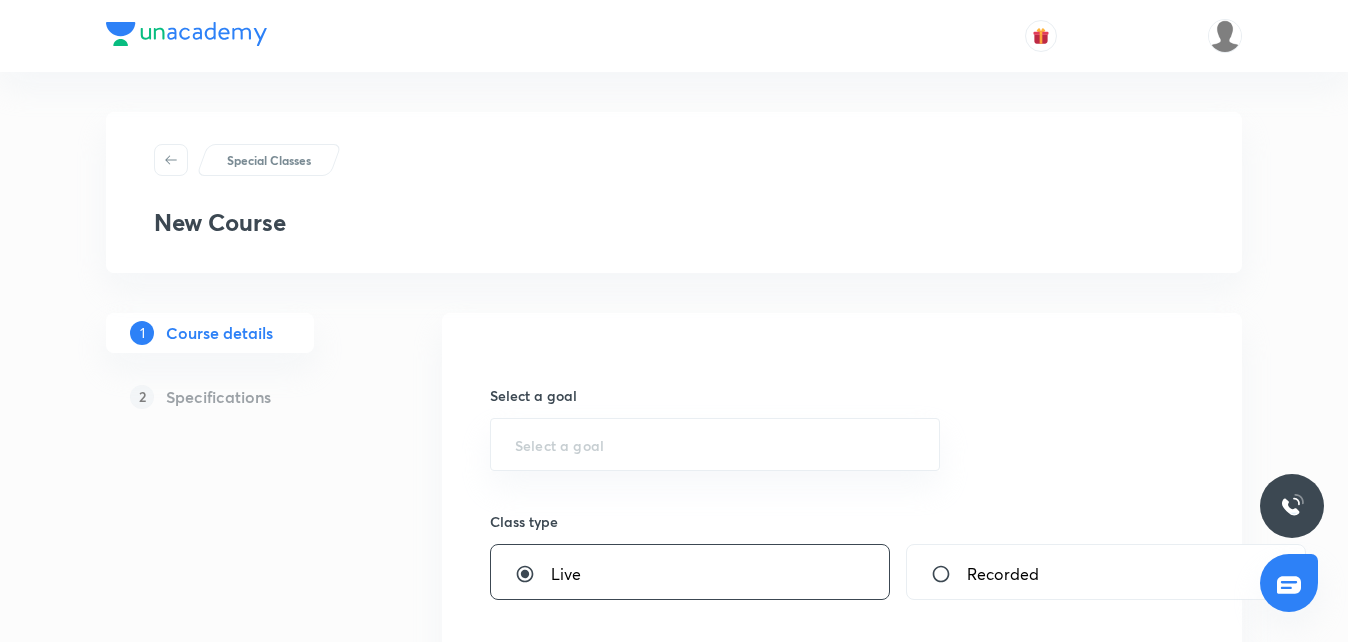 scroll, scrollTop: 210, scrollLeft: 0, axis: vertical 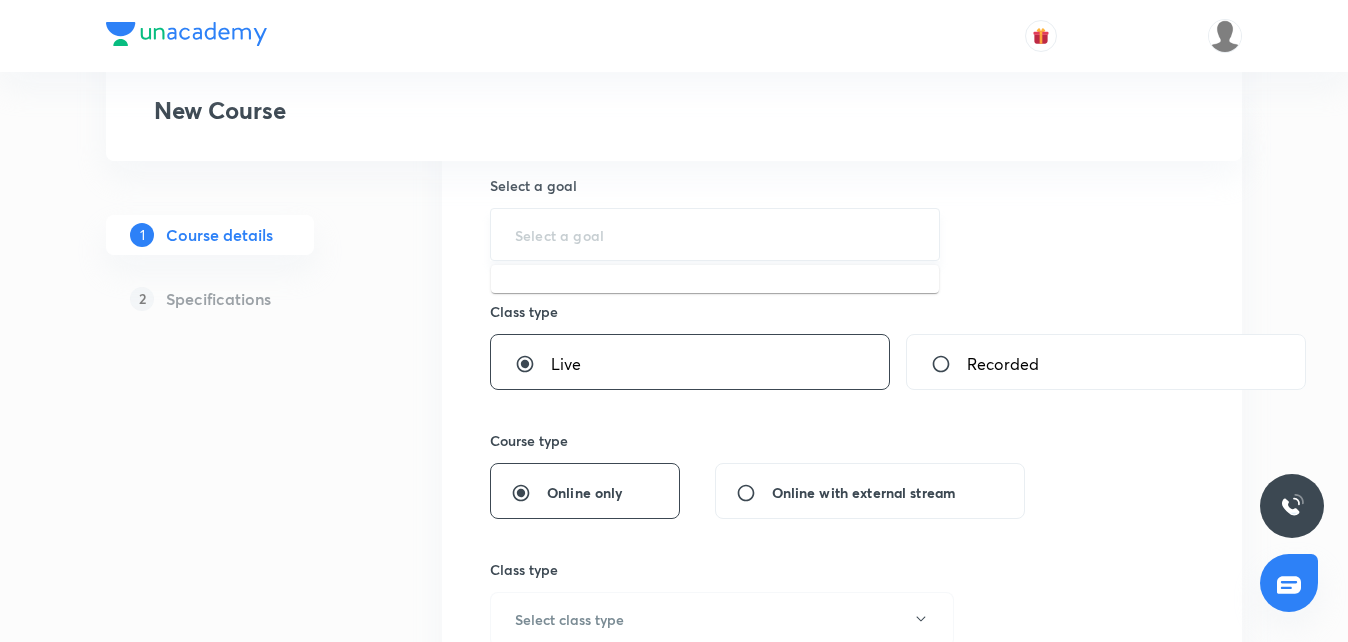 click at bounding box center (715, 234) 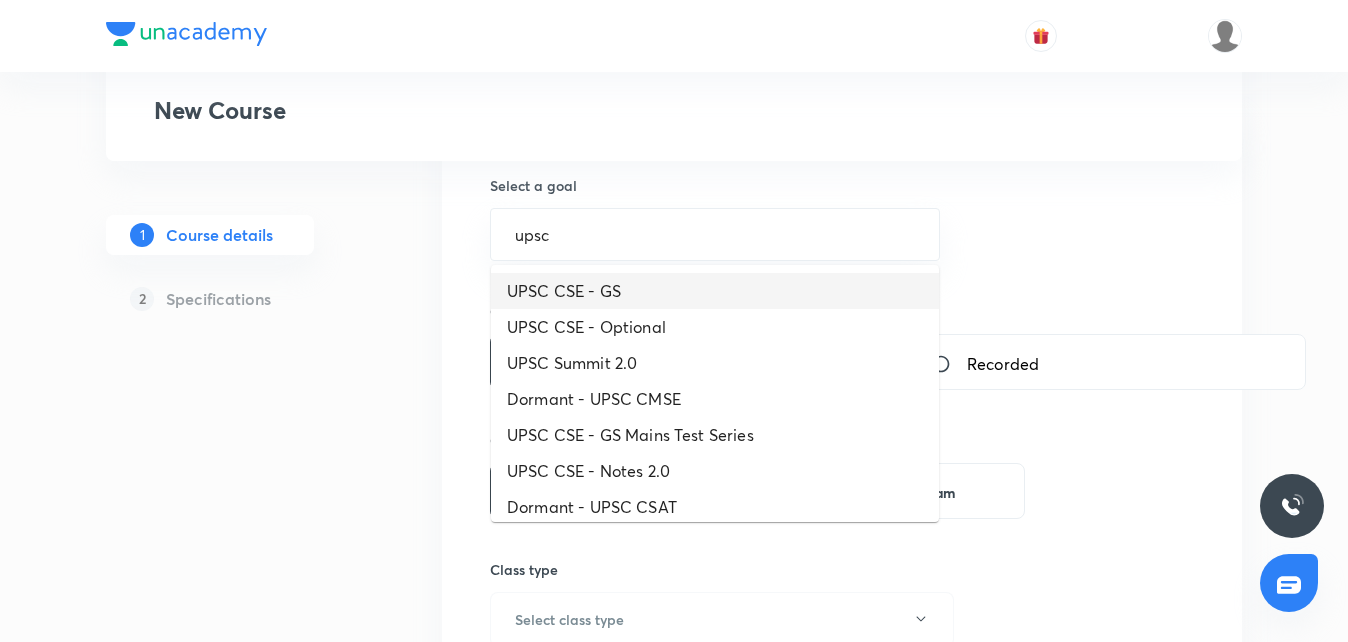 click on "UPSC CSE - GS" at bounding box center (715, 291) 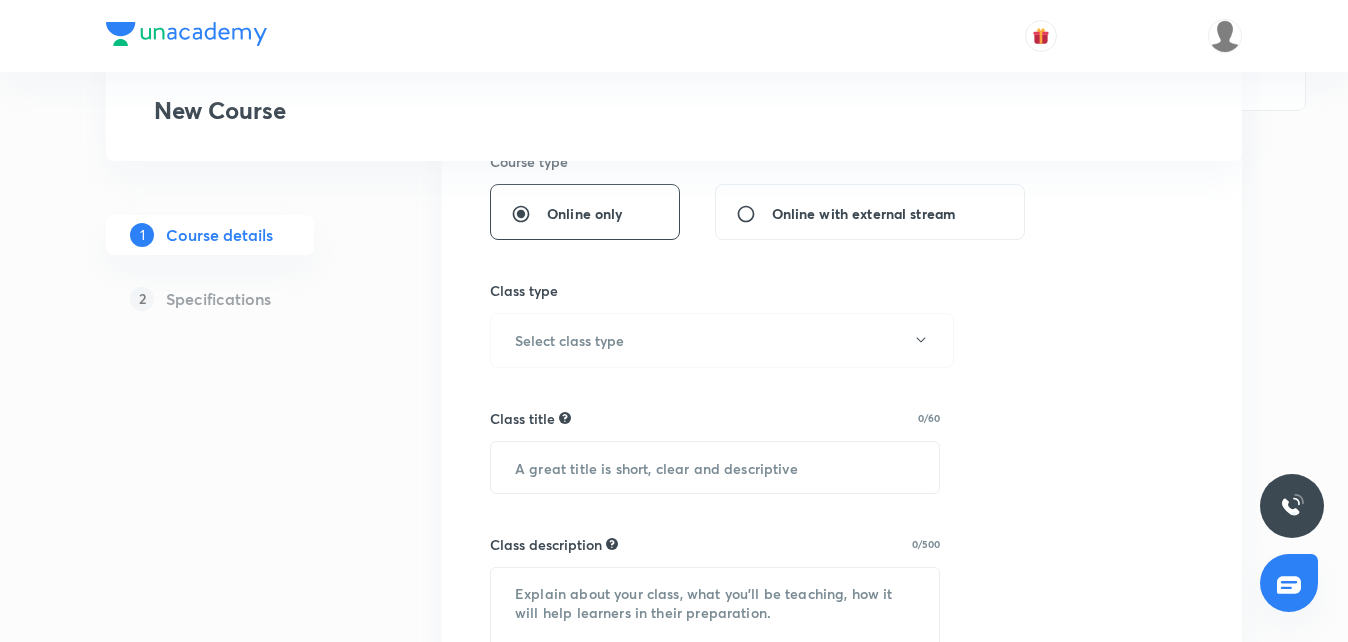 scroll, scrollTop: 502, scrollLeft: 0, axis: vertical 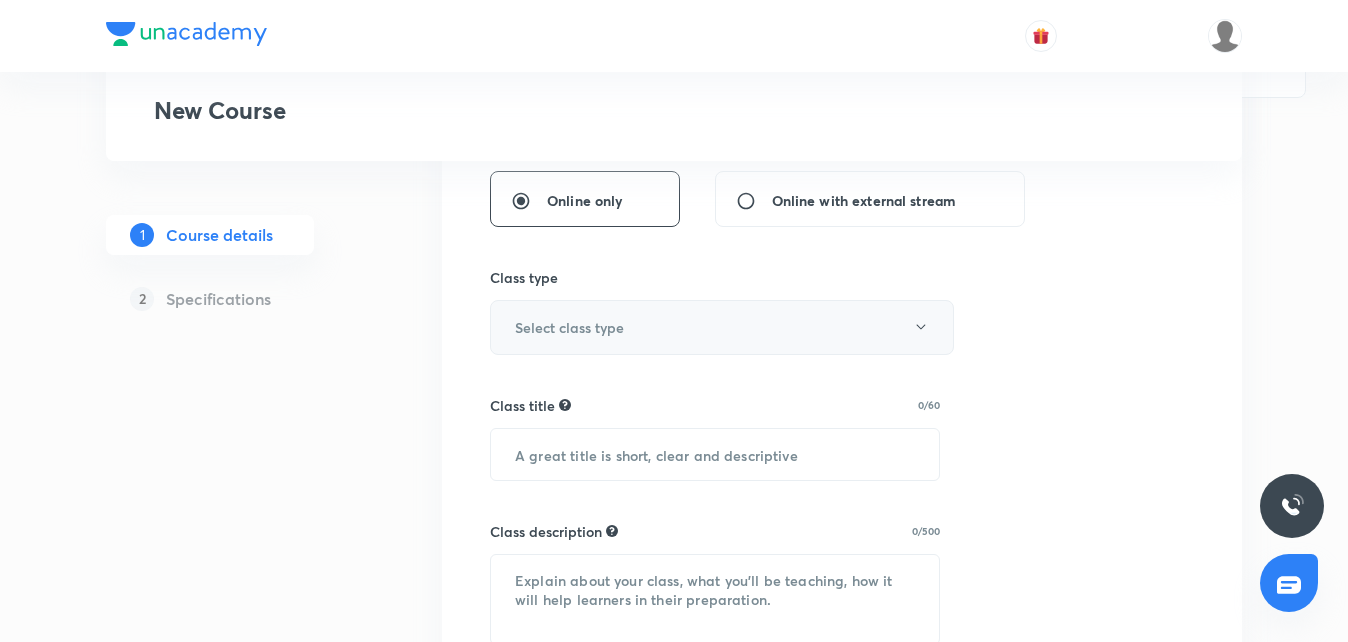 click on "Select class type" at bounding box center (722, 327) 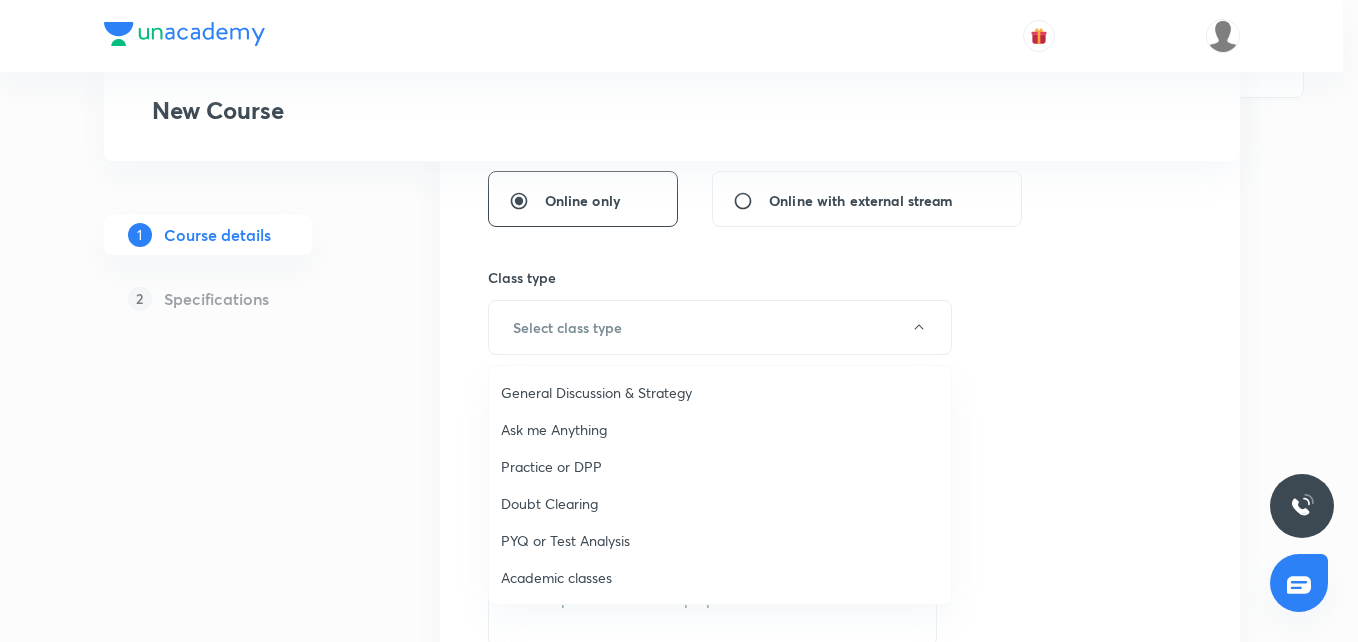 click on "Academic classes" at bounding box center [720, 577] 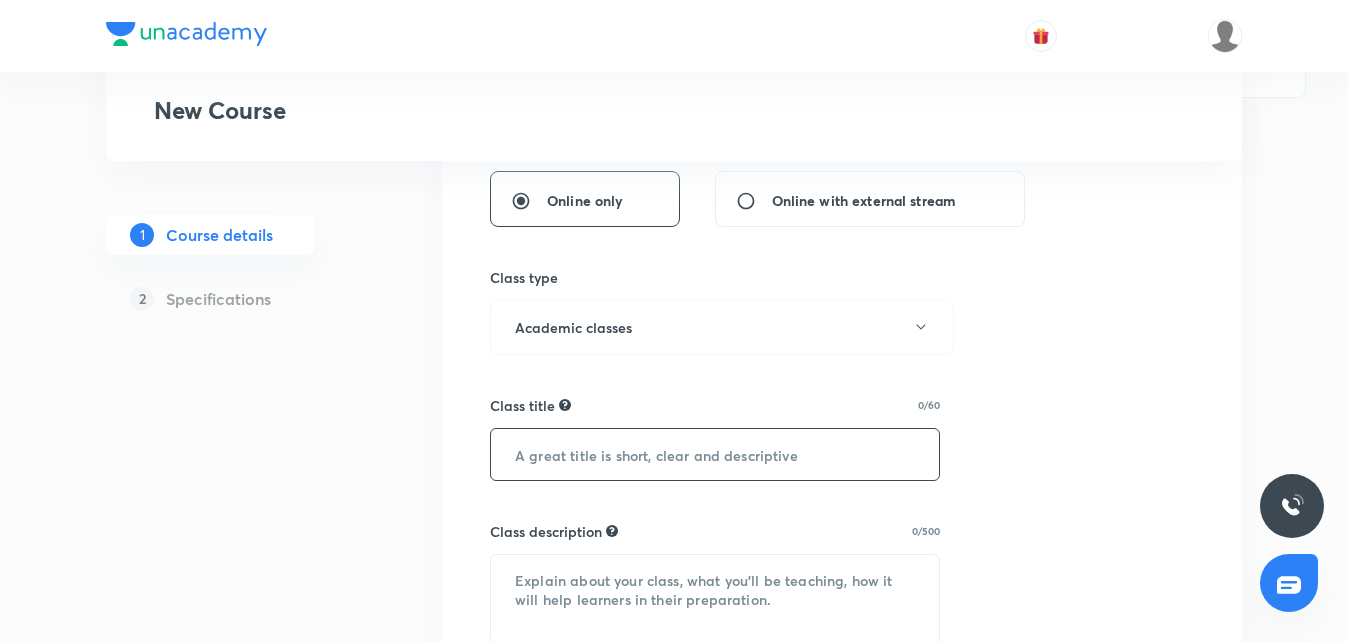 click at bounding box center (715, 454) 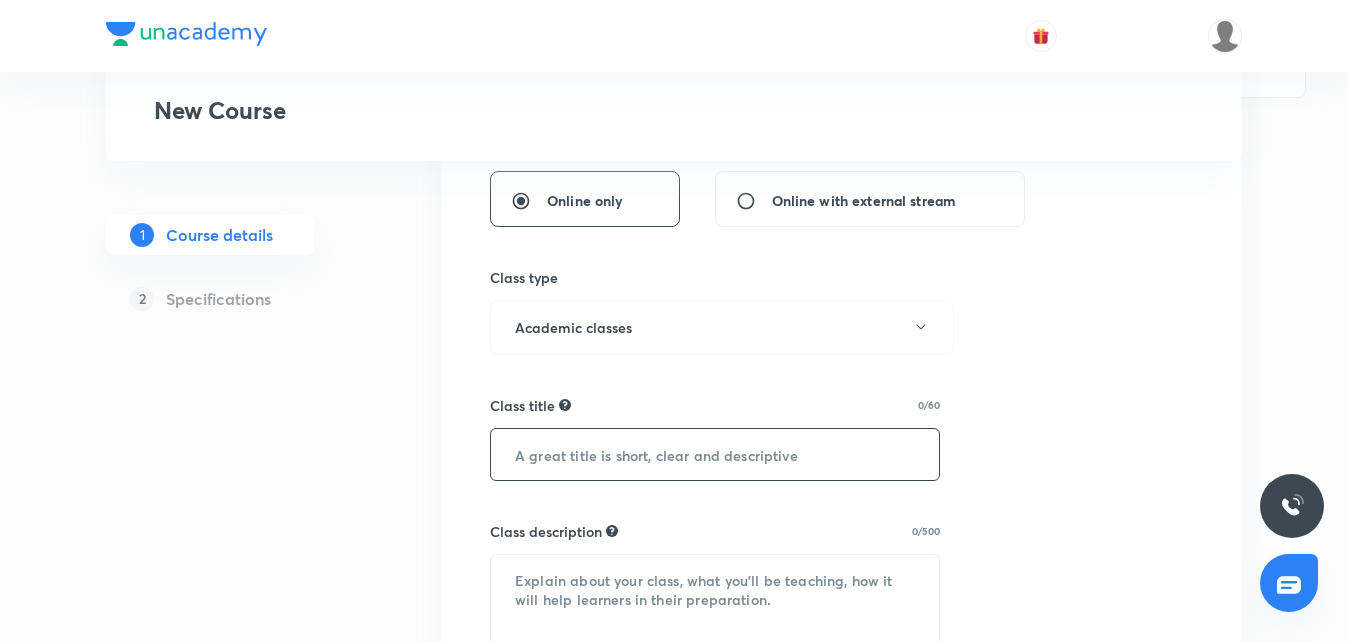 paste on "National Parks of India- Part 2" 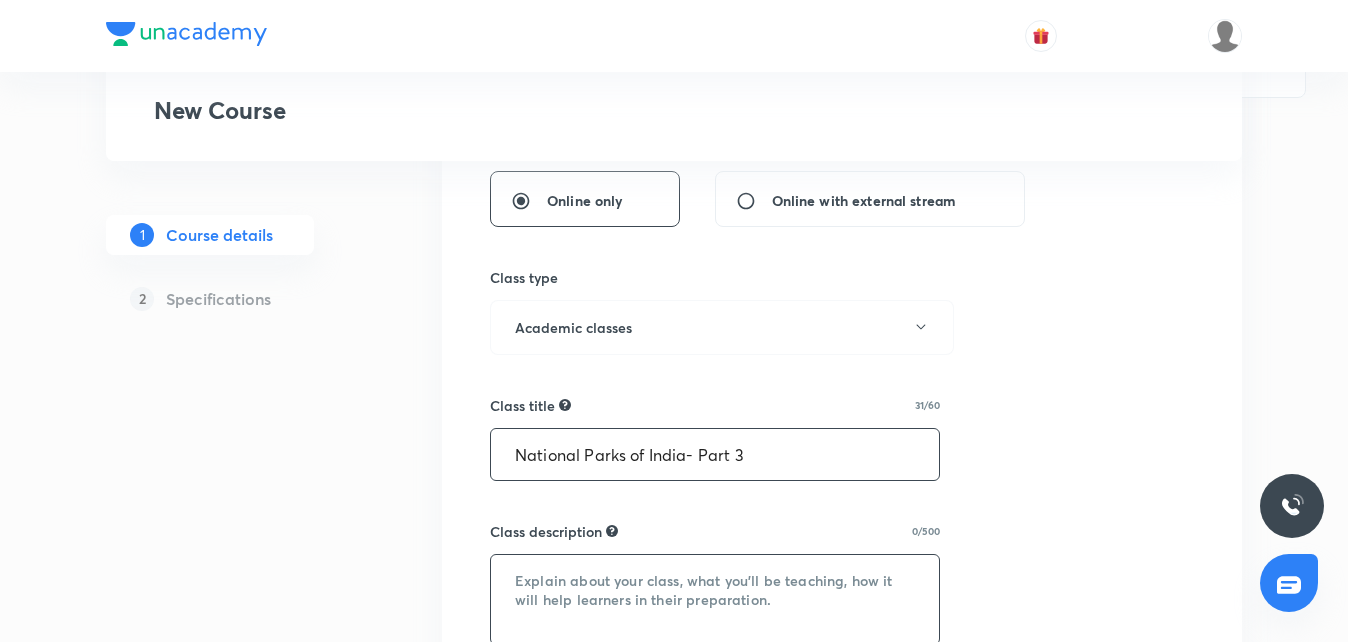 type on "National Parks of India- Part 3" 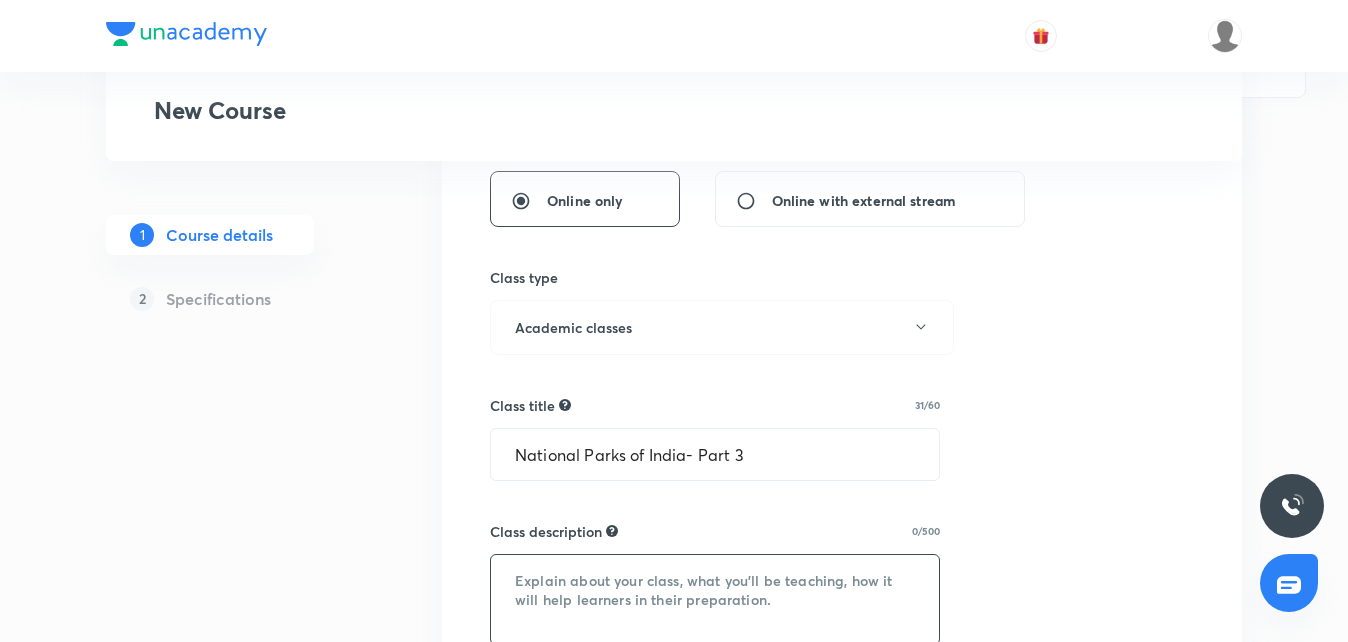 paste on "Join Sudarshan Gurjar Sir for a power-packed session on National Parks of India, one of the most important and frequently asked topics in UPSC Prelims. This class will cover all major parks, wildlife species, map-based questions, and recent updates with smart tricks to help you retain better. A must-attend for every serious aspirant aiming to score high in Environment and Geography!" 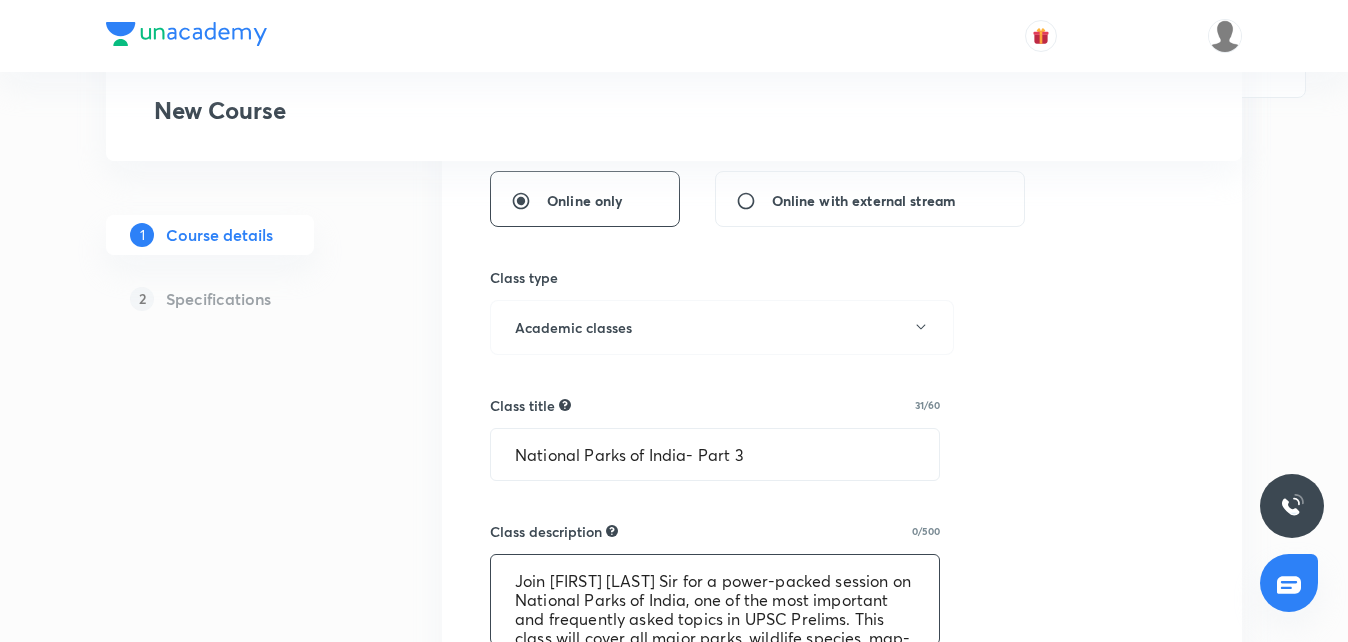 scroll, scrollTop: 80, scrollLeft: 0, axis: vertical 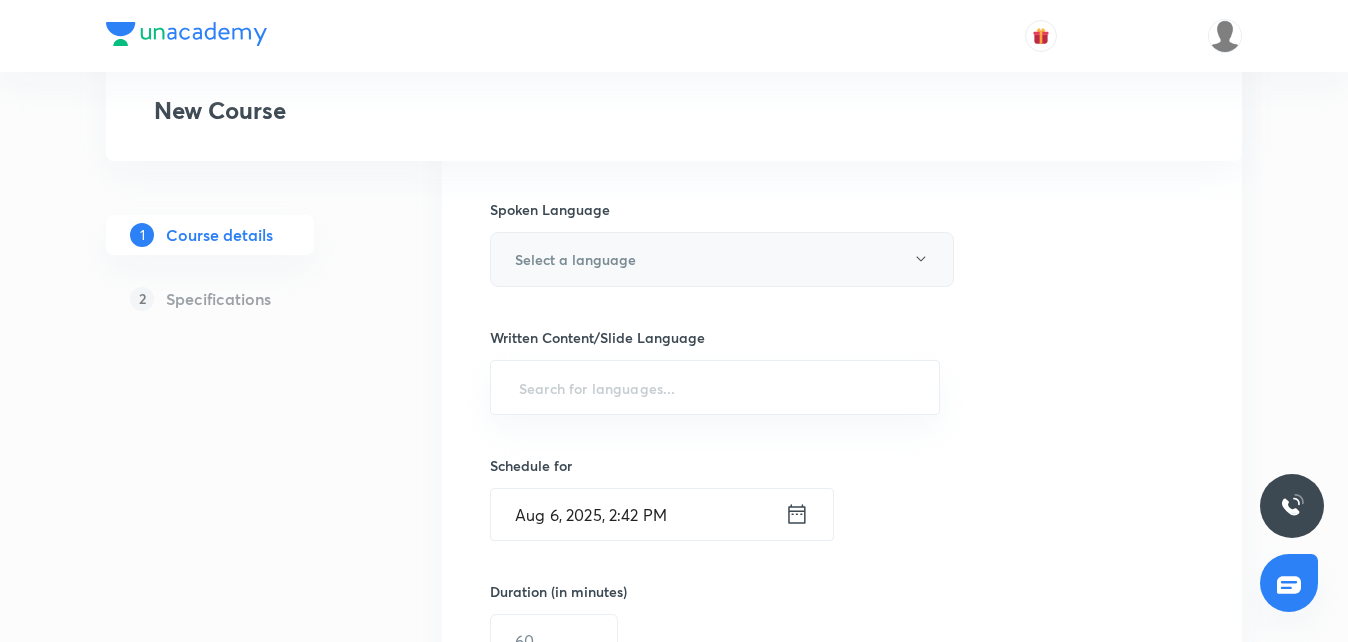 type on "Join Sudarshan Gurjar Sir for a power-packed session on National Parks of India, one of the most important and frequently asked topics in UPSC Prelims. This class will cover all major parks, wildlife species, map-based questions, and recent updates with smart tricks to help you retain better. A must-attend for every serious aspirant aiming to score high in Environment and Geography!" 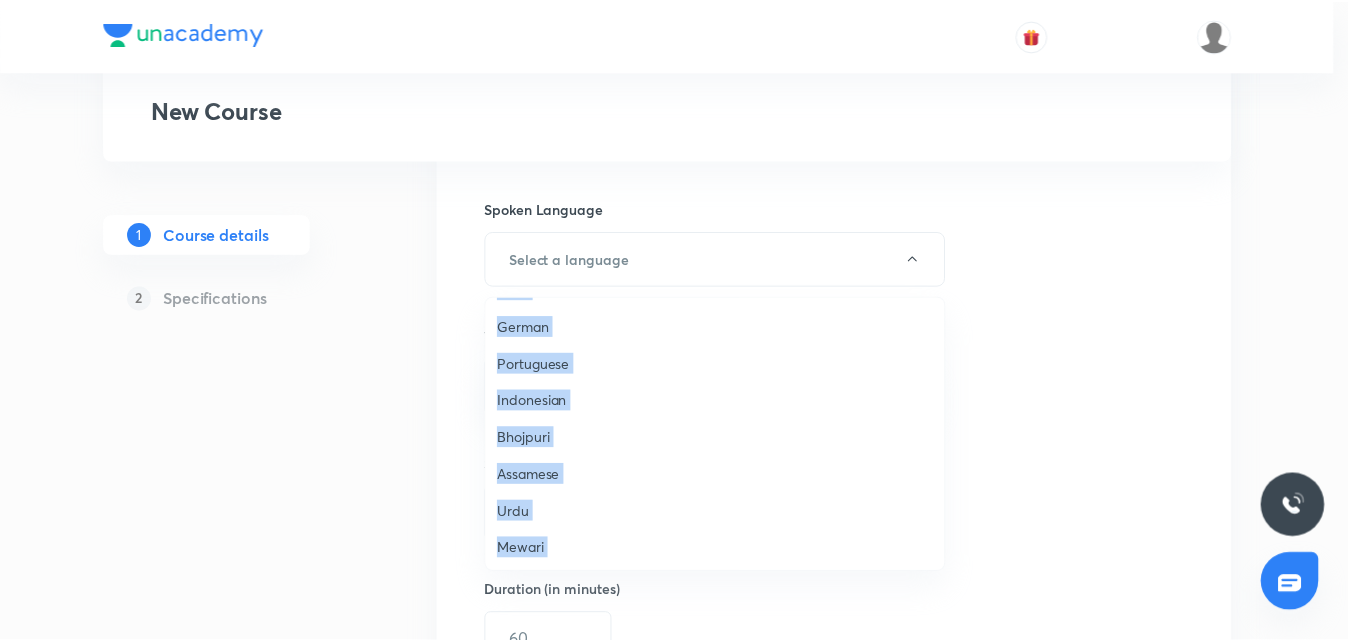 scroll, scrollTop: 593, scrollLeft: 0, axis: vertical 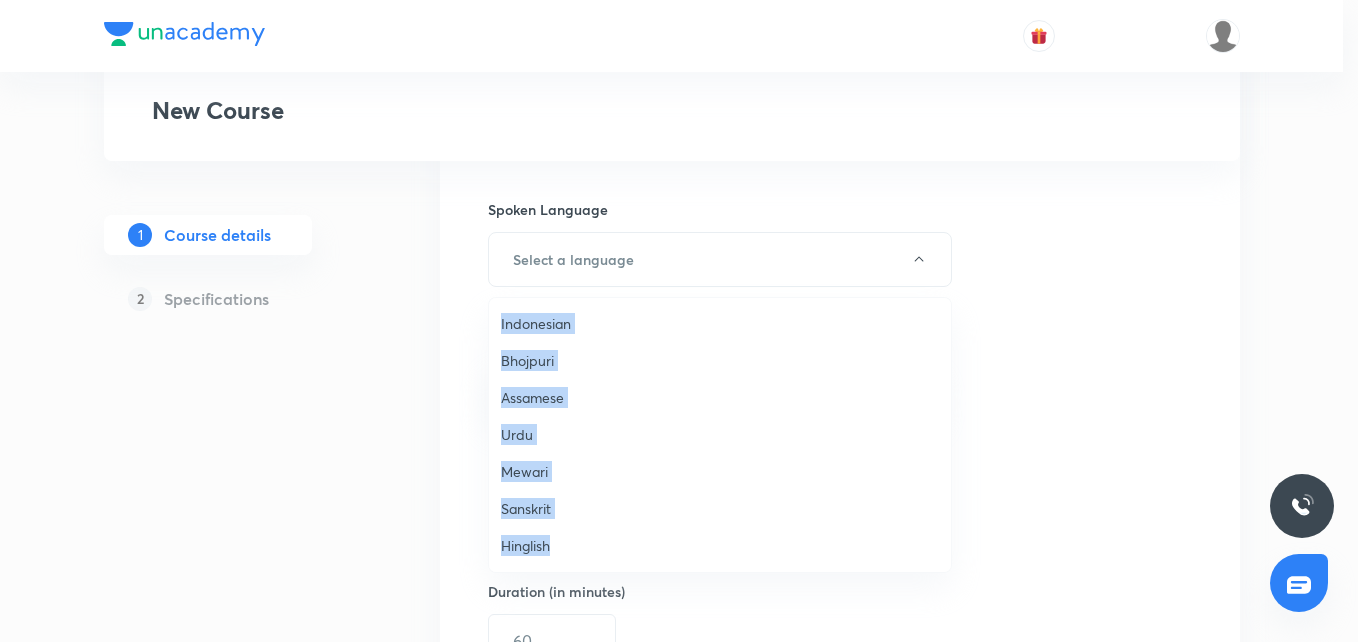 drag, startPoint x: 701, startPoint y: 380, endPoint x: 674, endPoint y: 571, distance: 192.89894 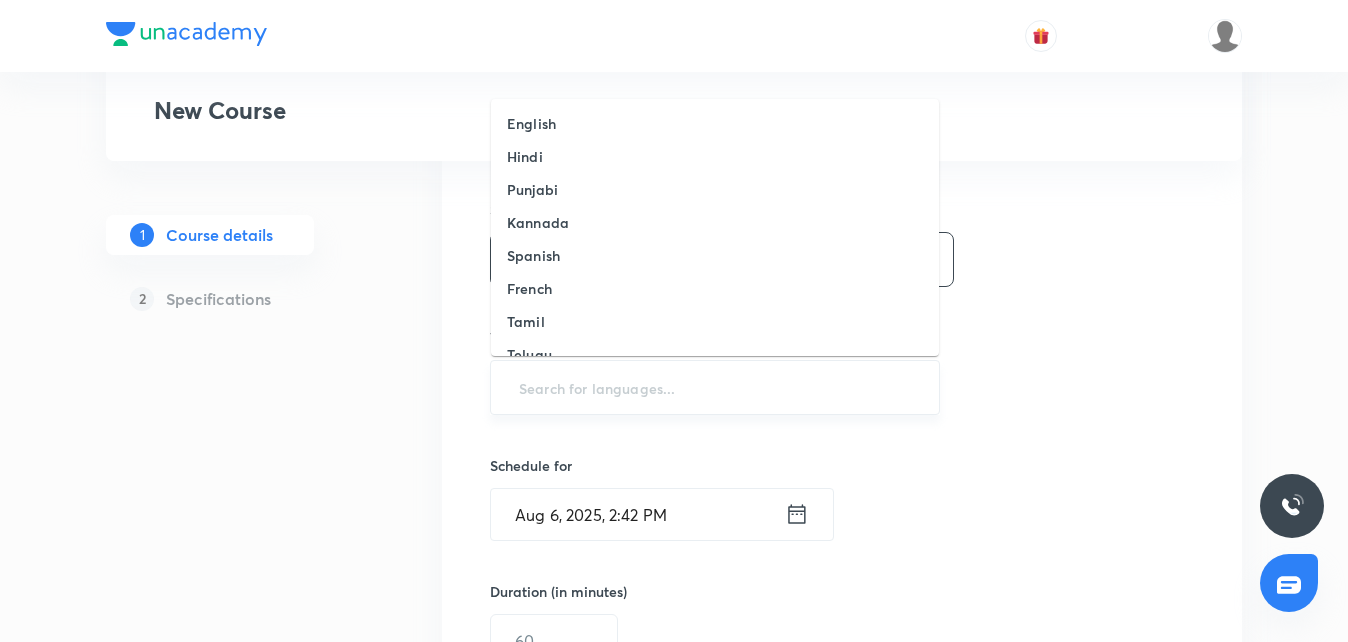 click at bounding box center [715, 387] 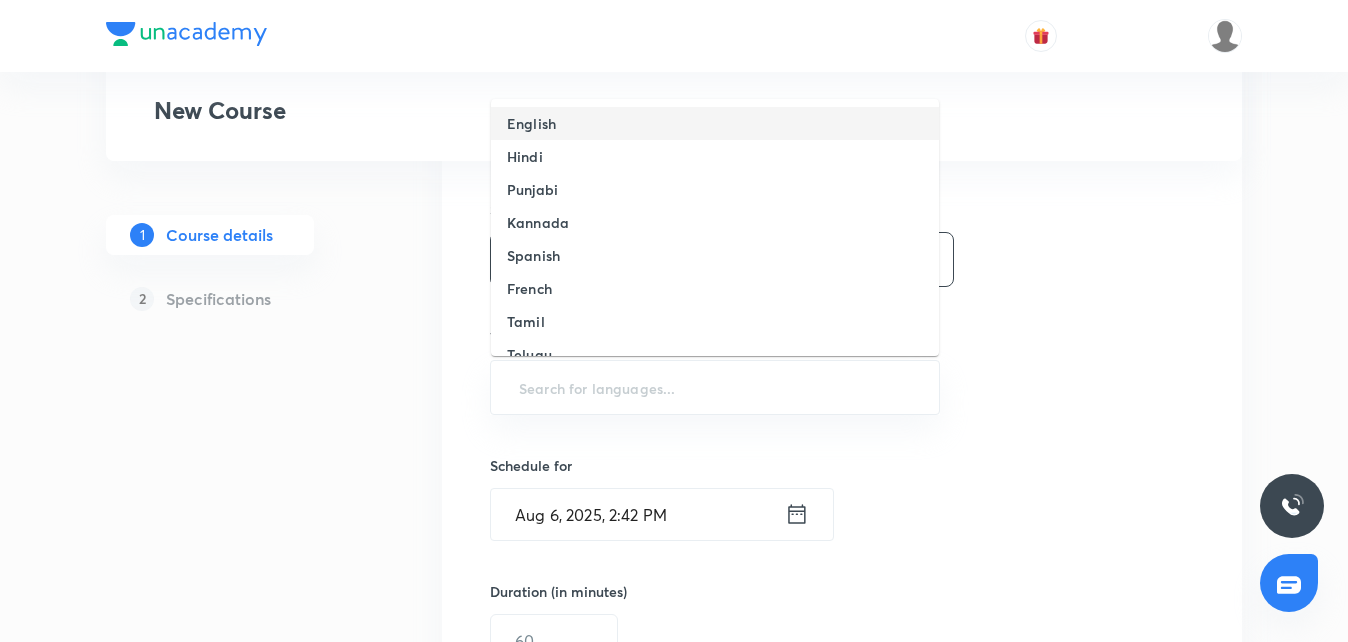 click on "English" at bounding box center [715, 123] 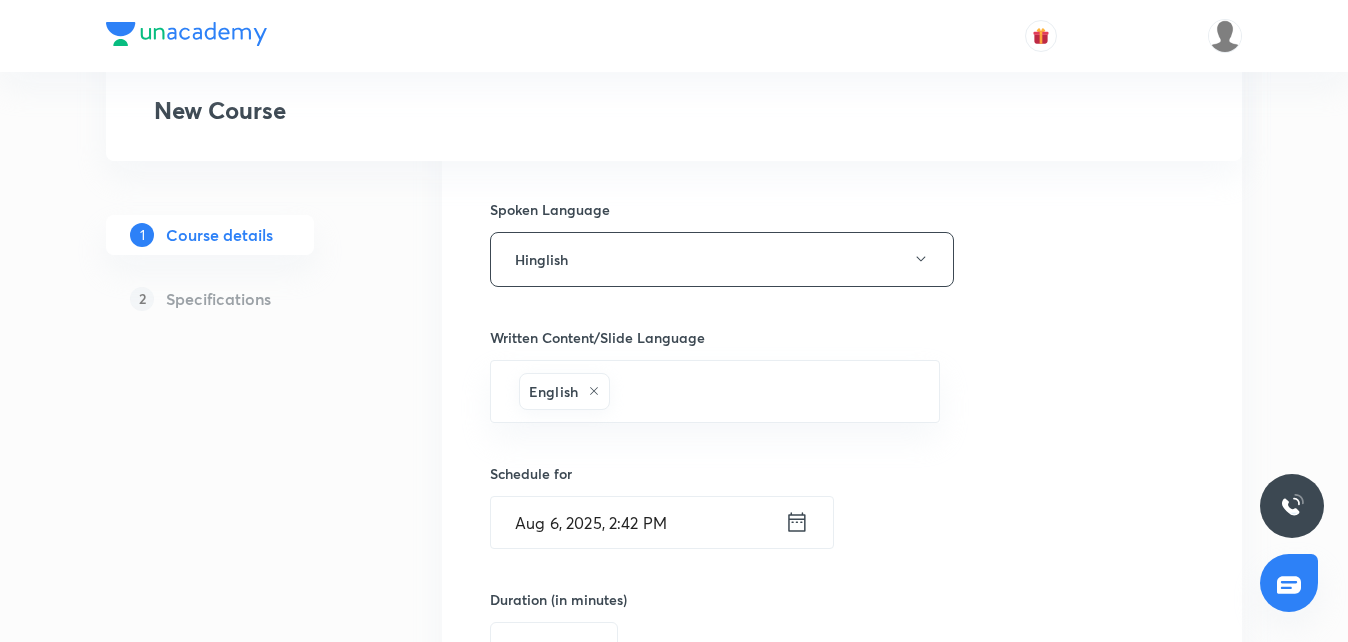 click 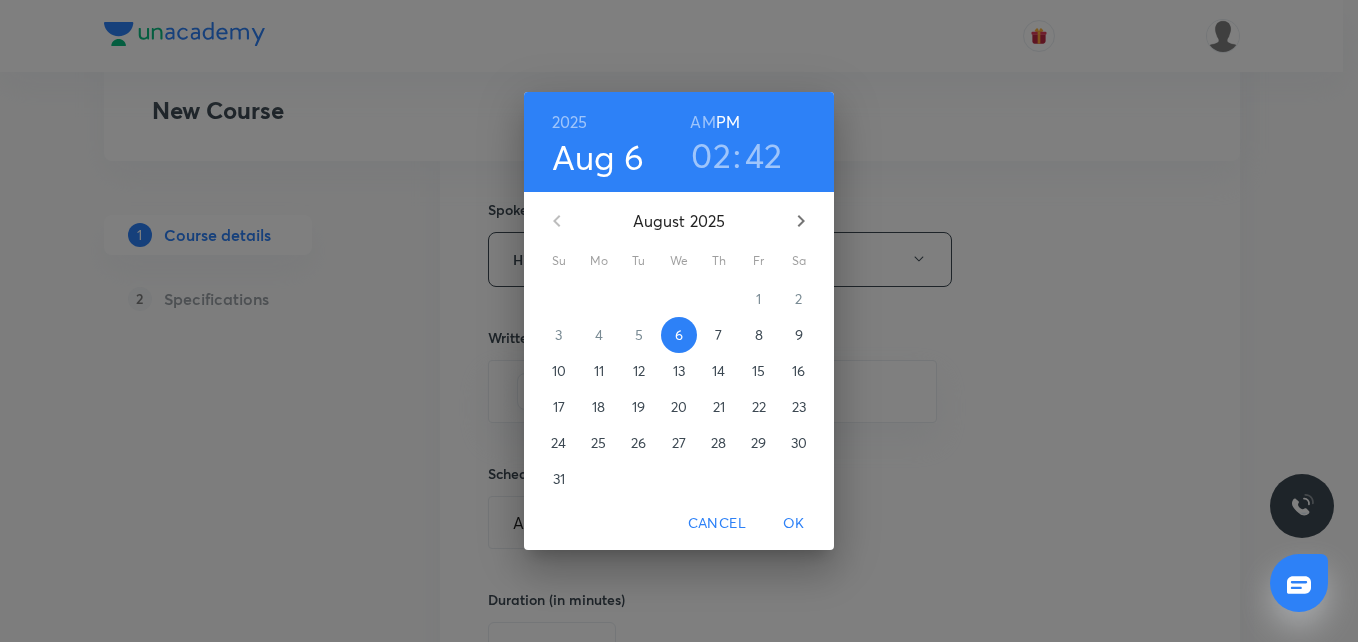 click on "13" at bounding box center [679, 371] 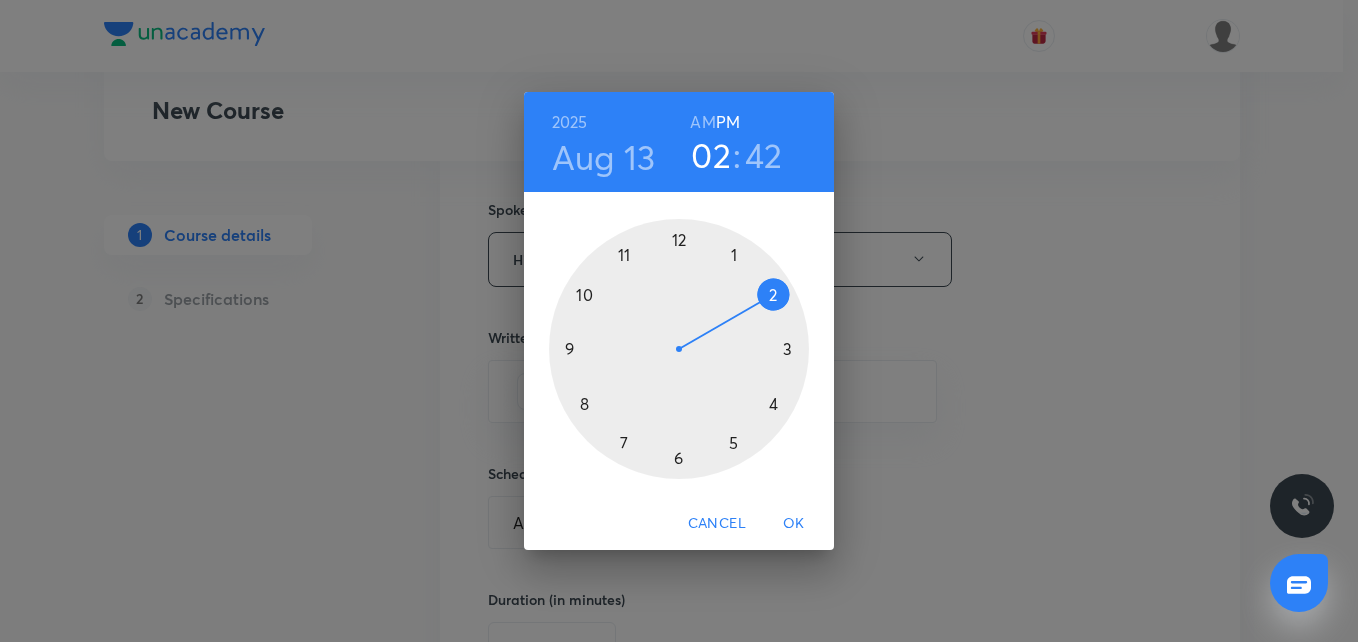 click at bounding box center [679, 349] 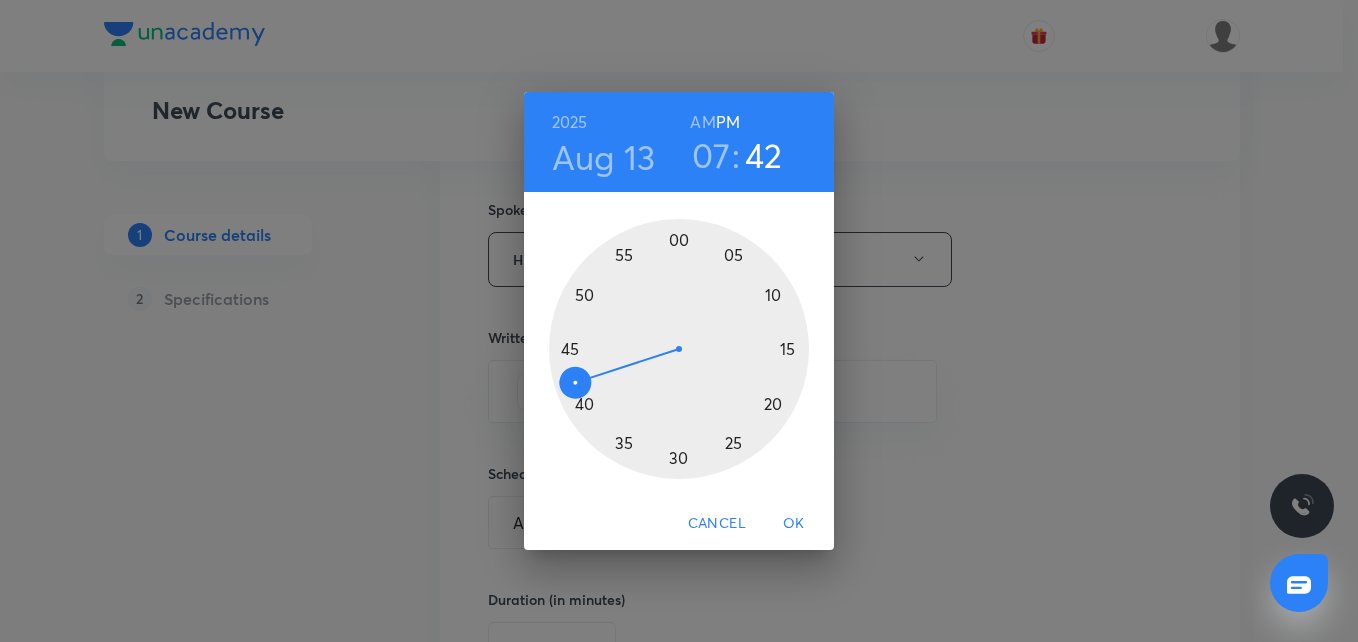 click at bounding box center [679, 349] 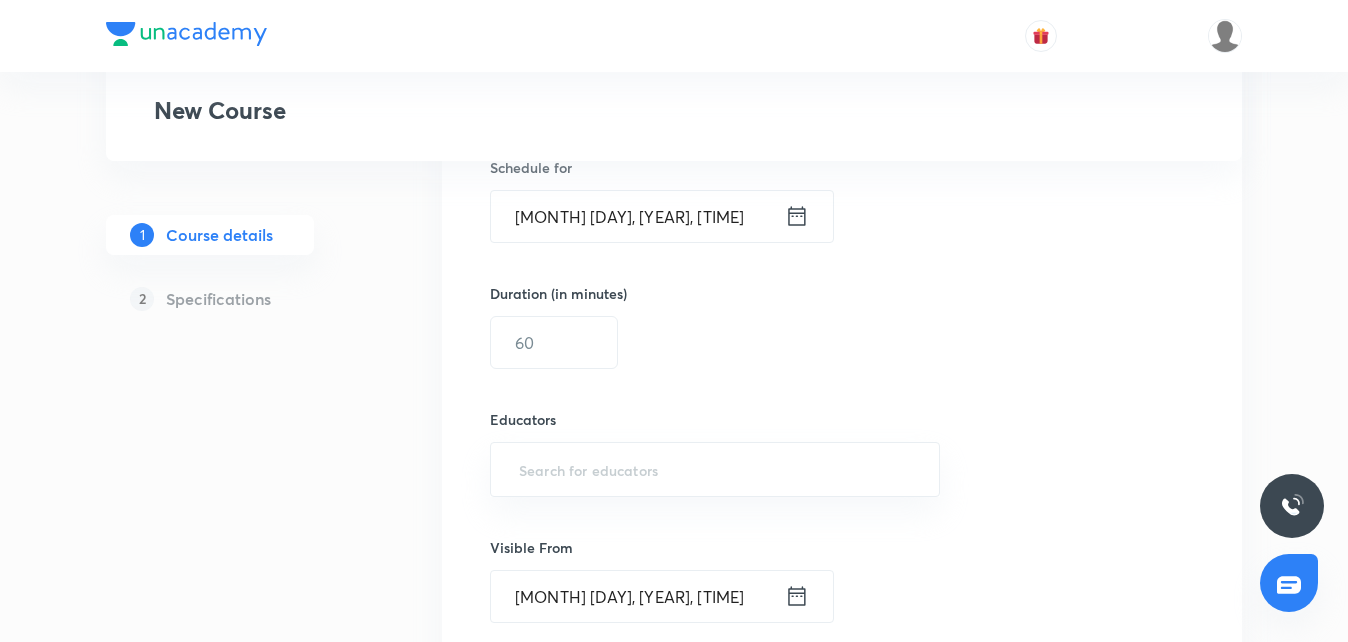 scroll, scrollTop: 1340, scrollLeft: 0, axis: vertical 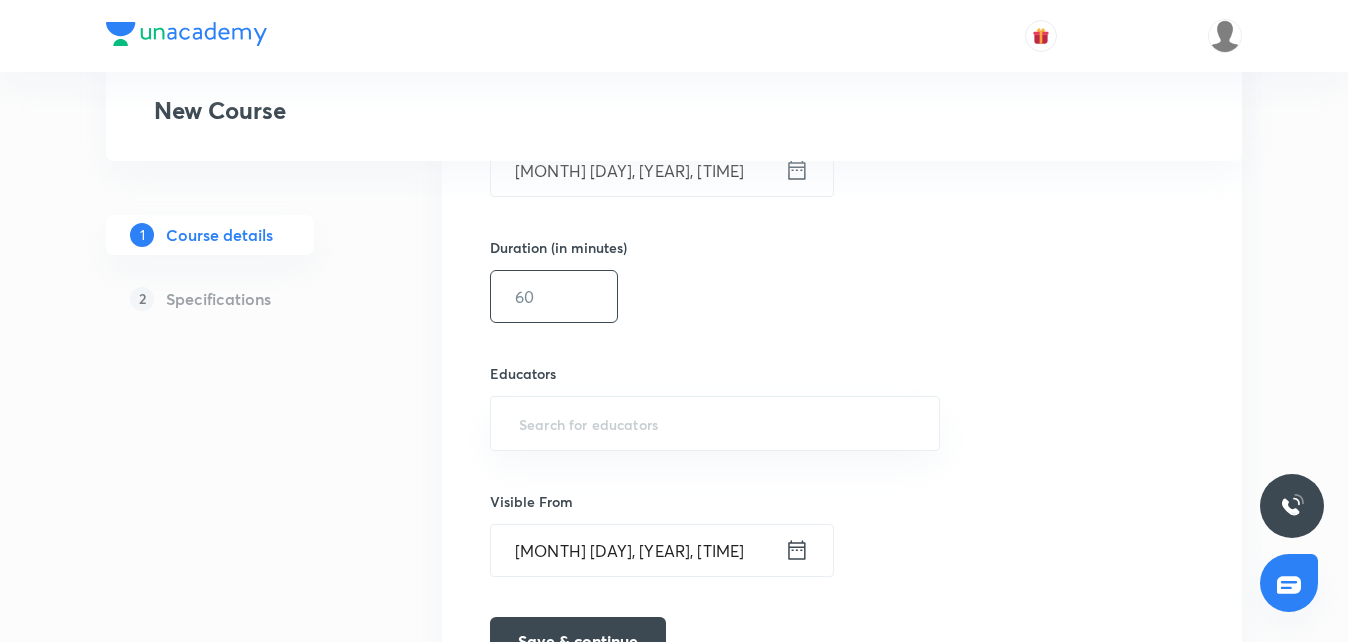 click at bounding box center (554, 296) 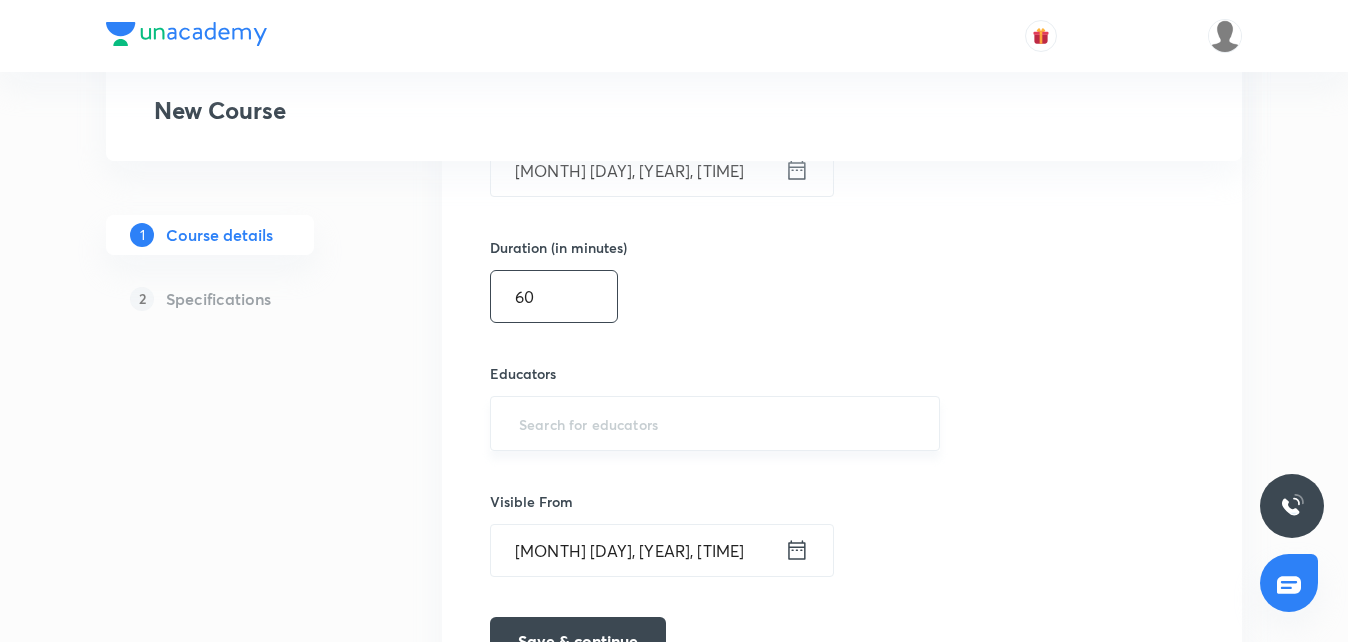type on "60" 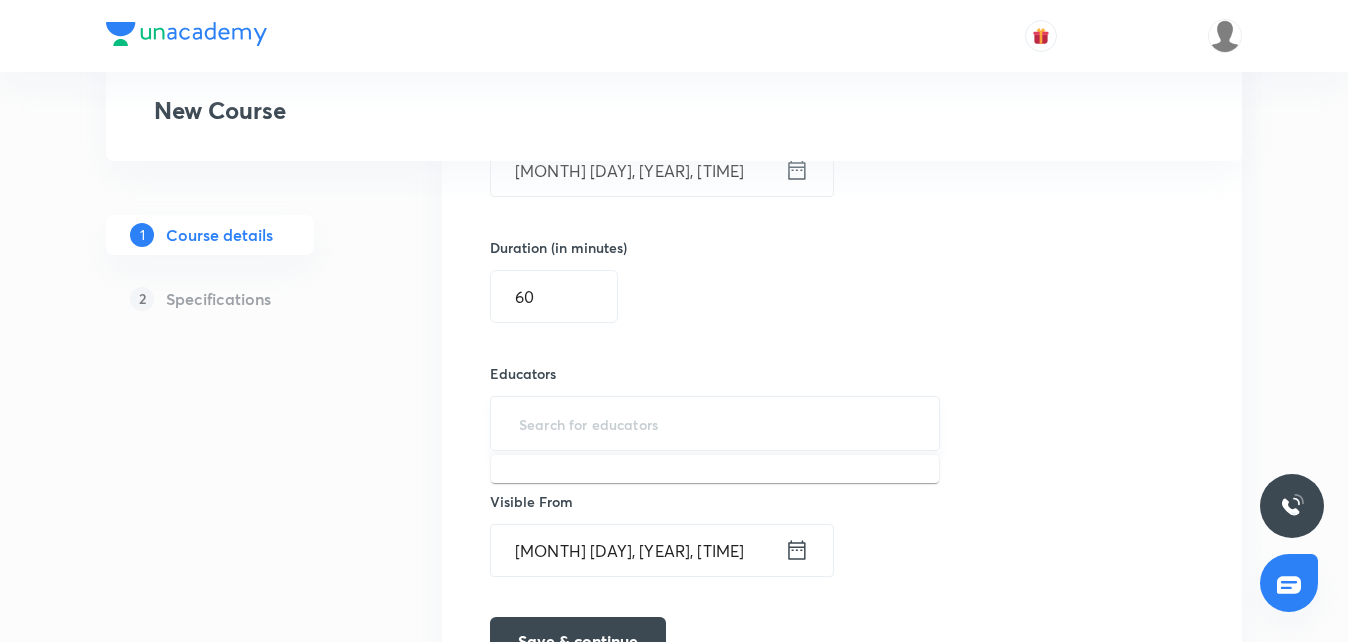 click at bounding box center [715, 423] 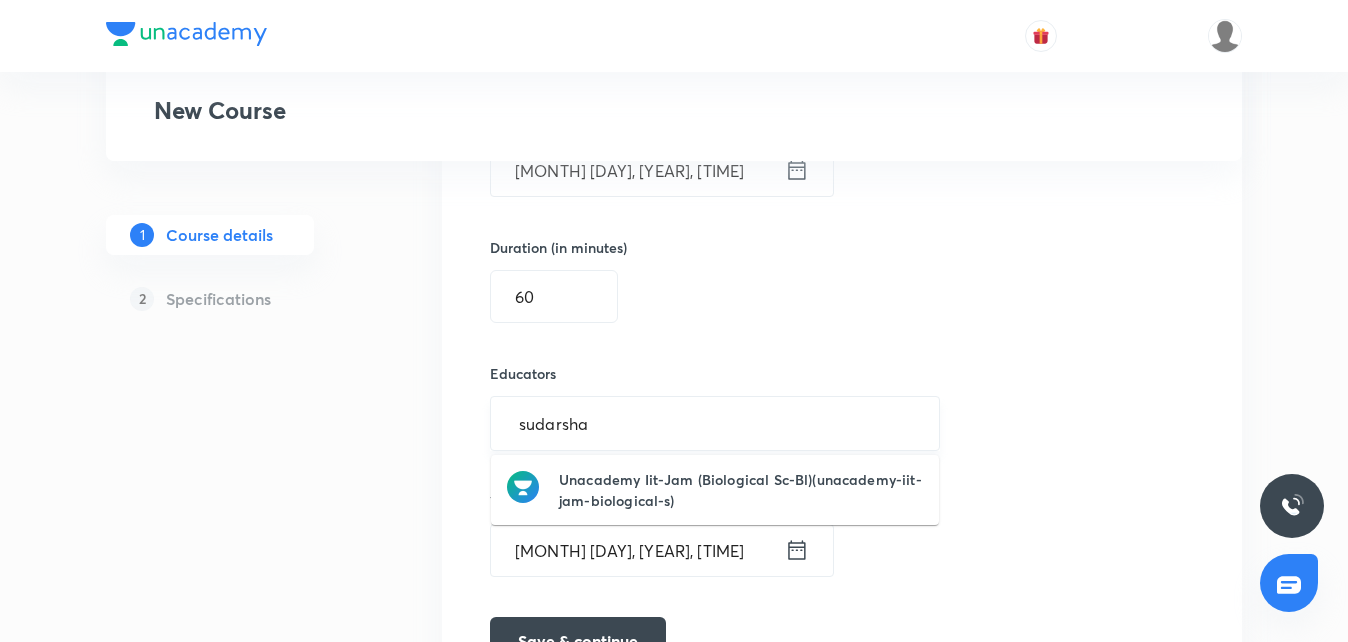 type on "sudarshan" 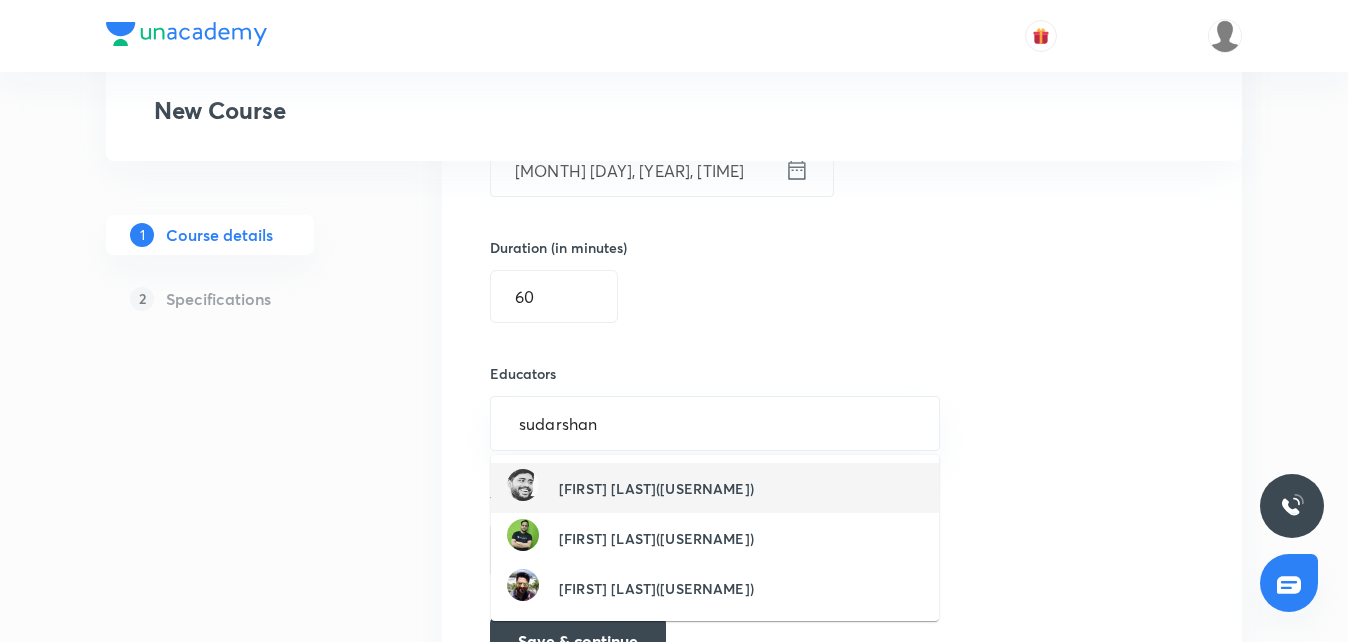 click on "Sudarshan Gurjar(gurjar18sud)" at bounding box center [656, 488] 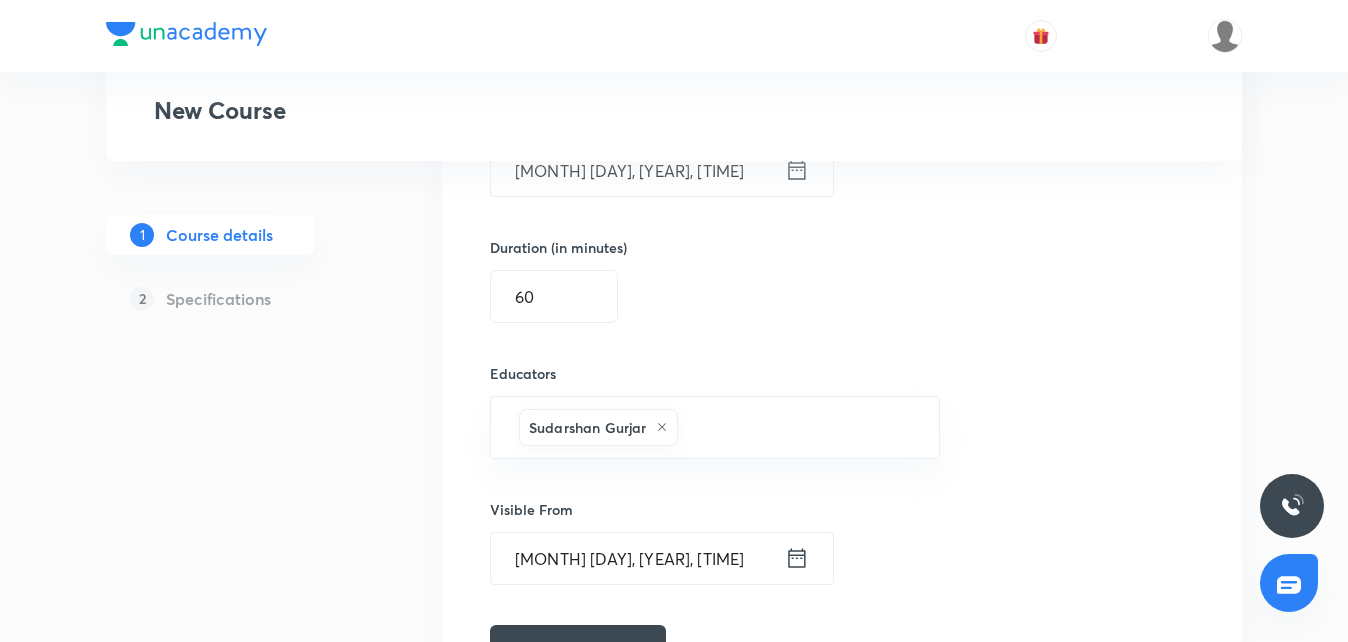 scroll, scrollTop: 1483, scrollLeft: 0, axis: vertical 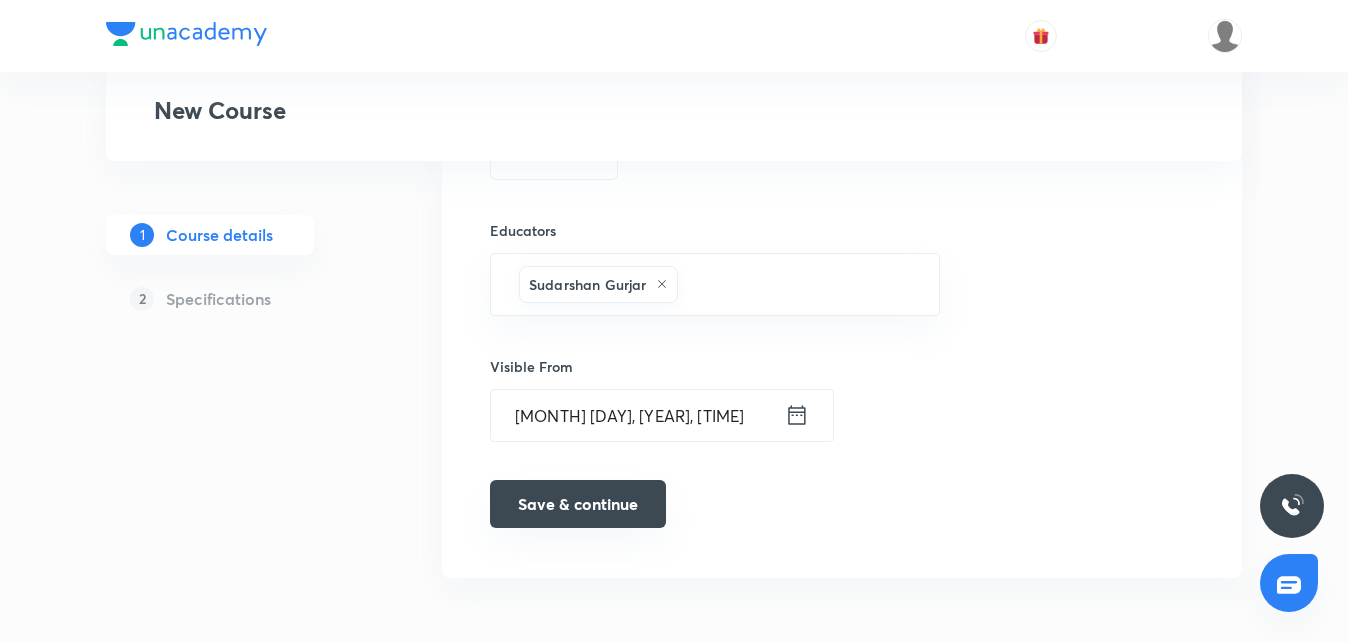 click on "Save & continue" at bounding box center [578, 504] 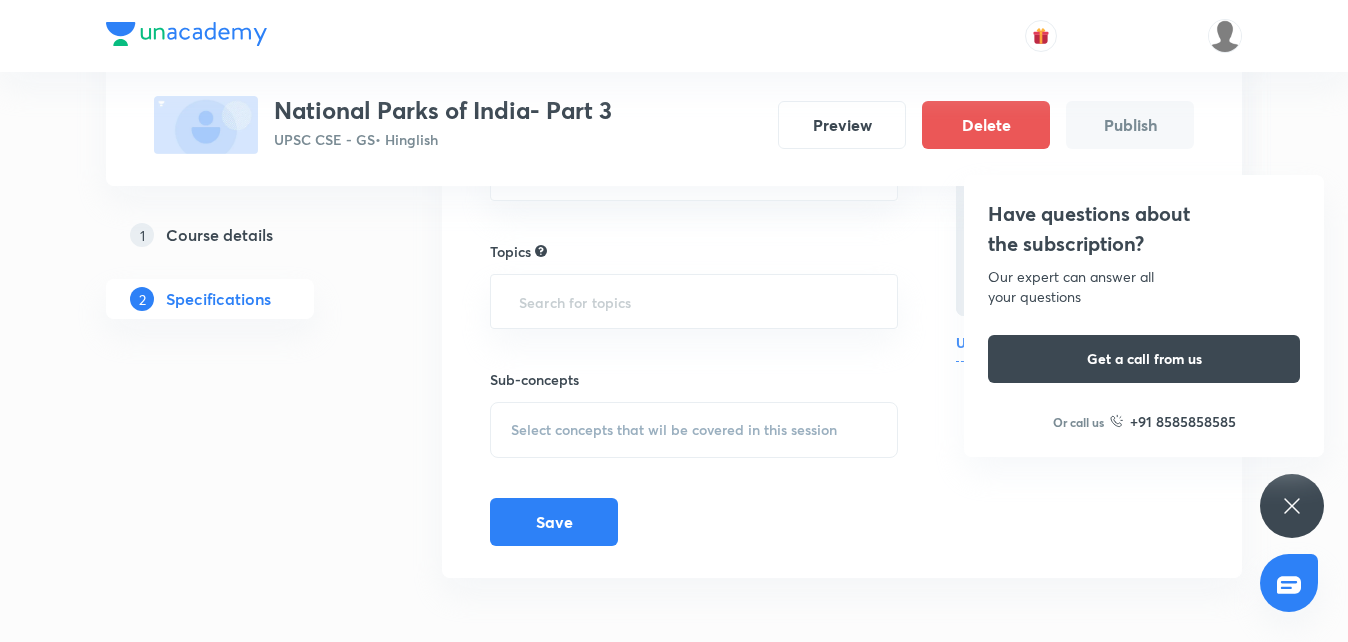 scroll, scrollTop: 0, scrollLeft: 0, axis: both 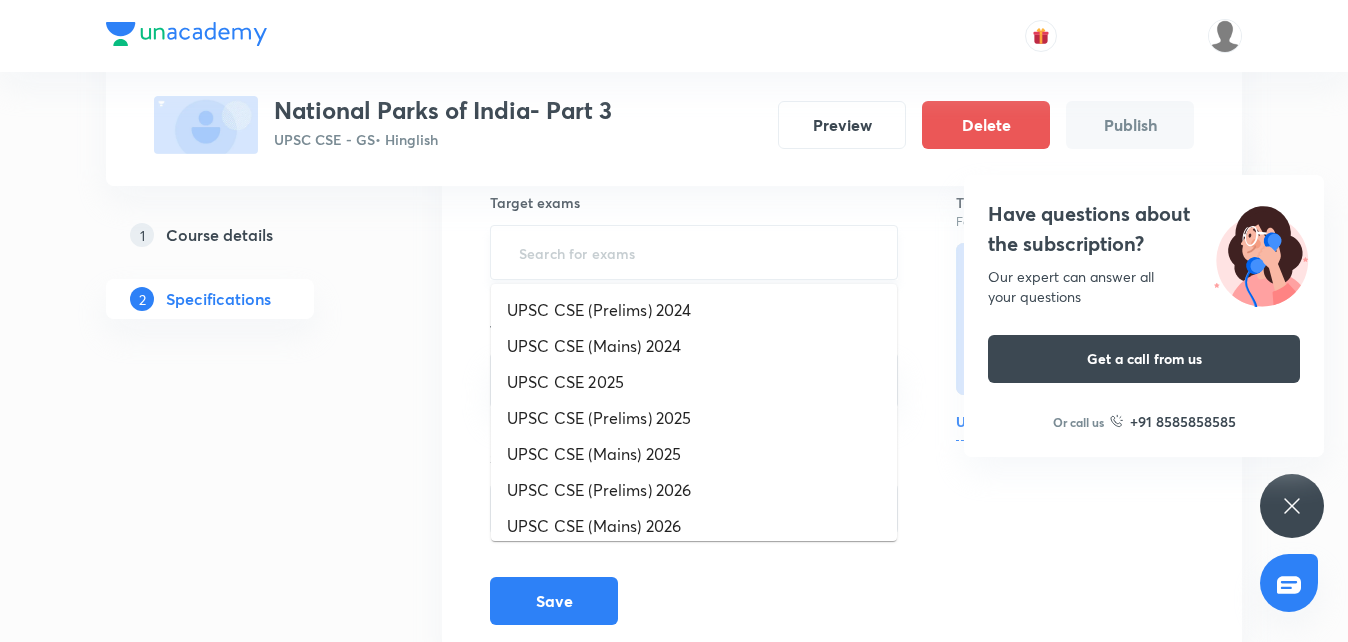 click at bounding box center (694, 252) 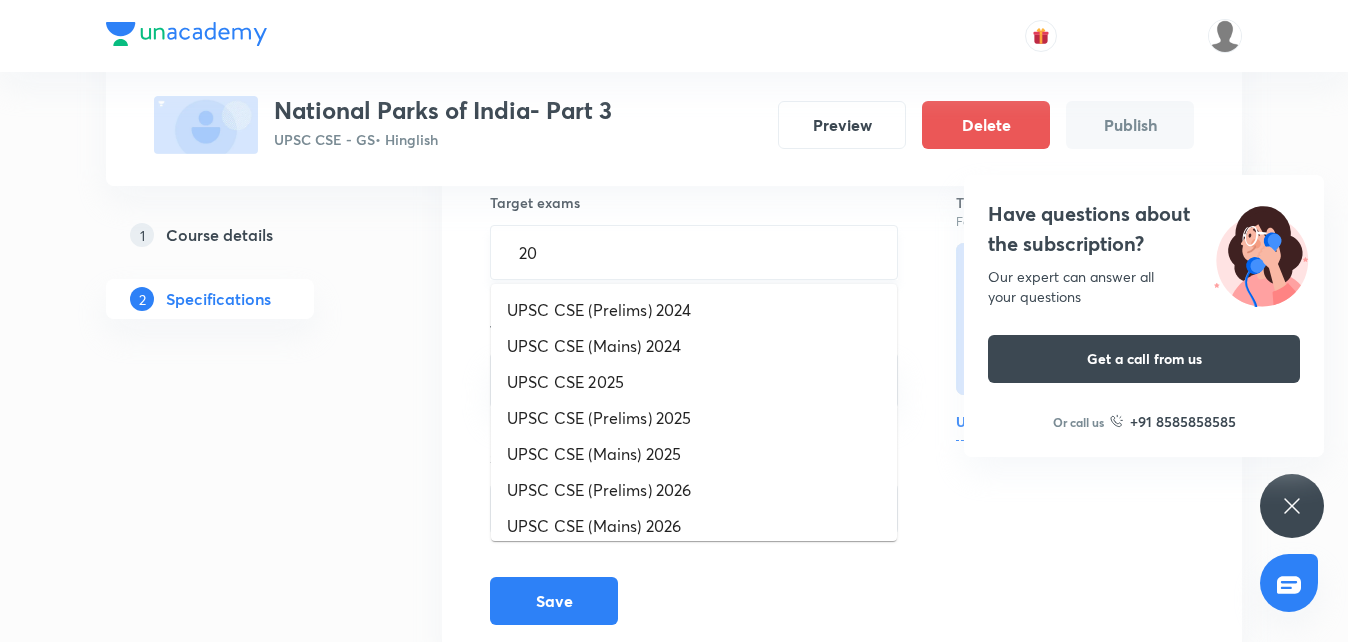 type on "202" 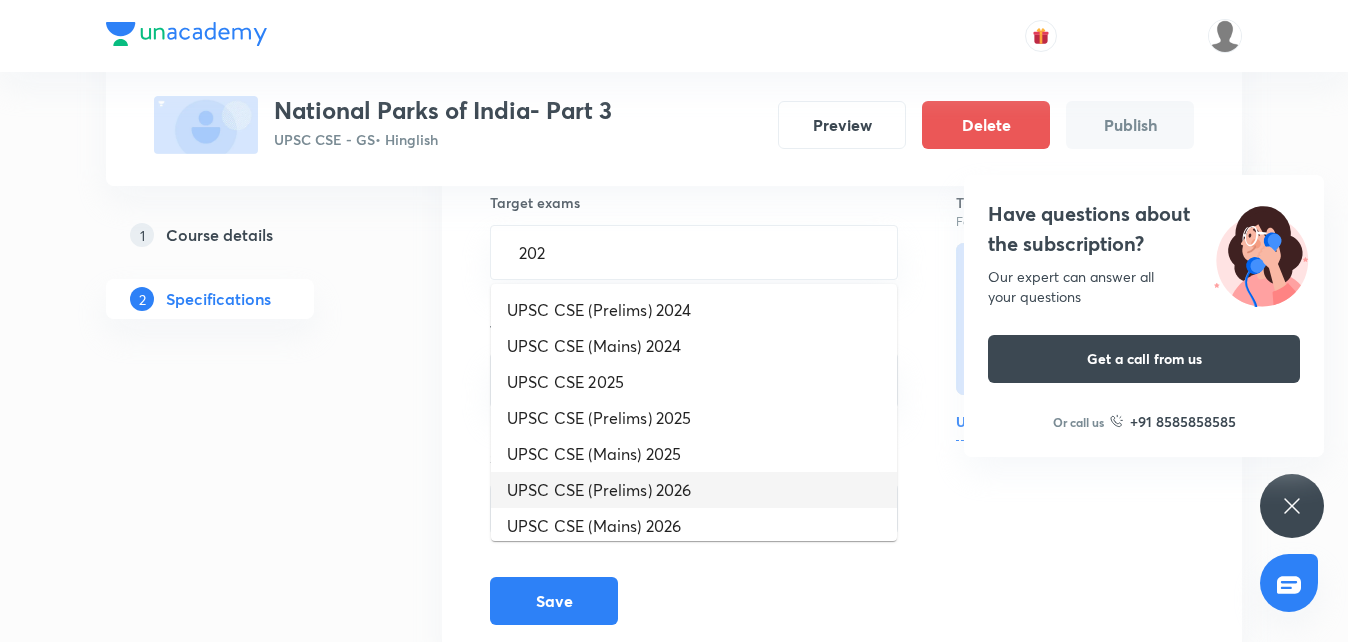 click on "UPSC CSE (Prelims) 2026" at bounding box center [694, 490] 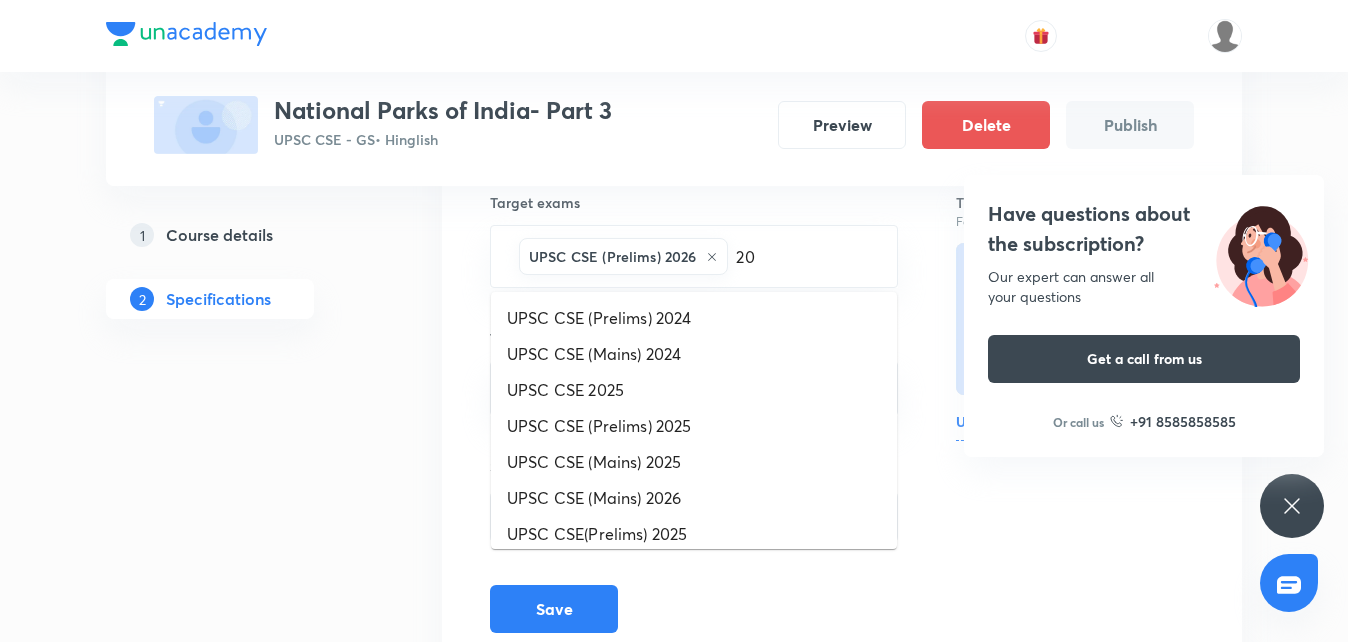 type on "202" 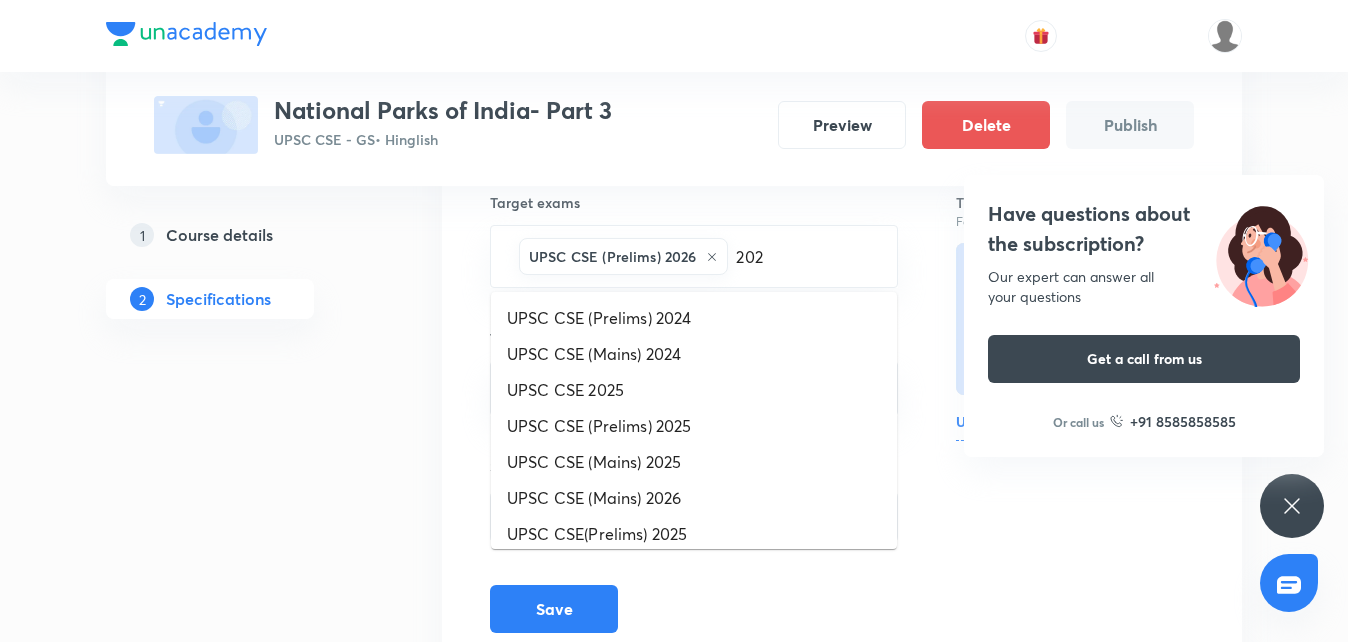 click on "UPSC CSE (Mains) 2026" at bounding box center (694, 498) 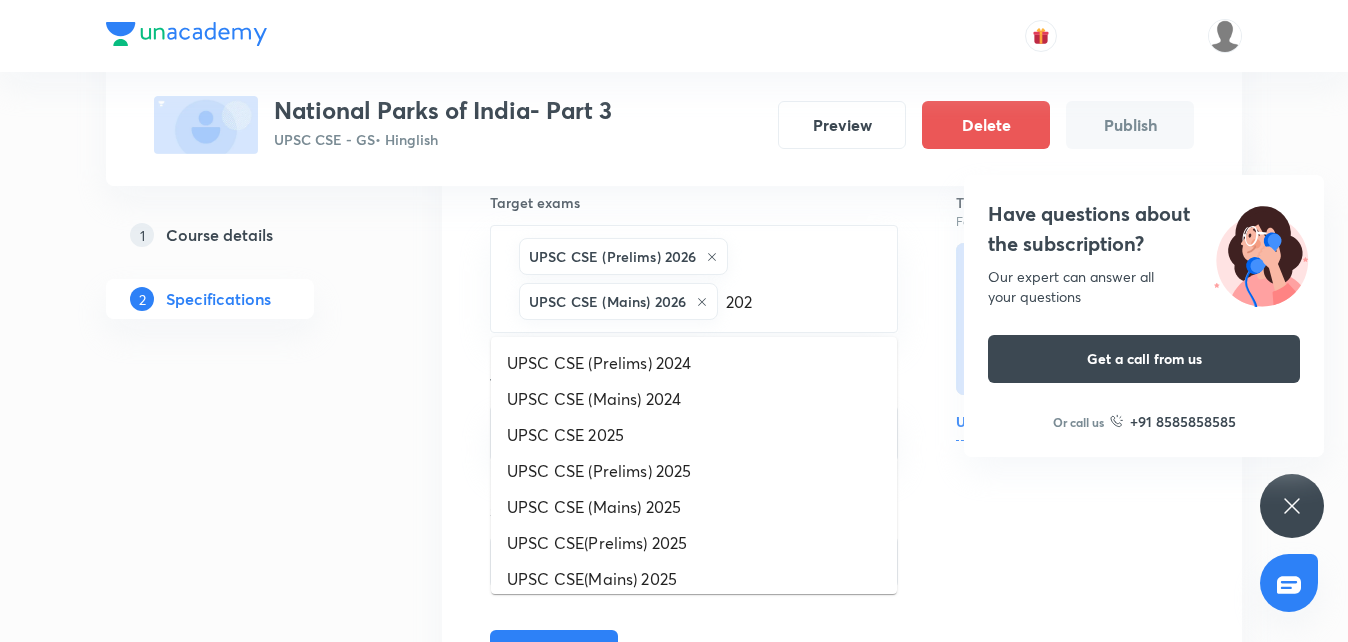type on "2027" 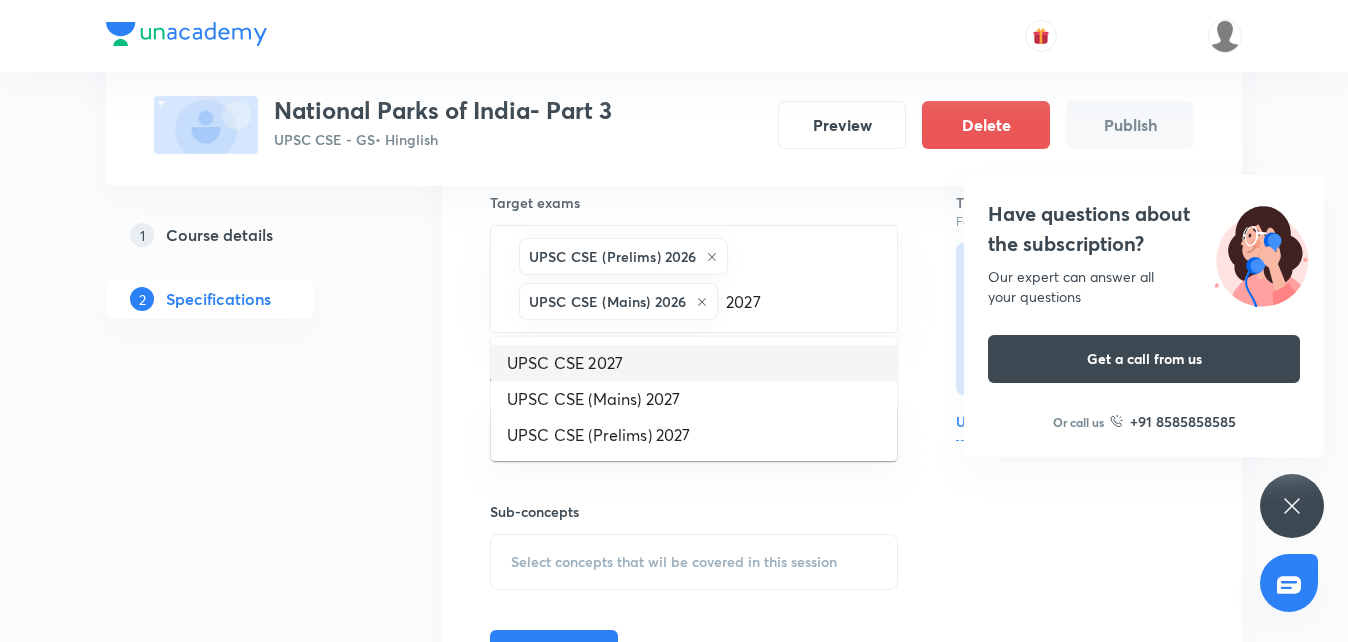 click on "UPSC CSE 2027" at bounding box center [694, 363] 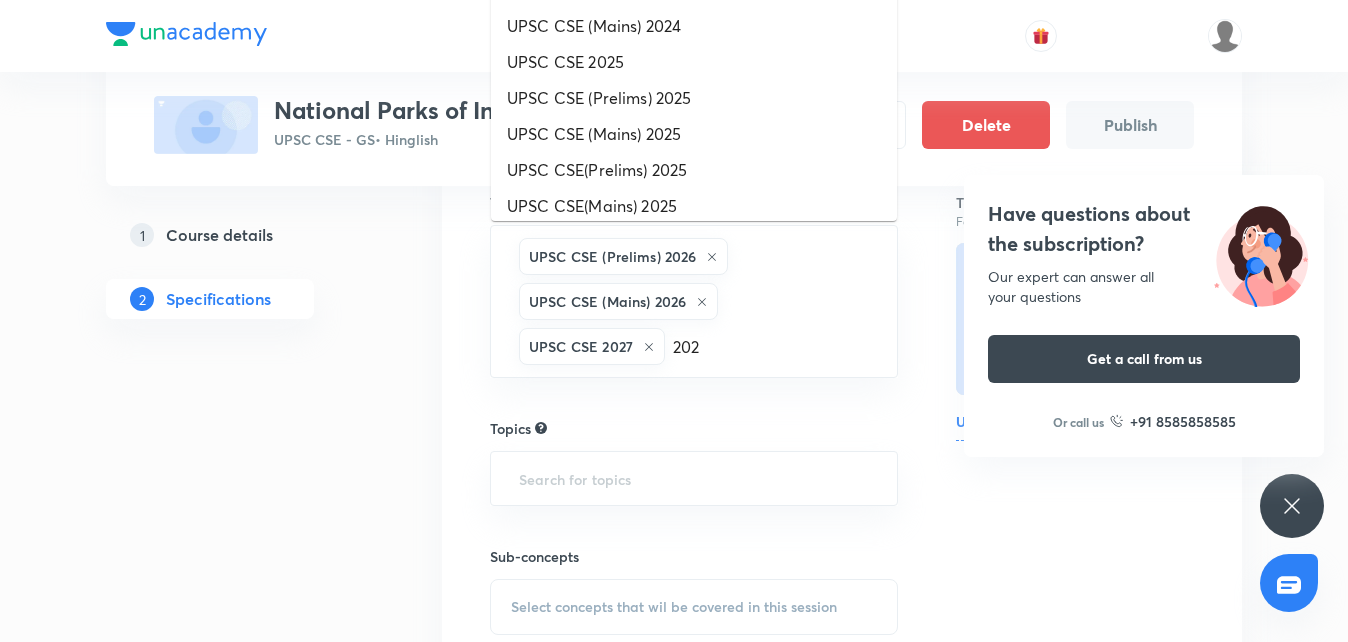 type on "2028" 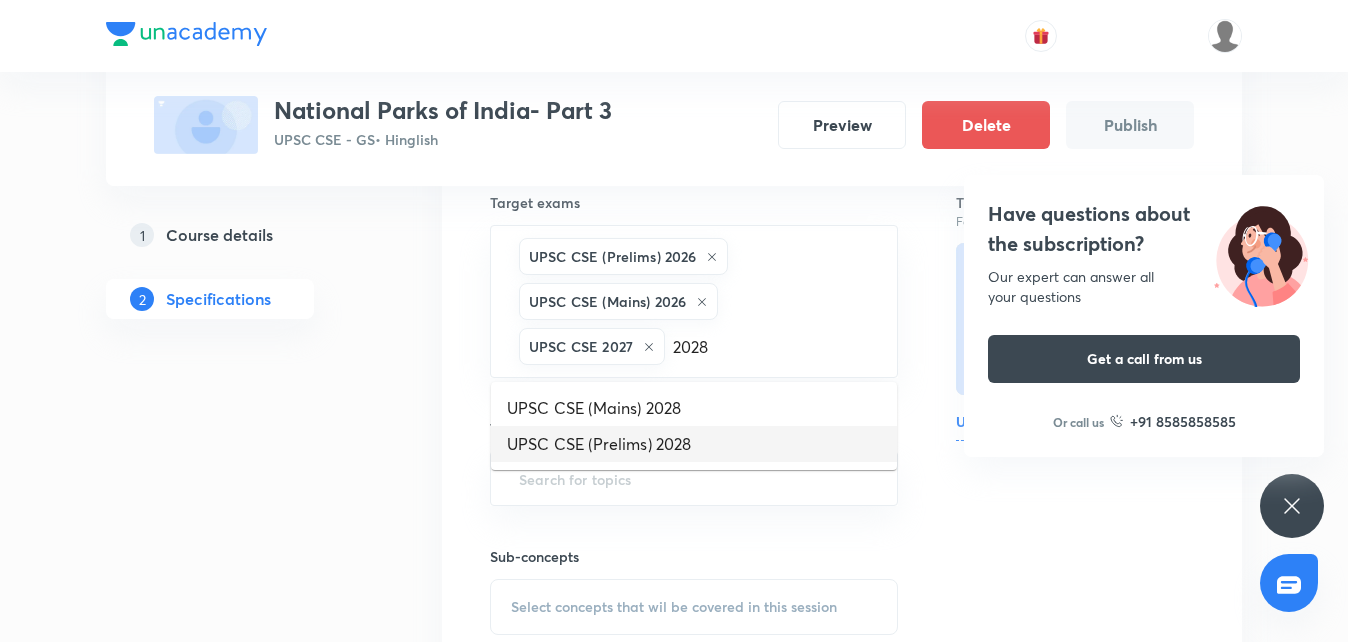 click on "UPSC CSE (Prelims) 2028" at bounding box center (694, 444) 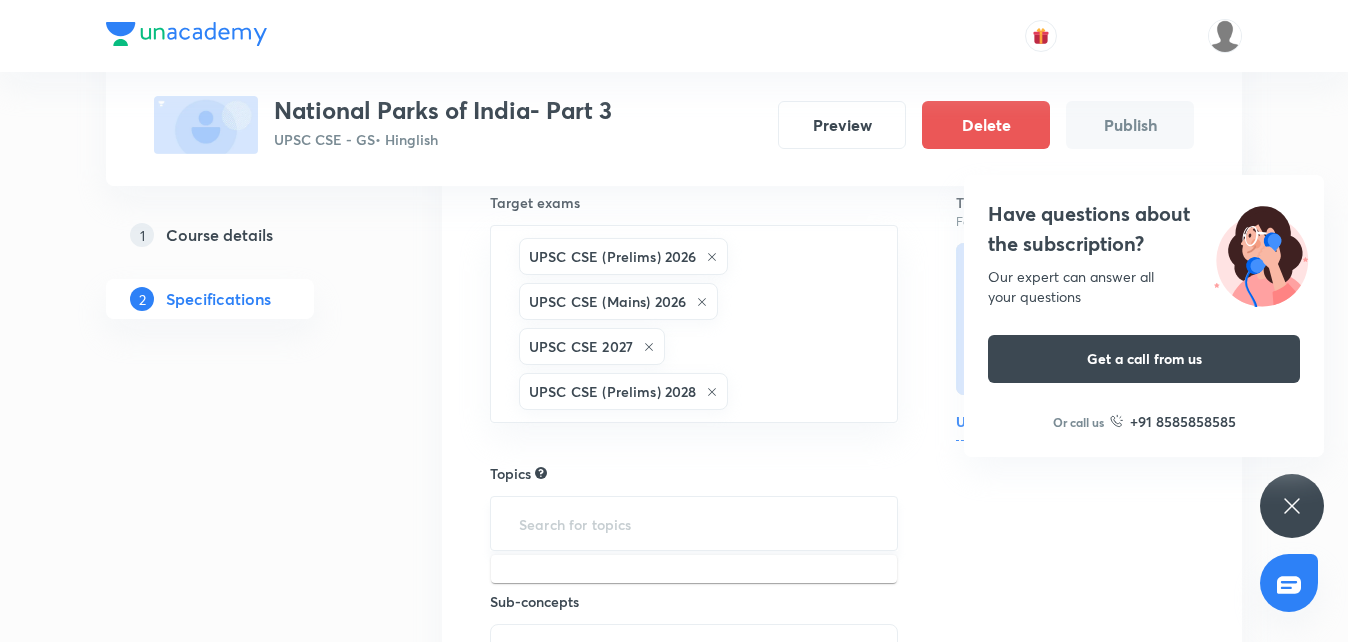 click at bounding box center (694, 523) 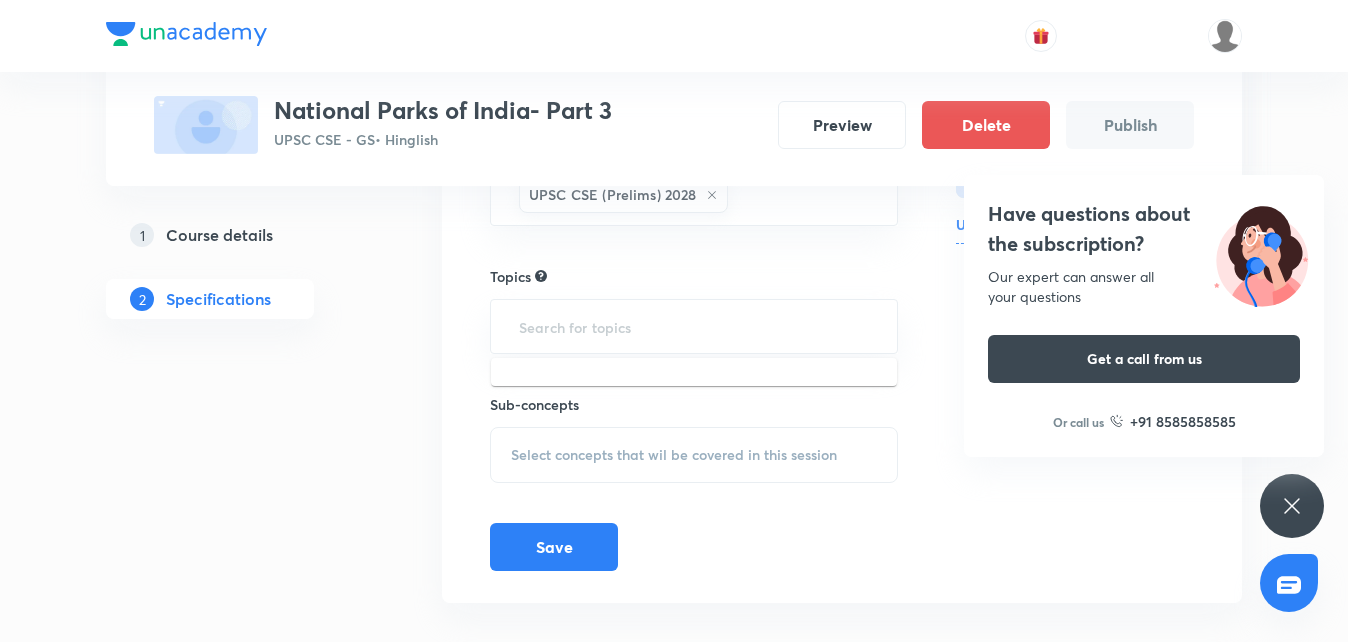scroll, scrollTop: 423, scrollLeft: 0, axis: vertical 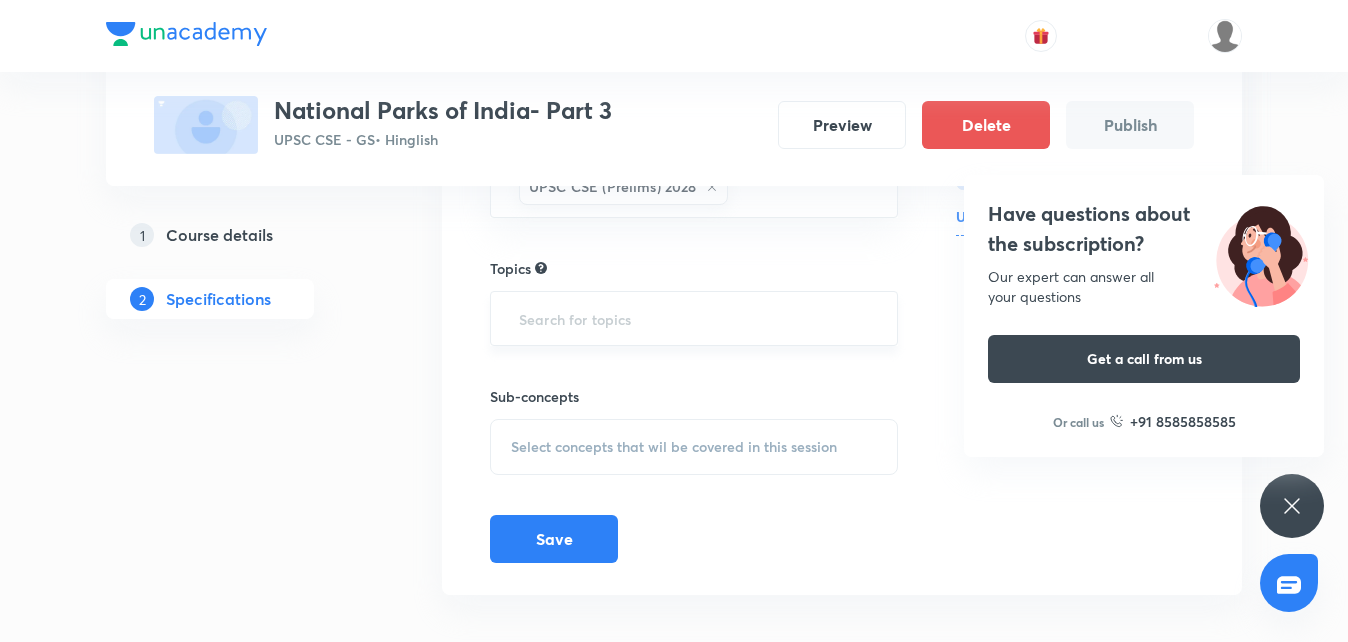 click at bounding box center (694, 318) 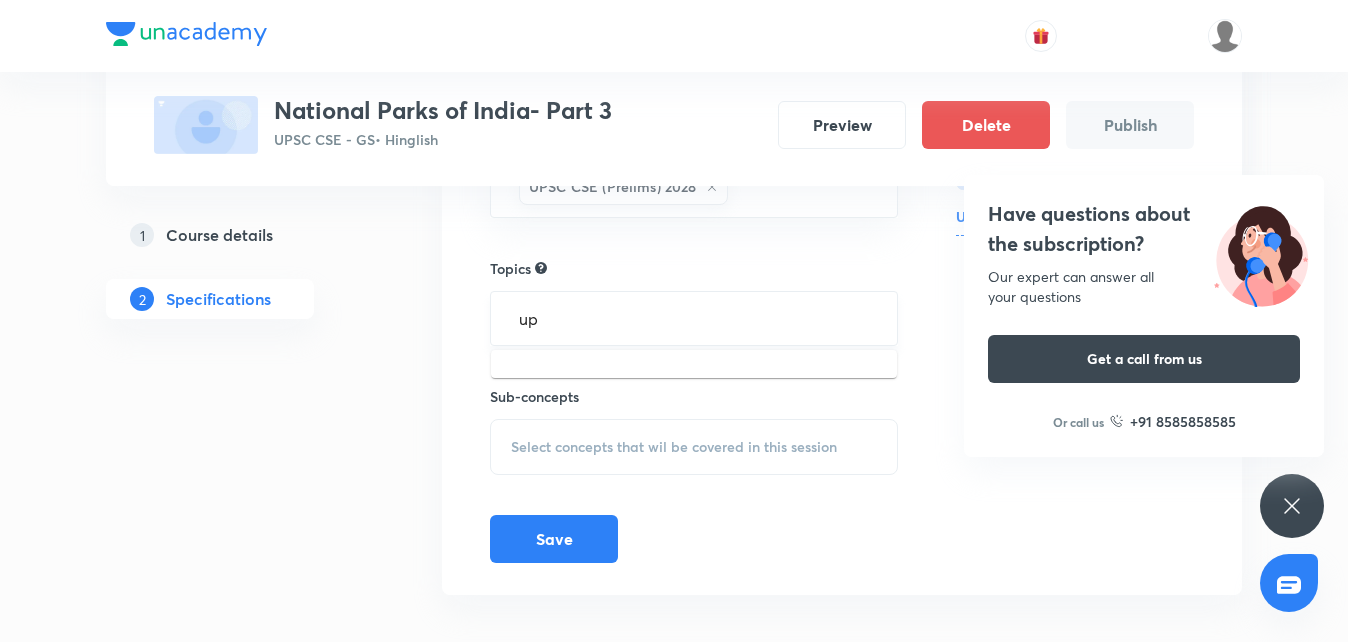 type on "u" 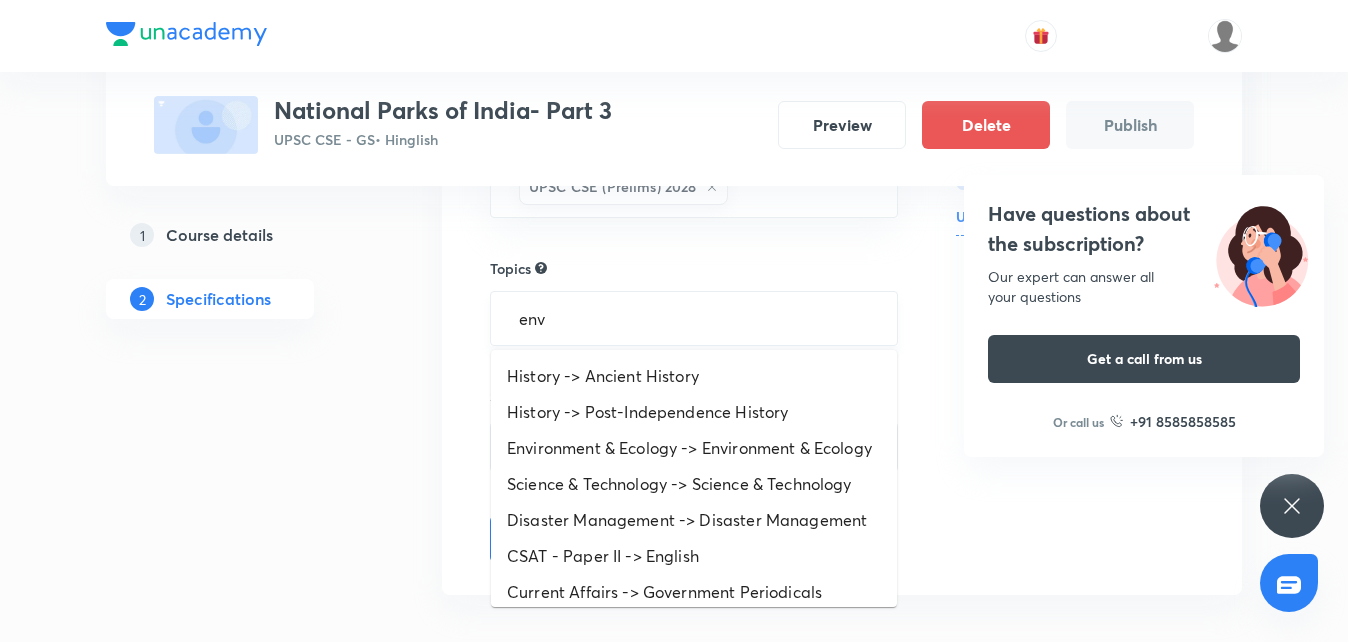 type on "envi" 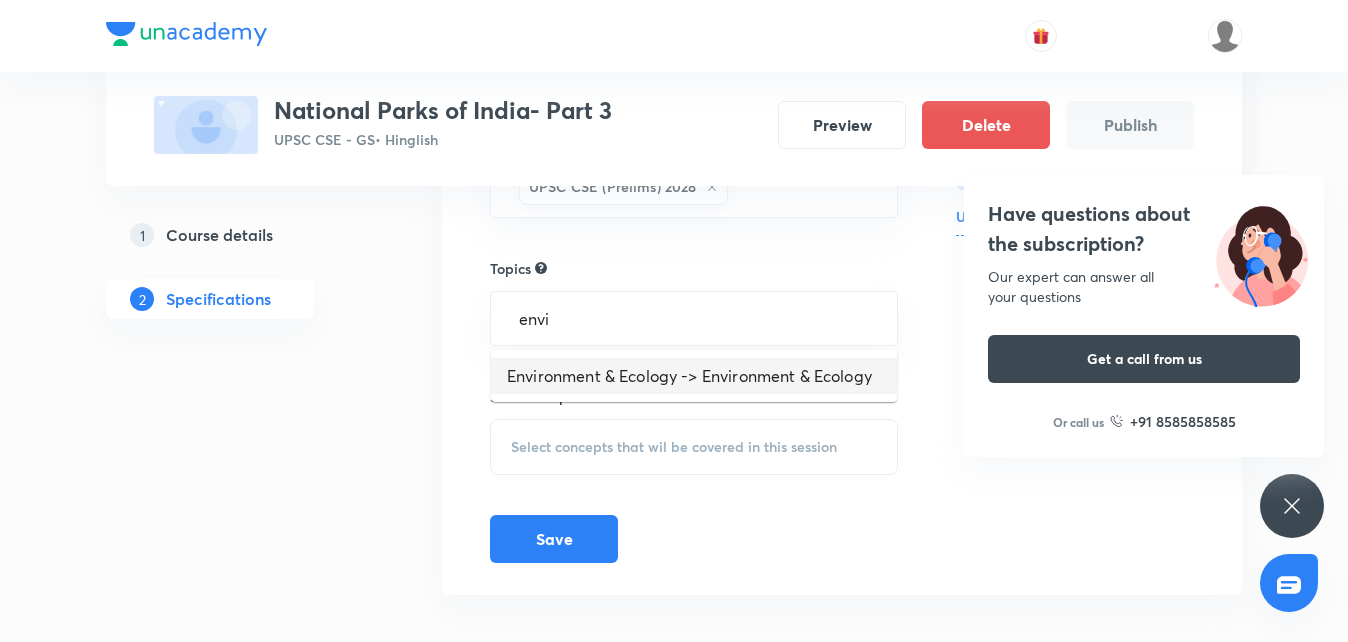 click on "Environment & Ecology ->  Environment & Ecology" at bounding box center [694, 376] 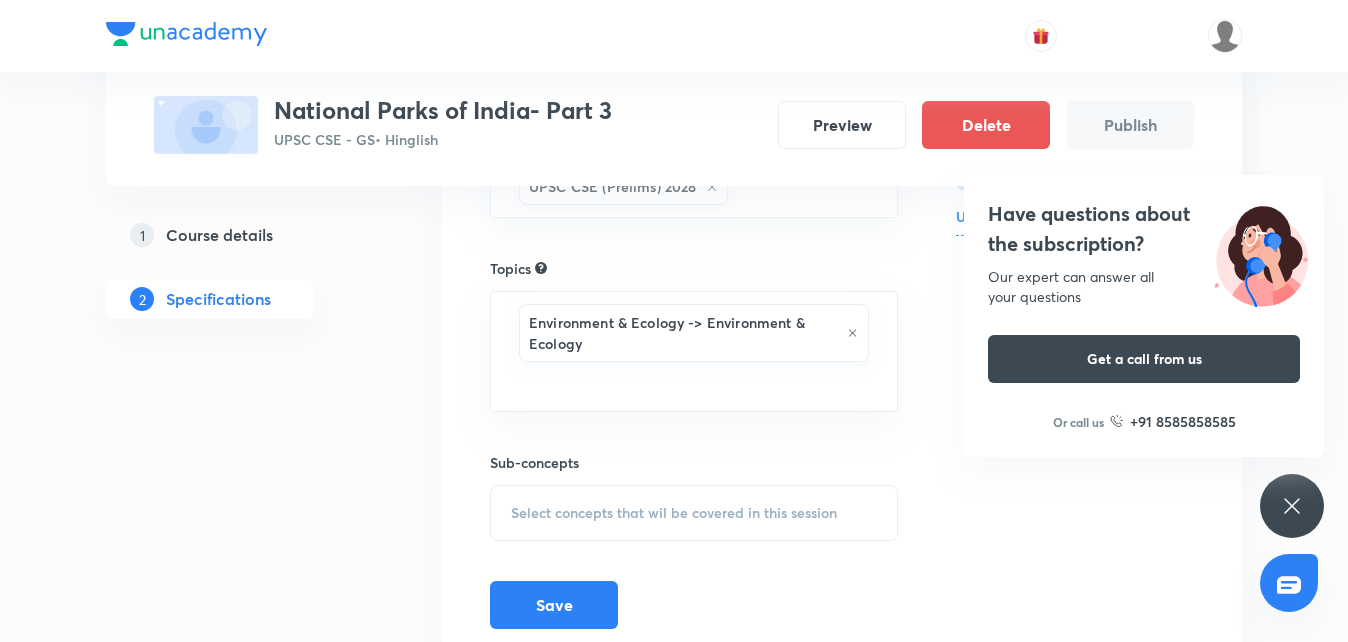 click on "Select concepts that wil be covered in this session" at bounding box center [674, 513] 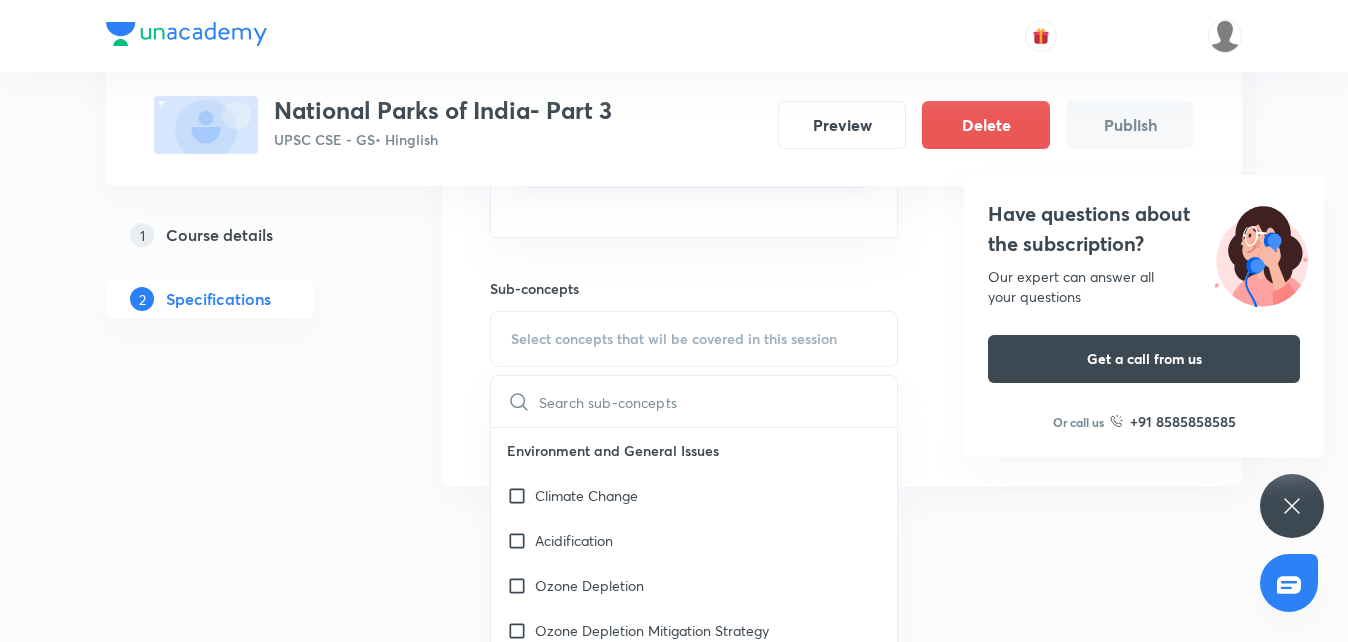 scroll, scrollTop: 612, scrollLeft: 0, axis: vertical 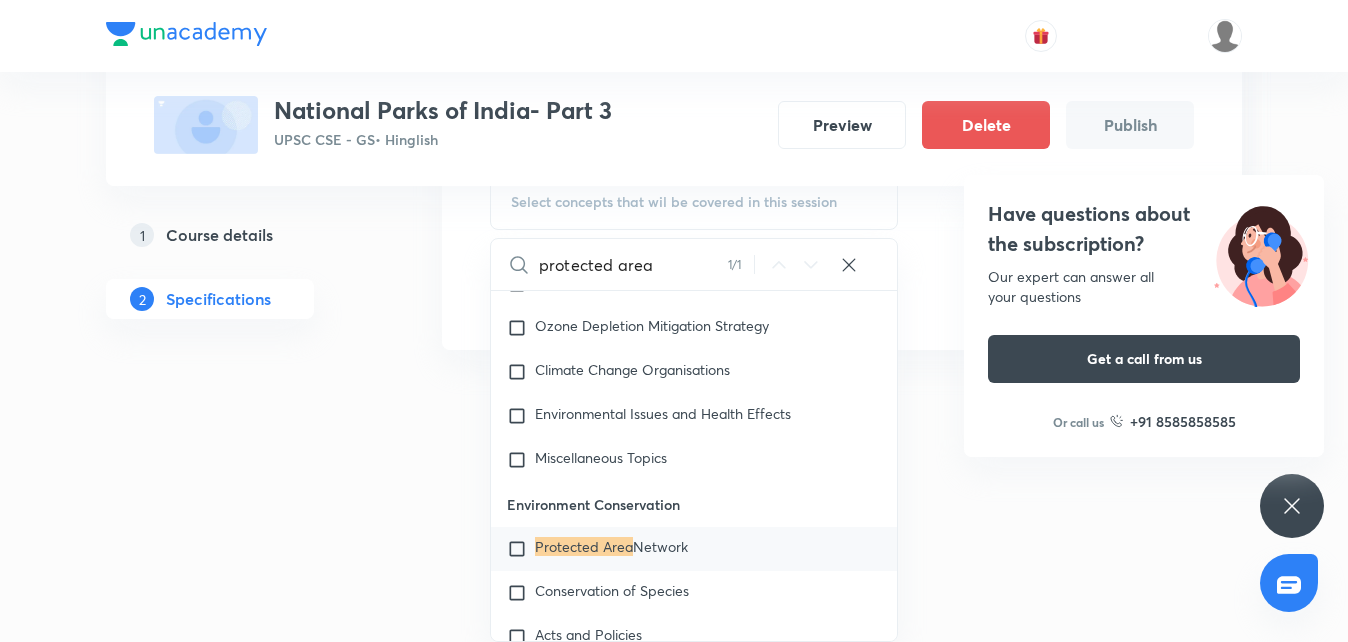 type on "protected area" 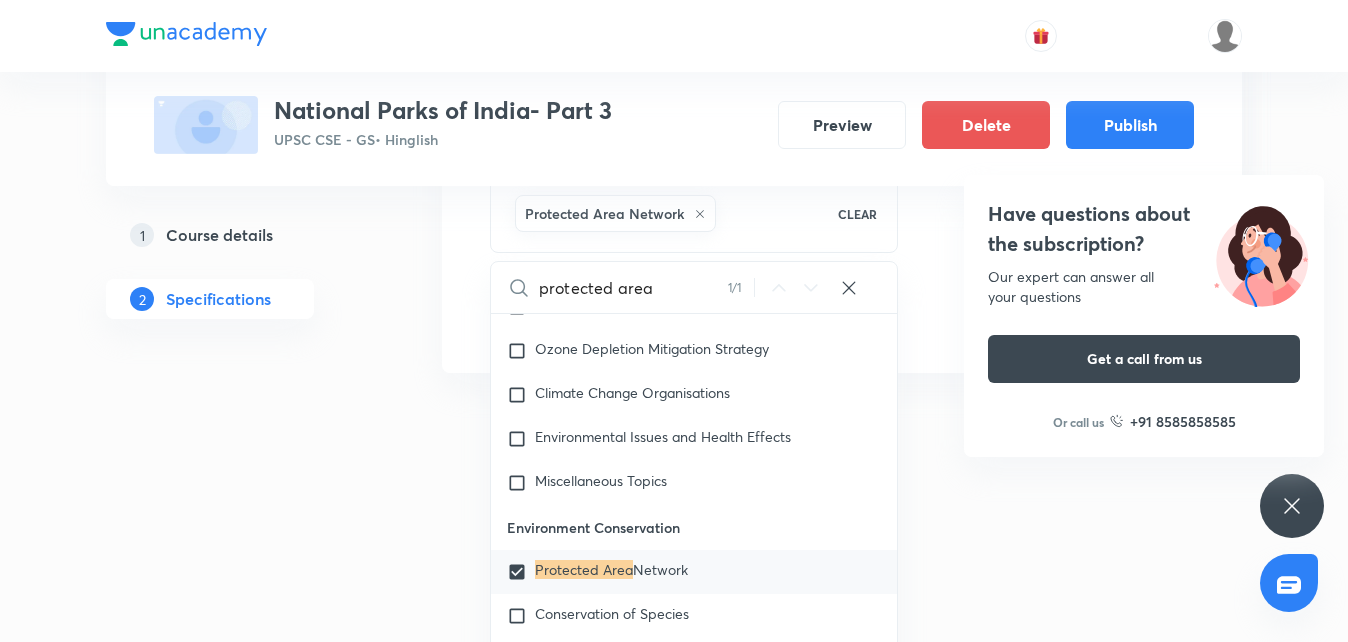 click on "Special Classes National Parks of India- Part 3 UPSC CSE - GS  • Hinglish Preview Delete Publish 1 Course details 2 Specifications Target exams UPSC CSE (Prelims) 2026 UPSC CSE (Mains) 2026 UPSC CSE 2027 UPSC CSE (Prelims) 2028 ​ Topics Environment & Ecology ->  Environment & Ecology ​ Sub-concepts Protected Area Network CLEAR protected area 1 / 1 ​ Environment and General Issues Climate Change Acidification Ozone Depletion Ozone Depletion Mitigation Strategy  Climate Change Organisations Environmental Issues and Health Effects Miscellaneous Topics Environment Conservation Protected Area  Network Conservation of Species Acts and Policies International Environmental Conservation Practice & Crash Course Practice & Crash Course Biodiversity Genetic Engineering Approaches to Deal With Pollution Measurement of Biodiversity Biodiversity-Foodweb Corelation Services Provided by Biodiversity Biodiversity Loss-cause and Impact Conservation of Biodiversity Biodiversity in India Floral Diversity in India E-Waste" at bounding box center (674, -149) 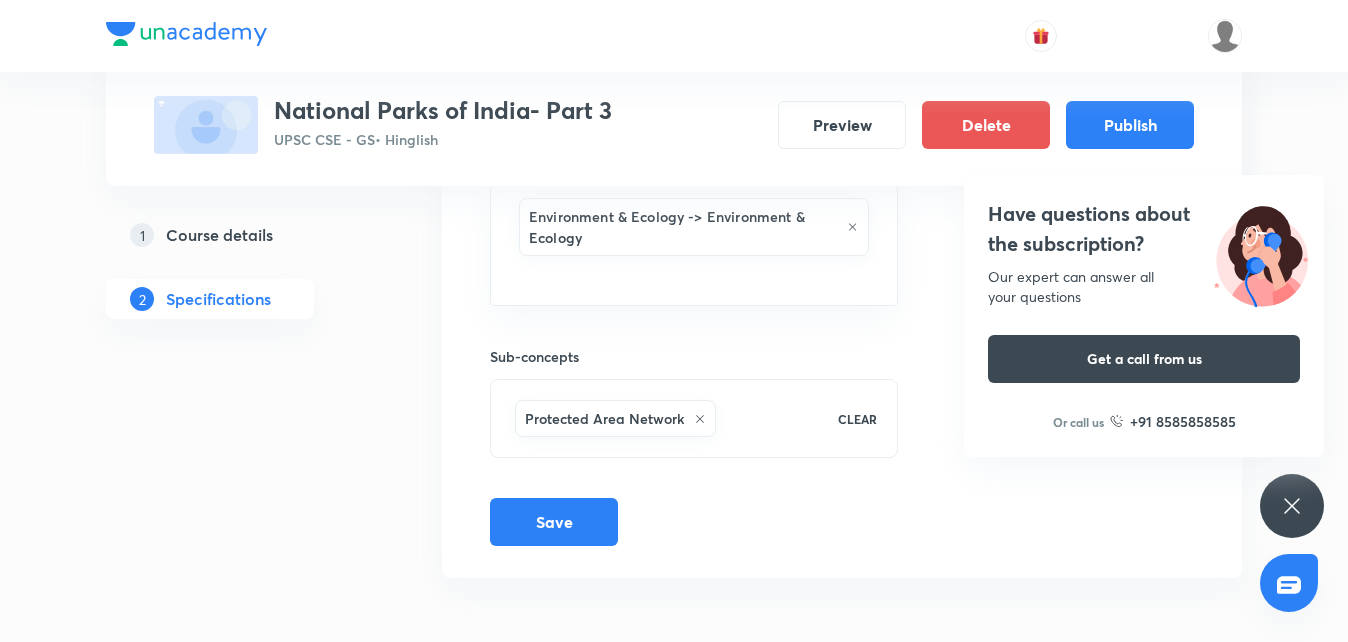 scroll, scrollTop: 529, scrollLeft: 0, axis: vertical 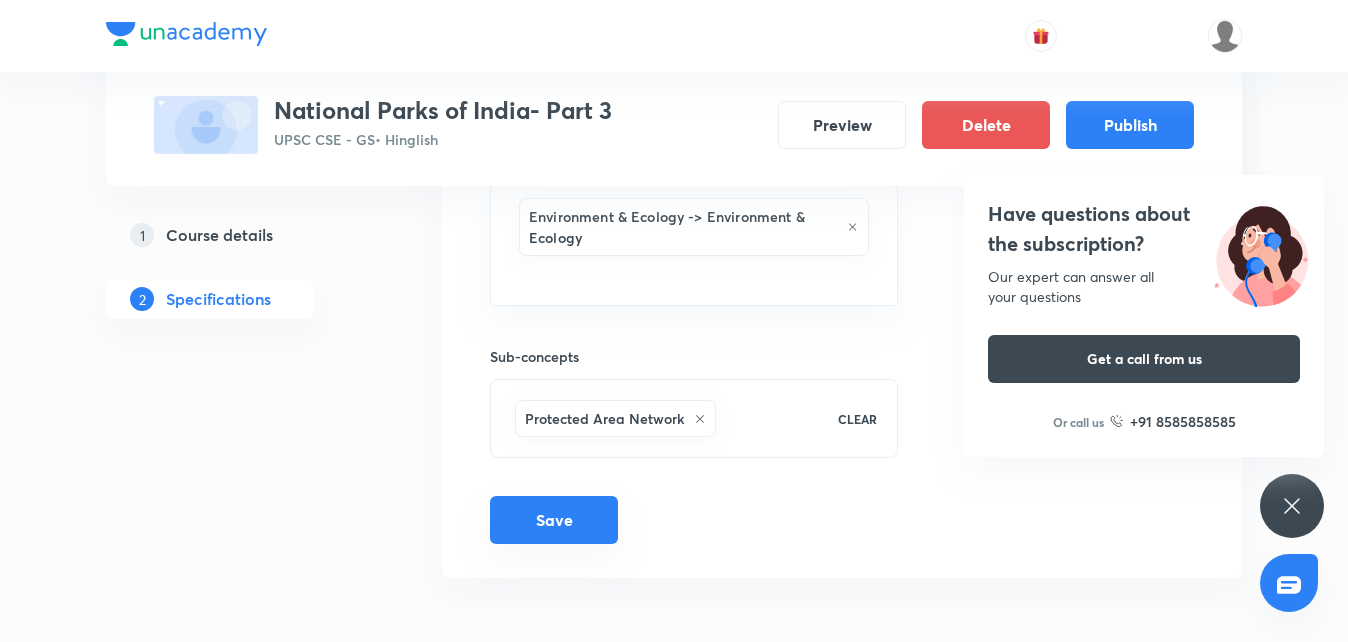 click on "Save" at bounding box center (554, 520) 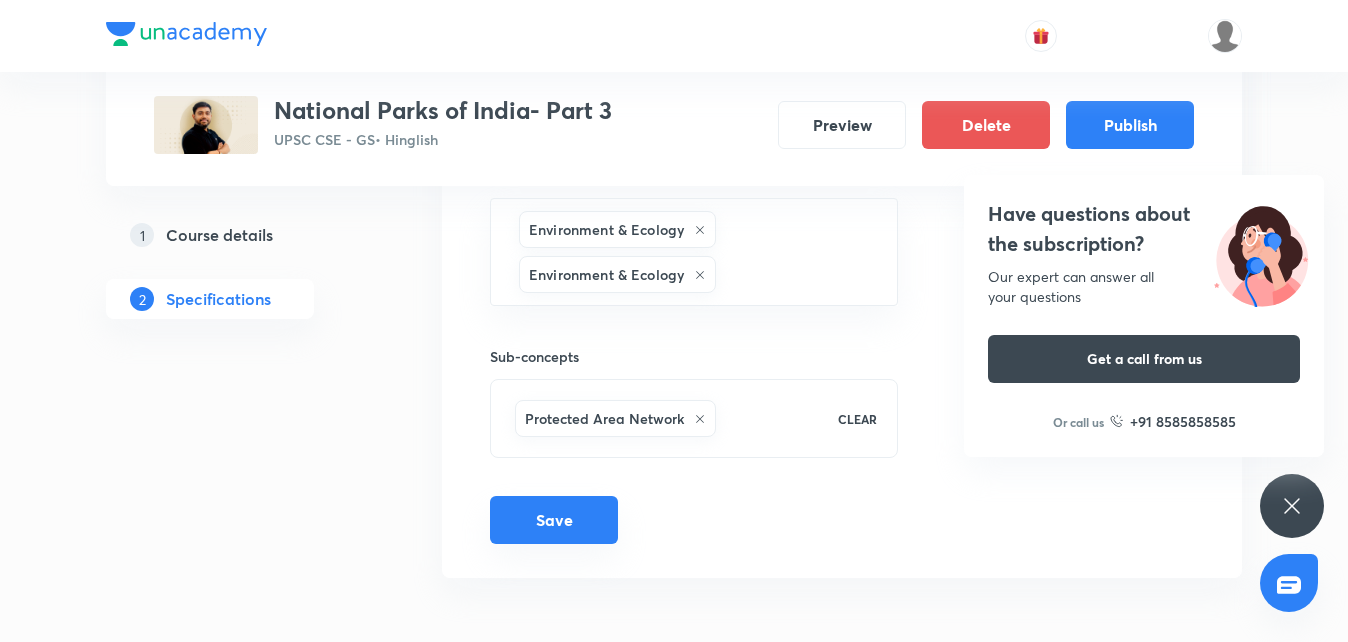 scroll, scrollTop: 516, scrollLeft: 0, axis: vertical 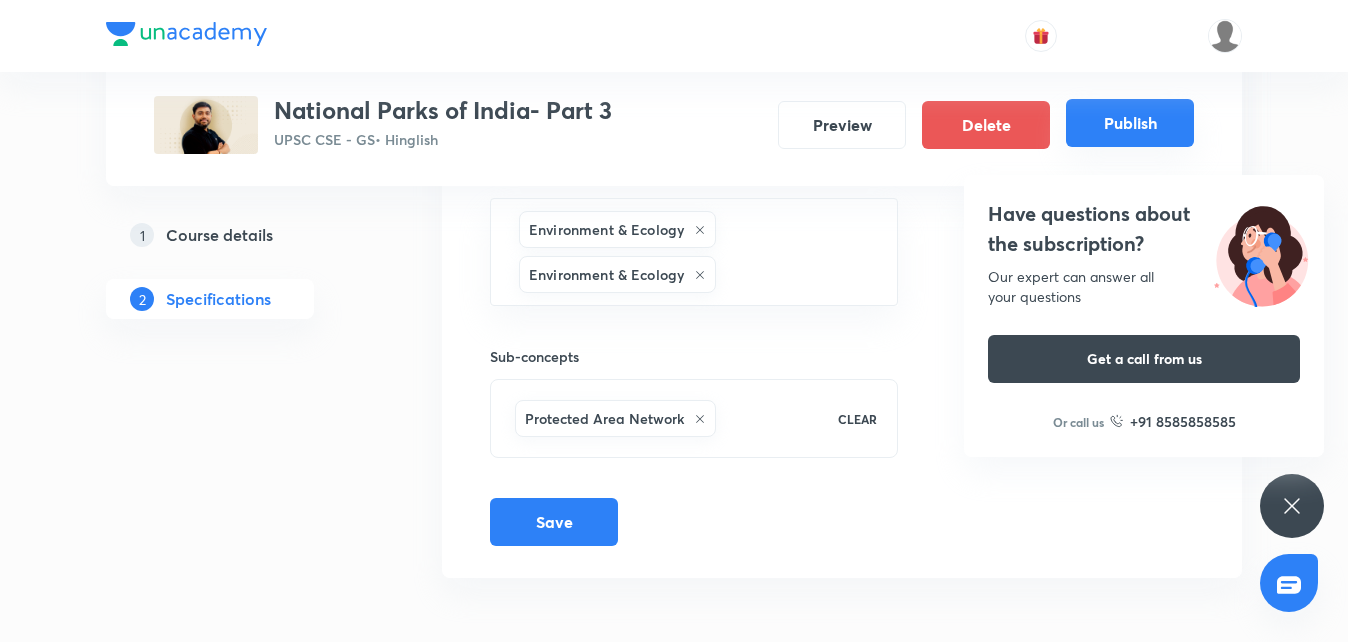 click on "Publish" at bounding box center (1130, 123) 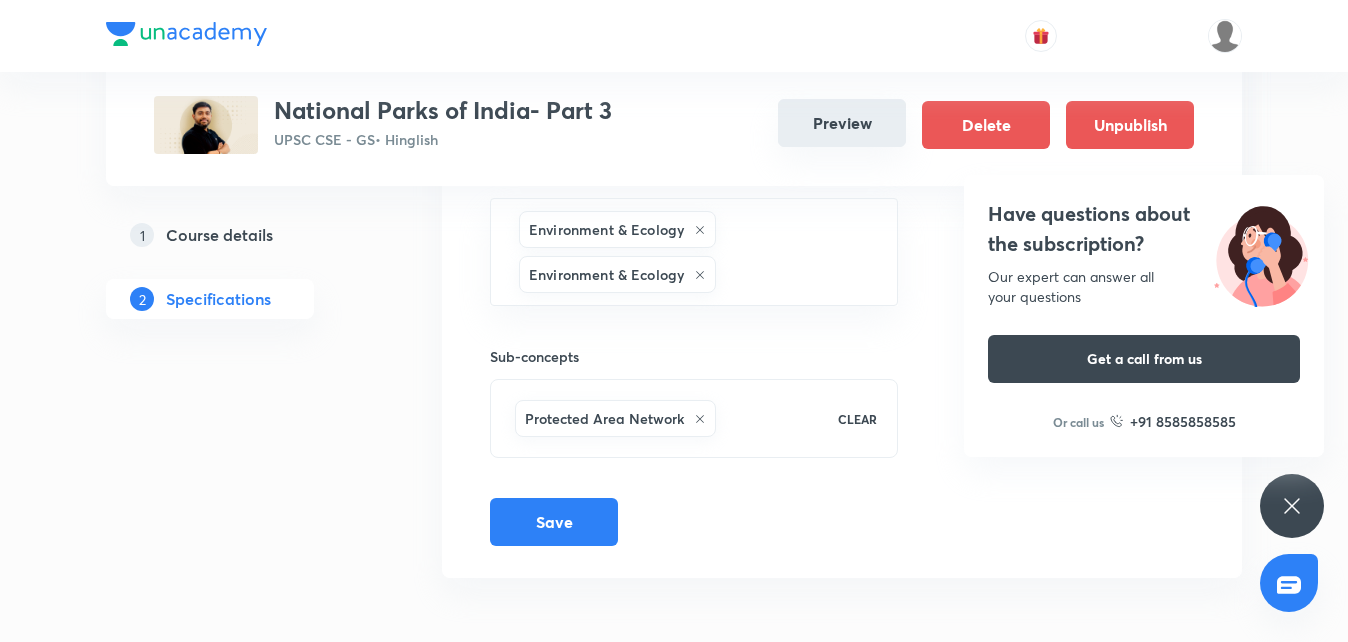 click on "Preview" at bounding box center [842, 123] 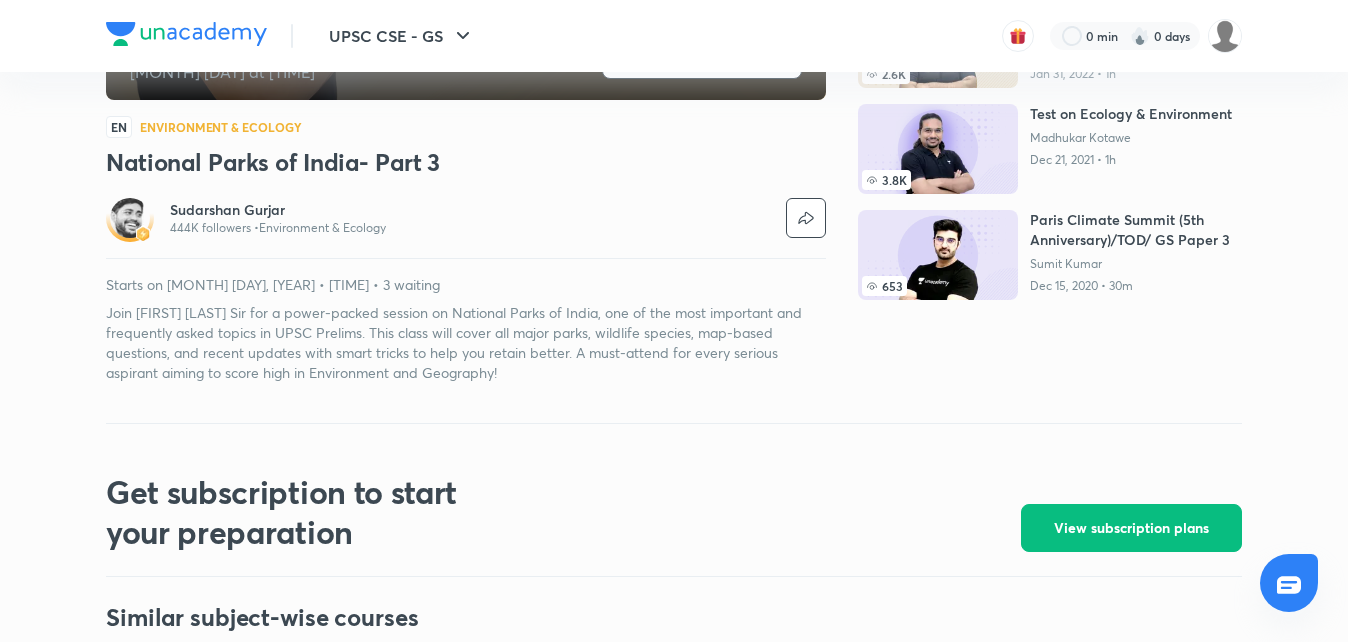 scroll, scrollTop: 0, scrollLeft: 0, axis: both 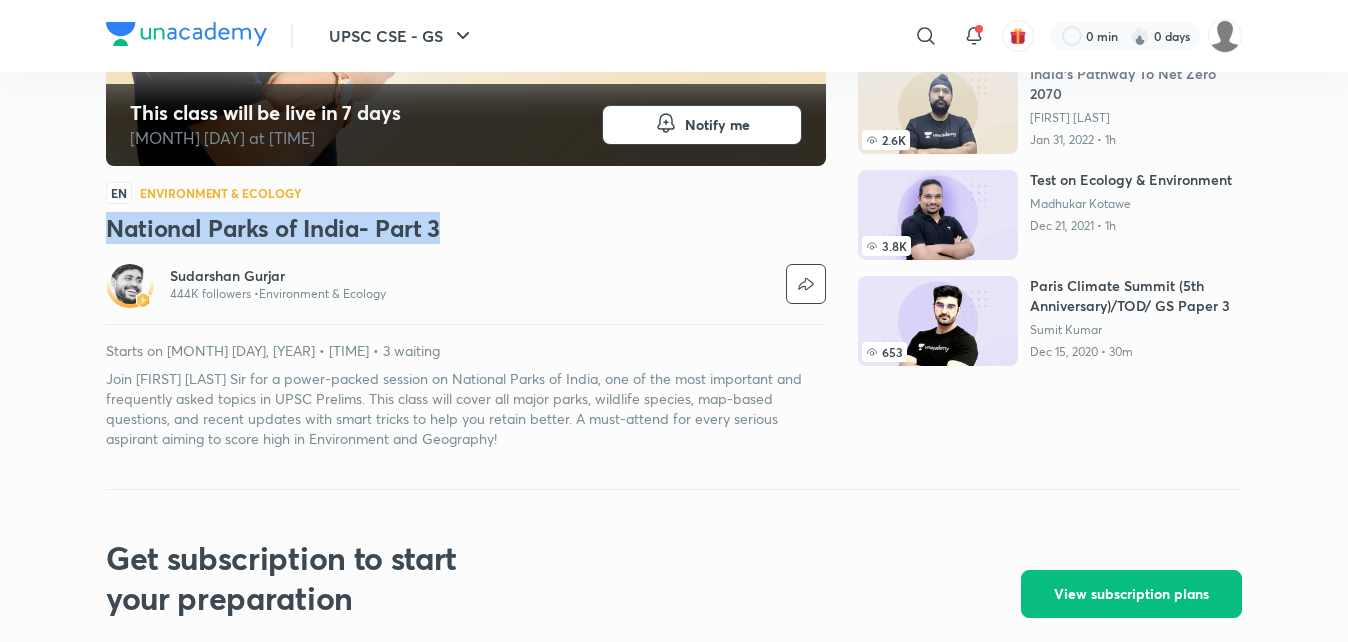 drag, startPoint x: 463, startPoint y: 238, endPoint x: 58, endPoint y: 216, distance: 405.59708 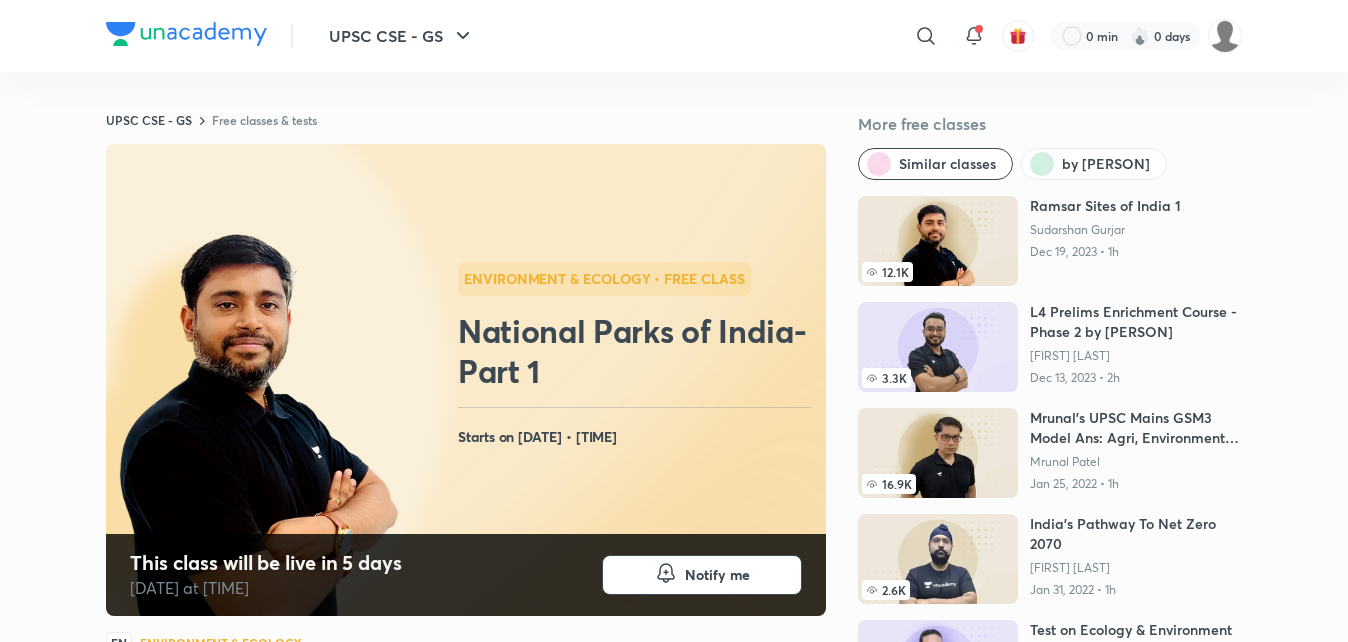 scroll, scrollTop: 232, scrollLeft: 0, axis: vertical 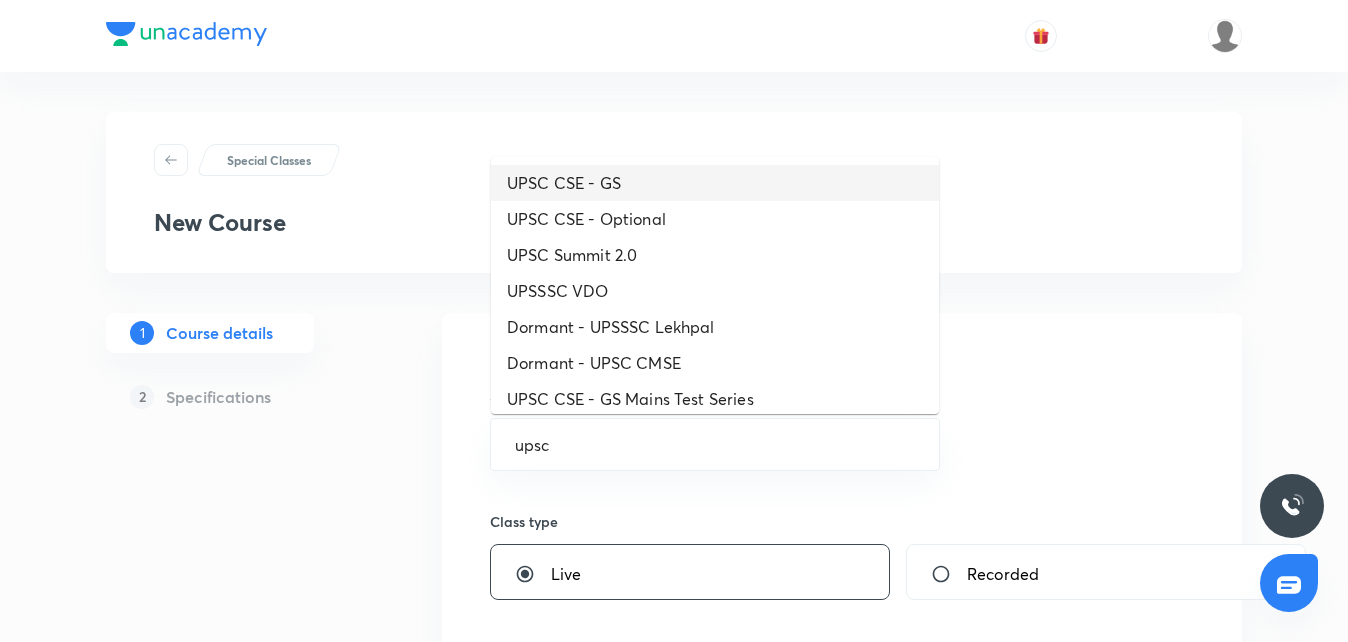 click on "UPSC CSE - GS" at bounding box center (715, 183) 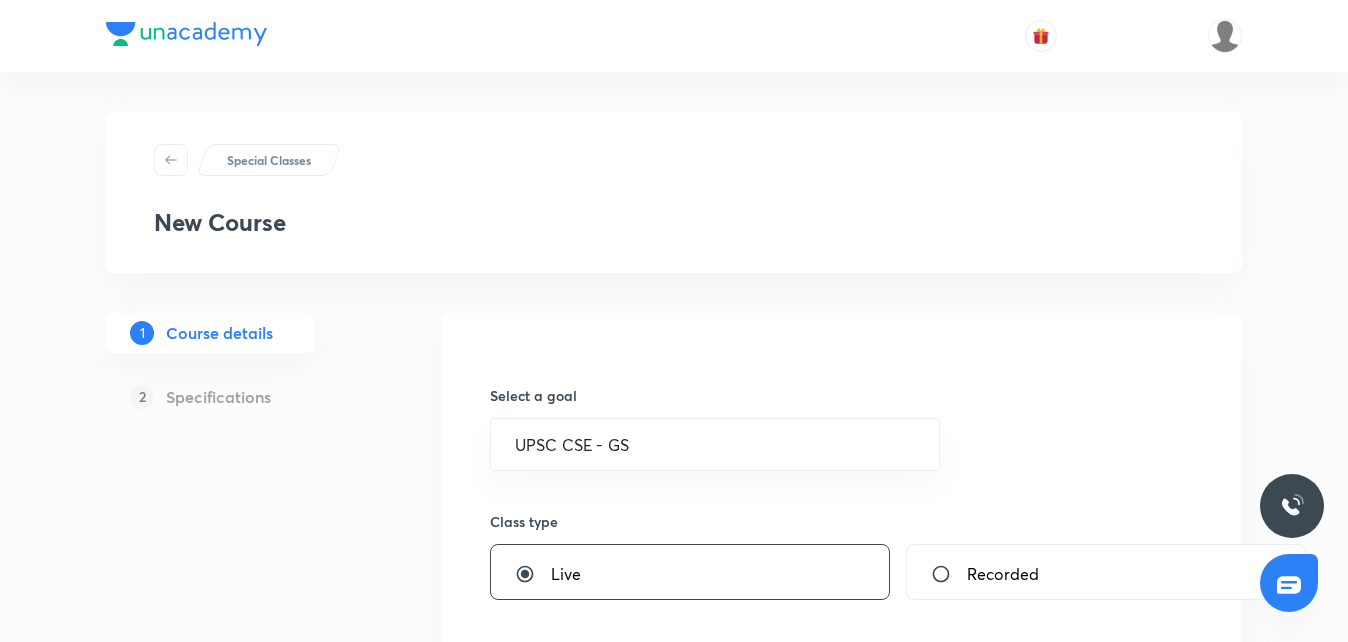 click on "Special Classes" at bounding box center (674, 160) 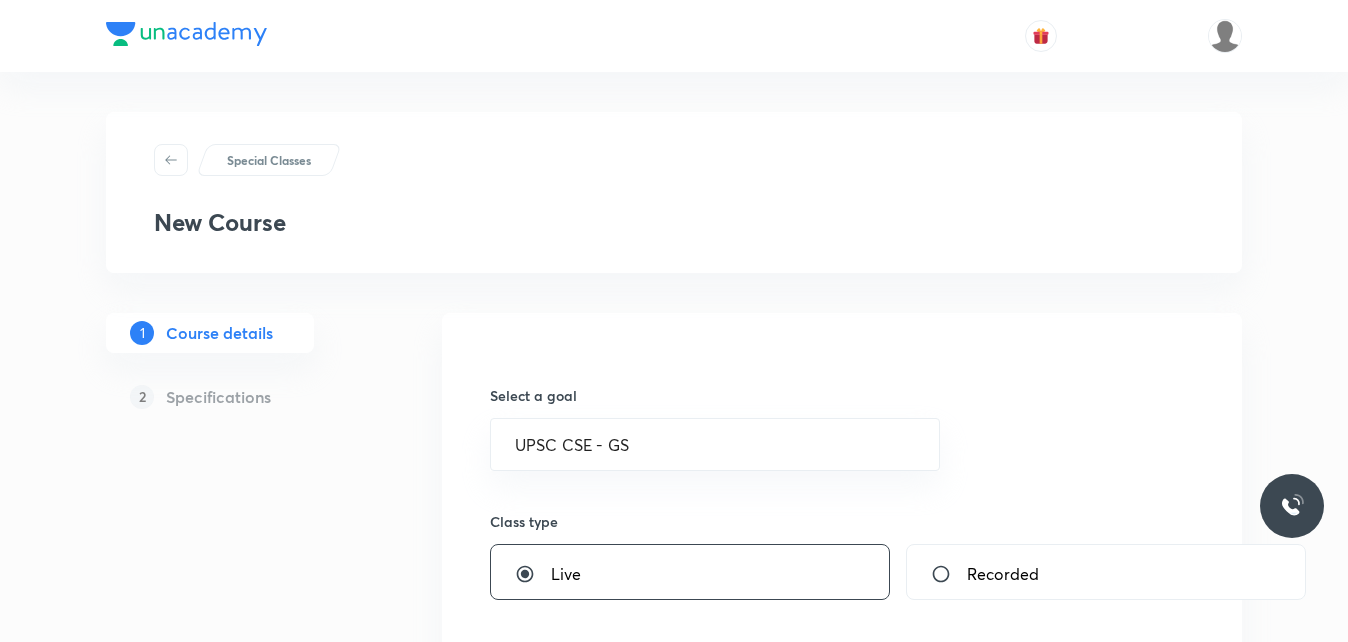 type 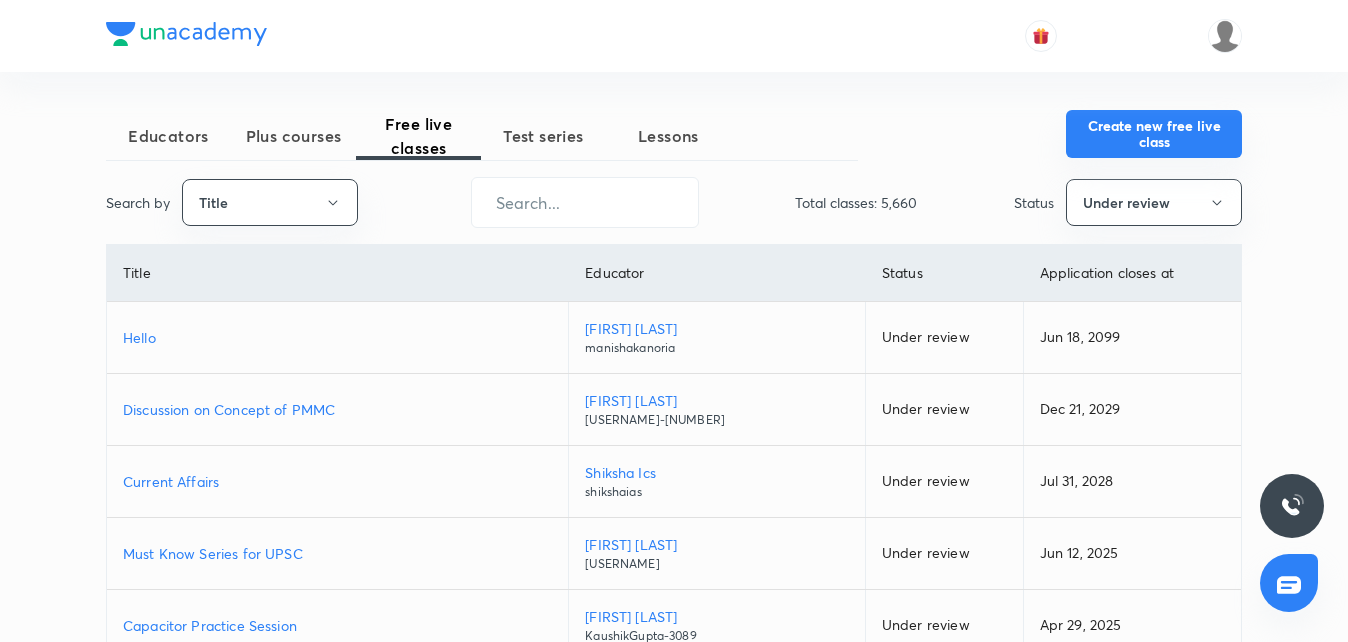 click on "Create new free live class" at bounding box center [1154, 134] 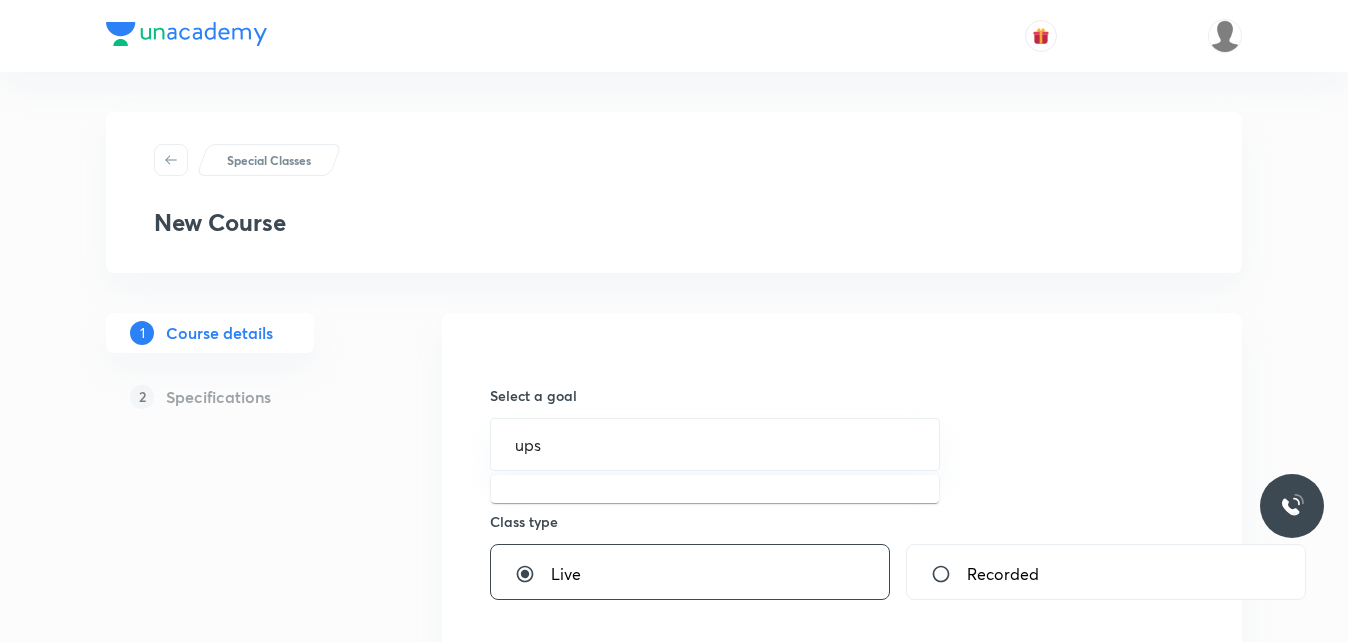 scroll, scrollTop: 0, scrollLeft: 0, axis: both 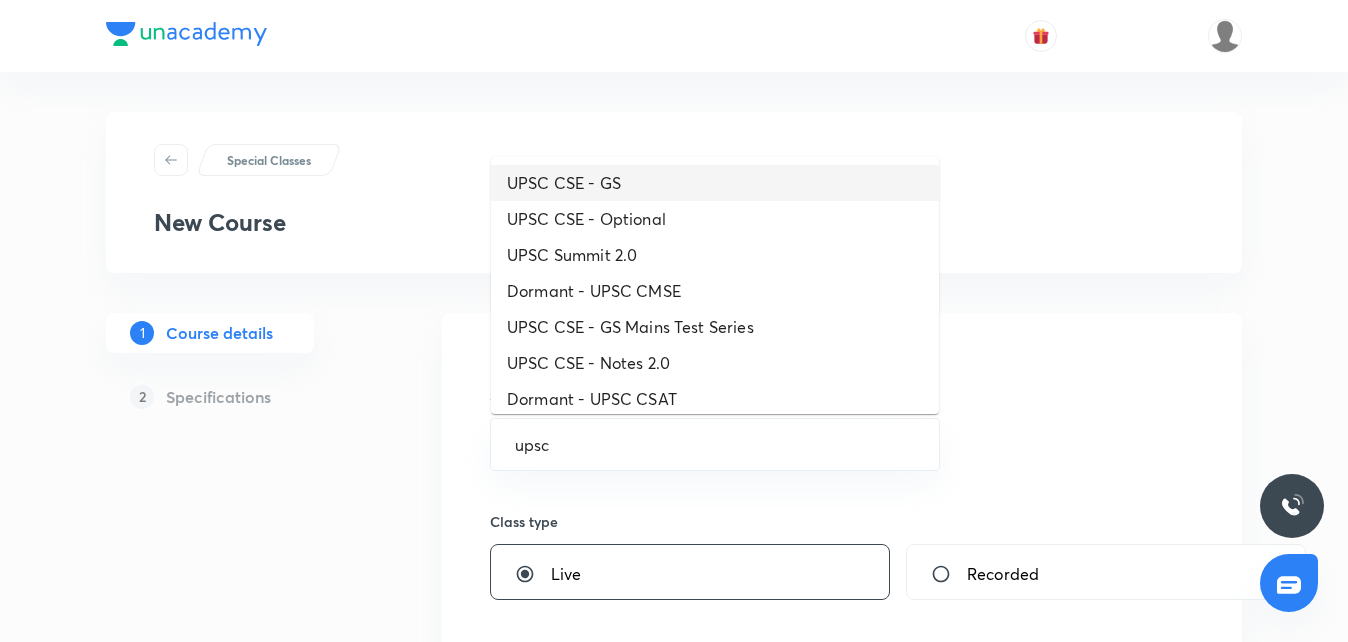 click on "UPSC CSE - GS" at bounding box center [715, 183] 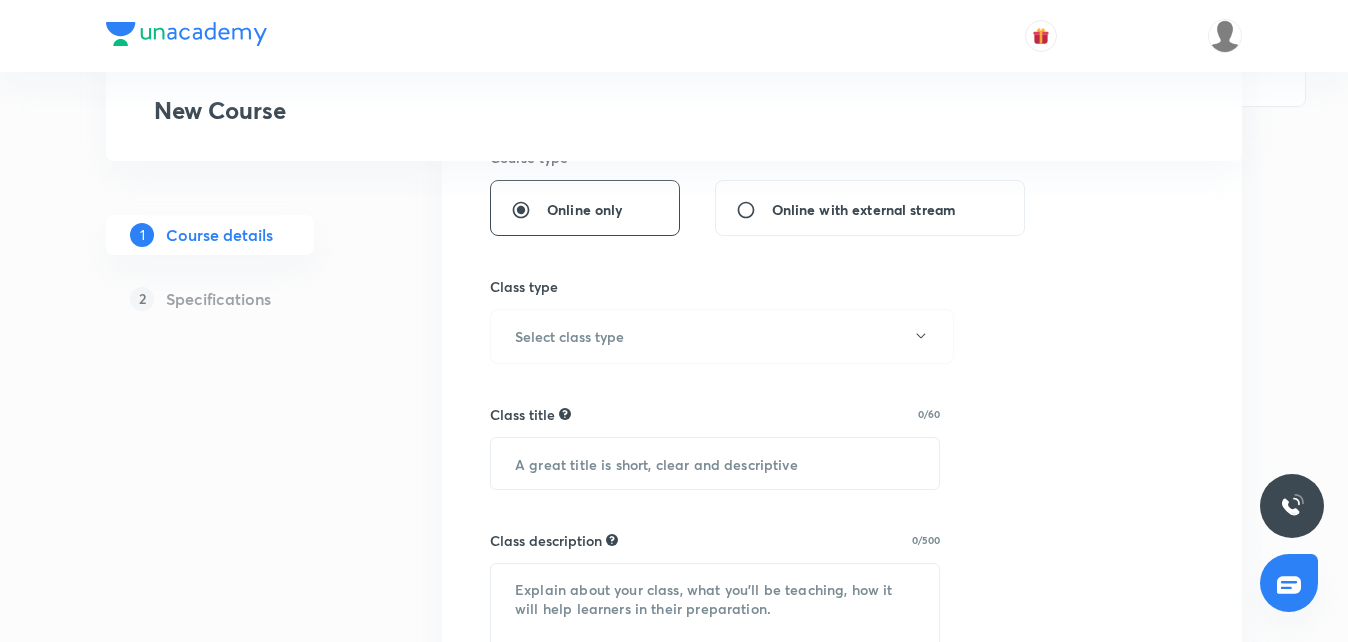 scroll, scrollTop: 515, scrollLeft: 0, axis: vertical 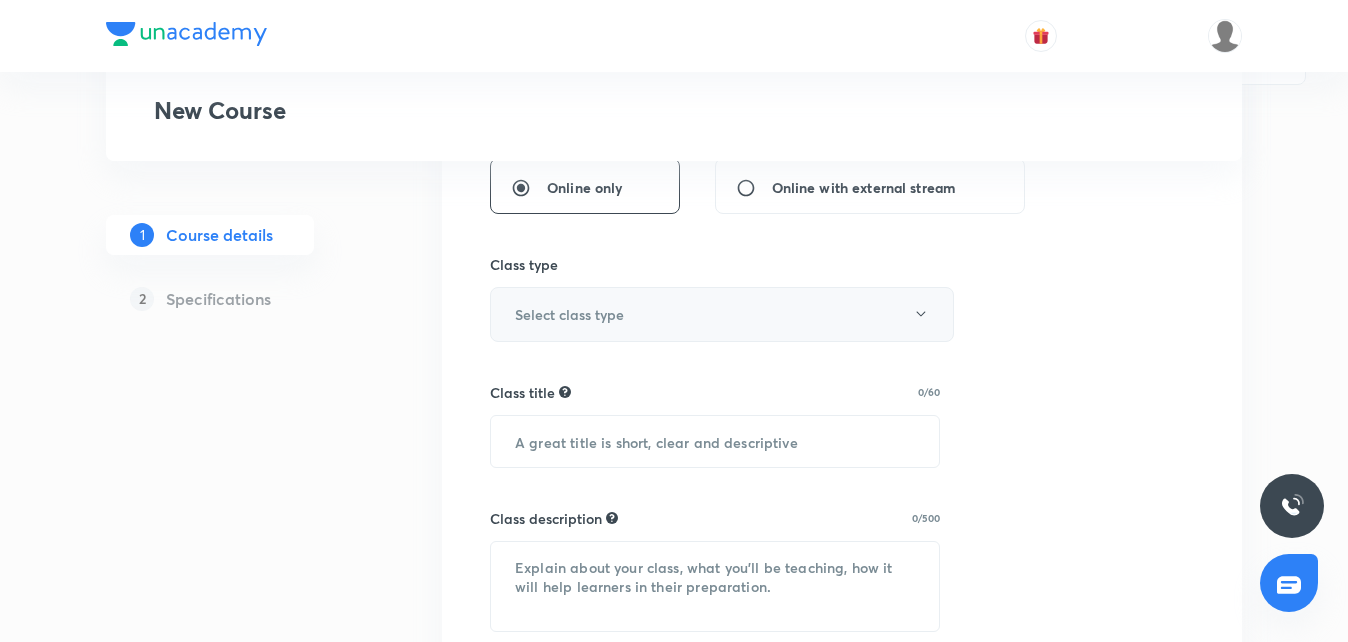 click on "Select class type" at bounding box center (722, 314) 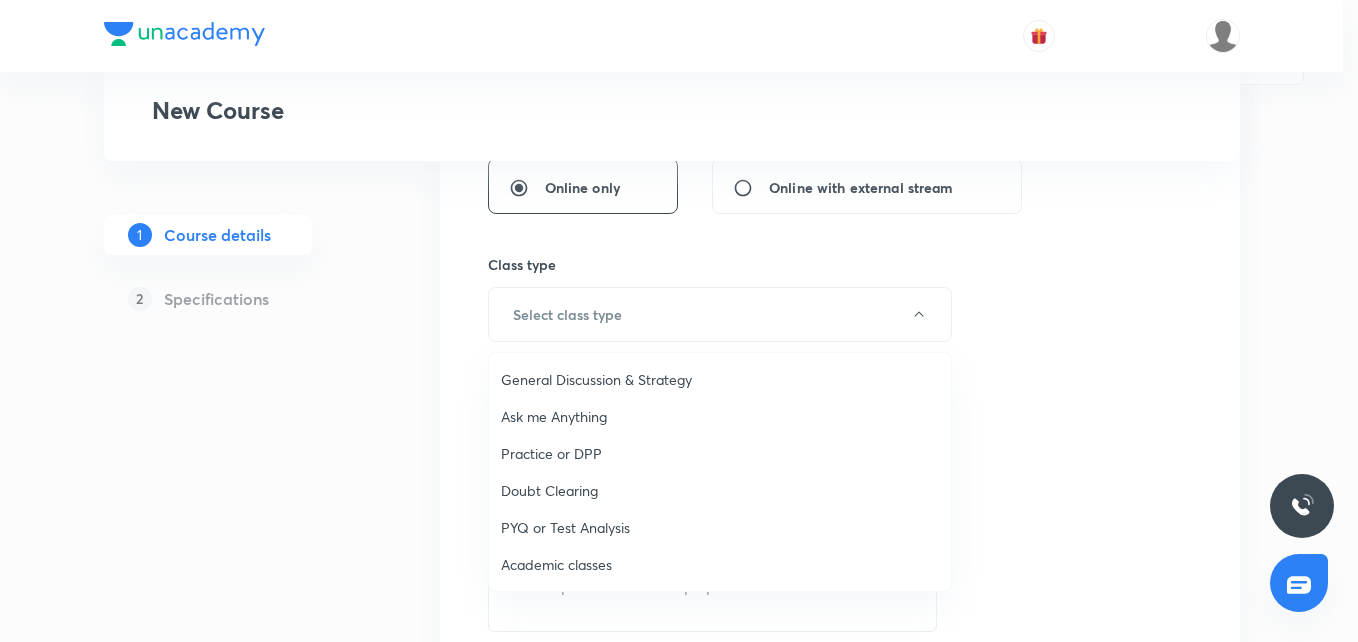 click on "Academic classes" at bounding box center (720, 564) 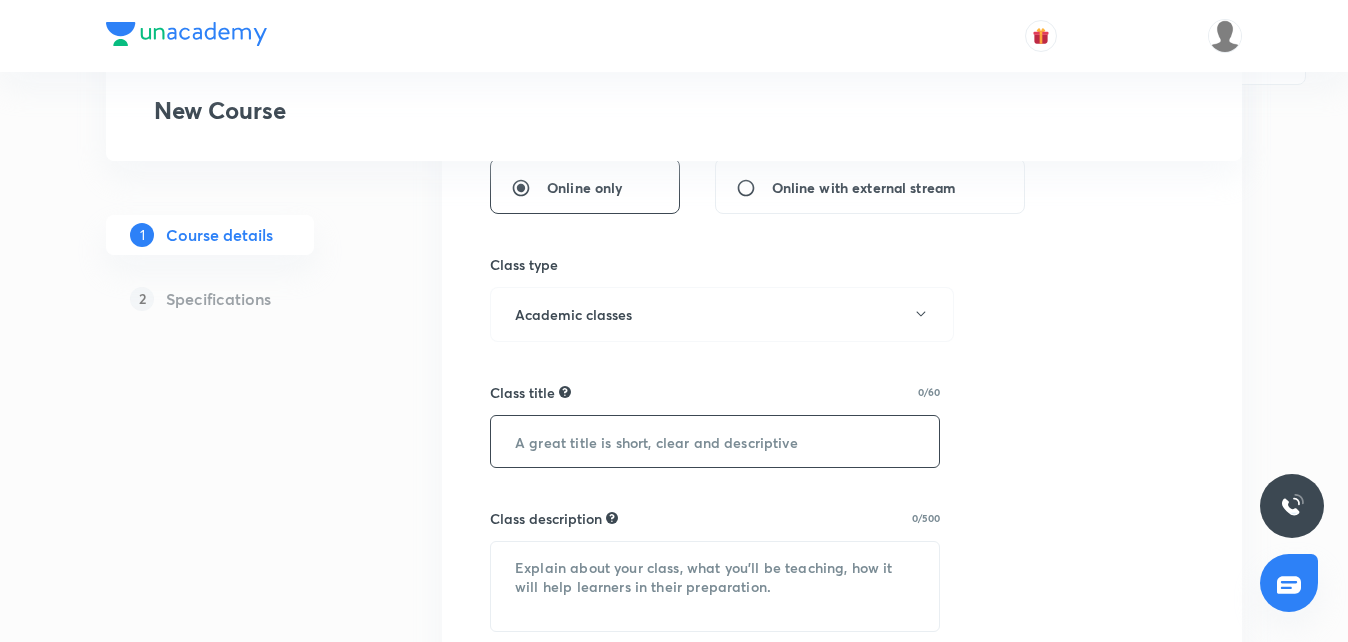 click at bounding box center (715, 441) 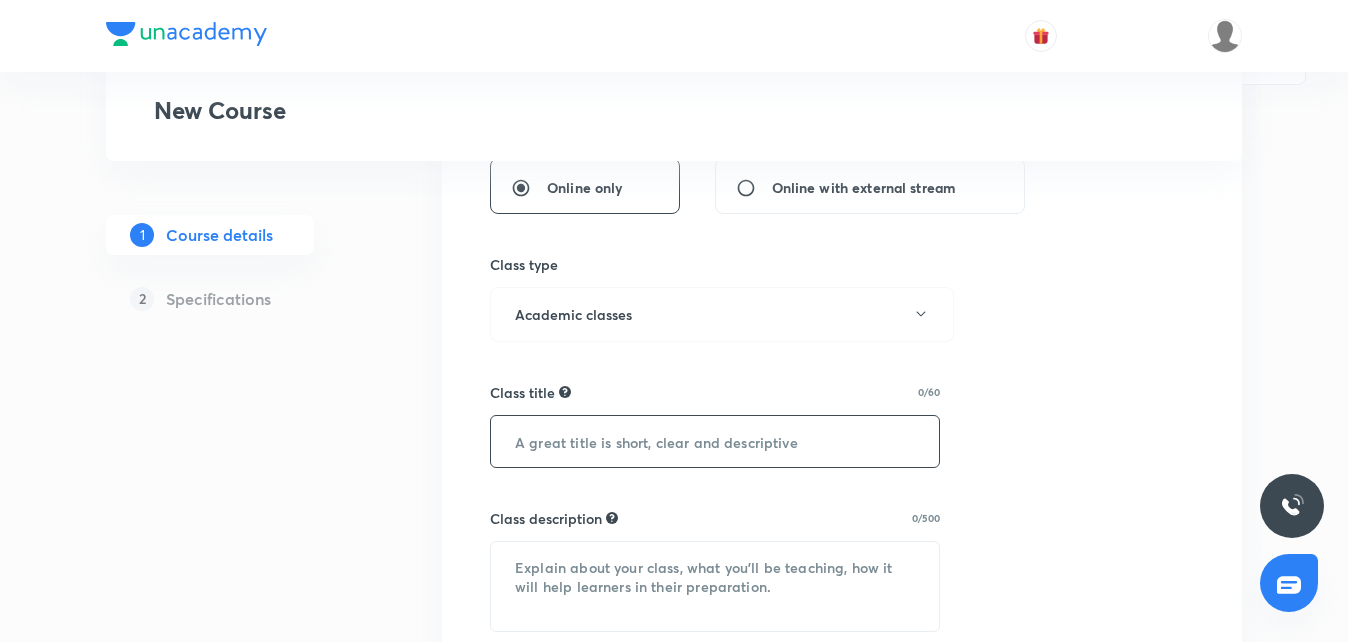 paste on "National Parks of India- Part 3" 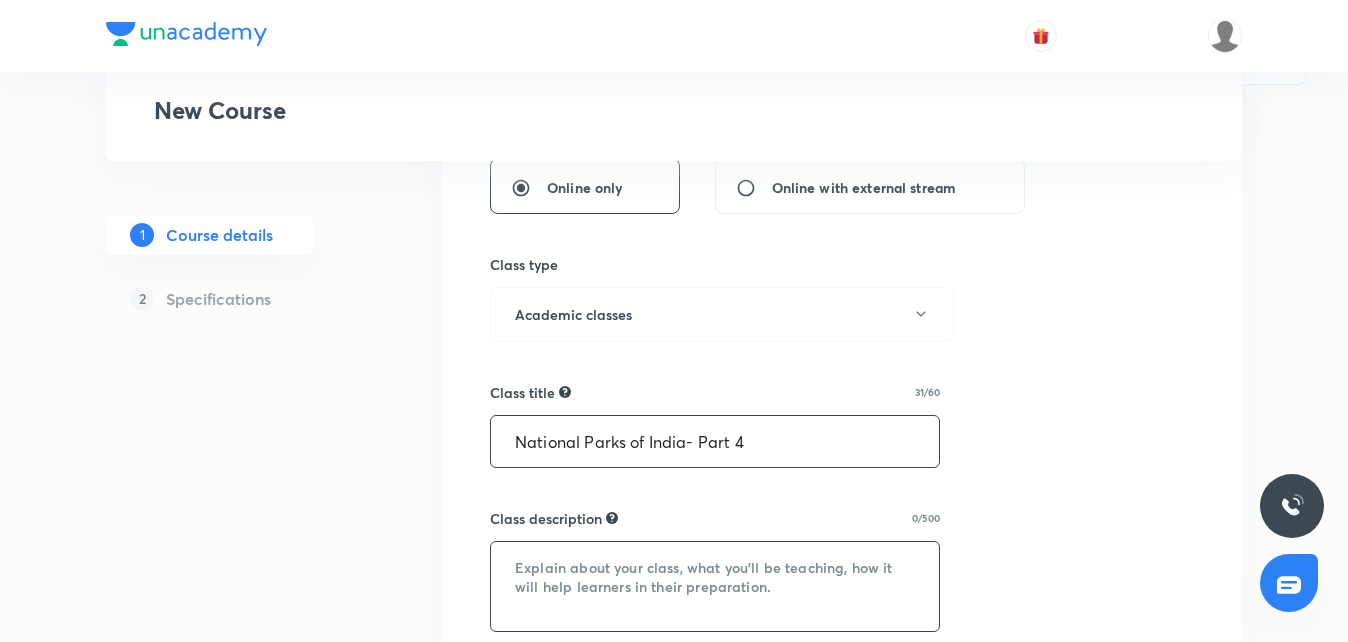 type on "National Parks of India- Part 4" 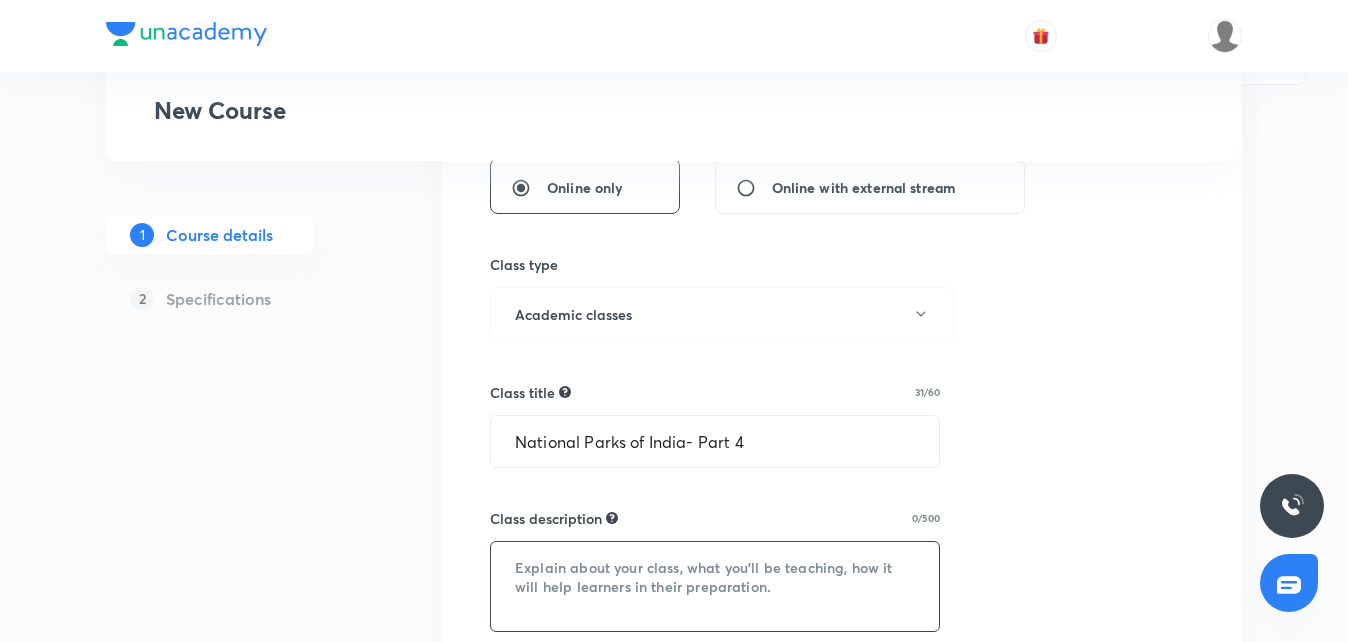 click at bounding box center [715, 586] 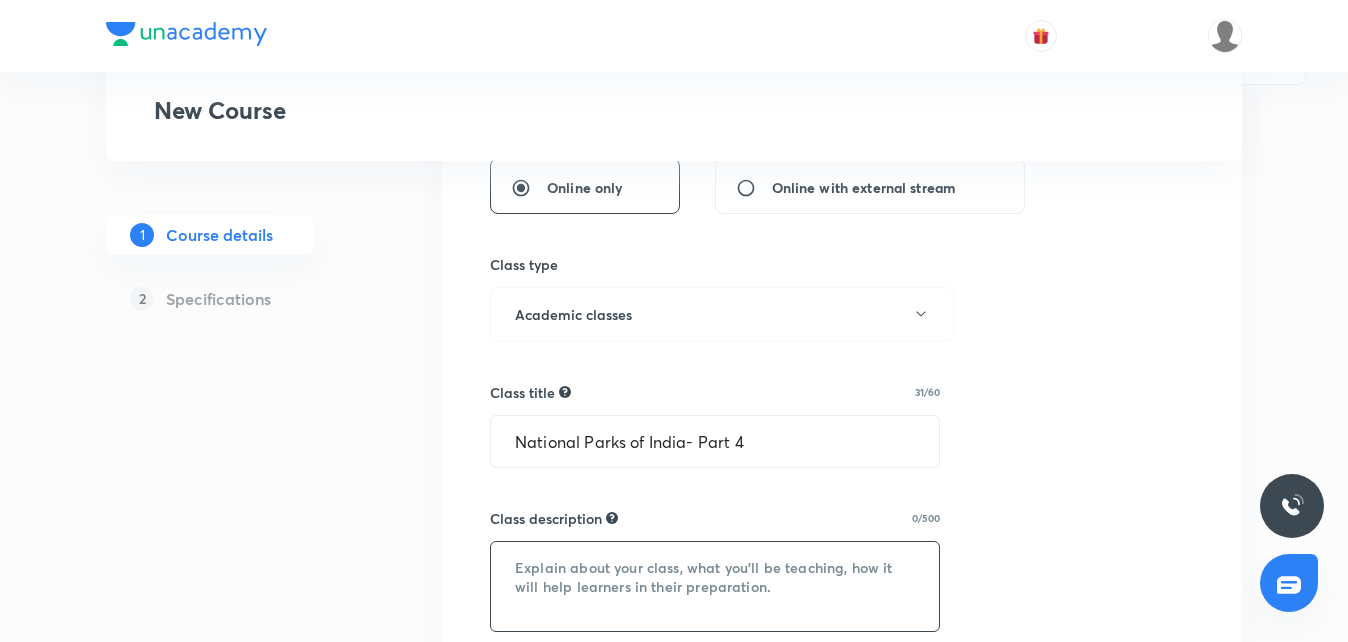 paste on "Join [PERSON] Sir for a power-packed session on National Parks of [COUNTRY], one of the most important and frequently asked topics in UPSC Prelims. This class will cover all major parks, wildlife species, map-based questions, and recent updates with smart tricks to help you retain better. A must-attend for every serious aspirant aiming to score high in Environment and Geography!" 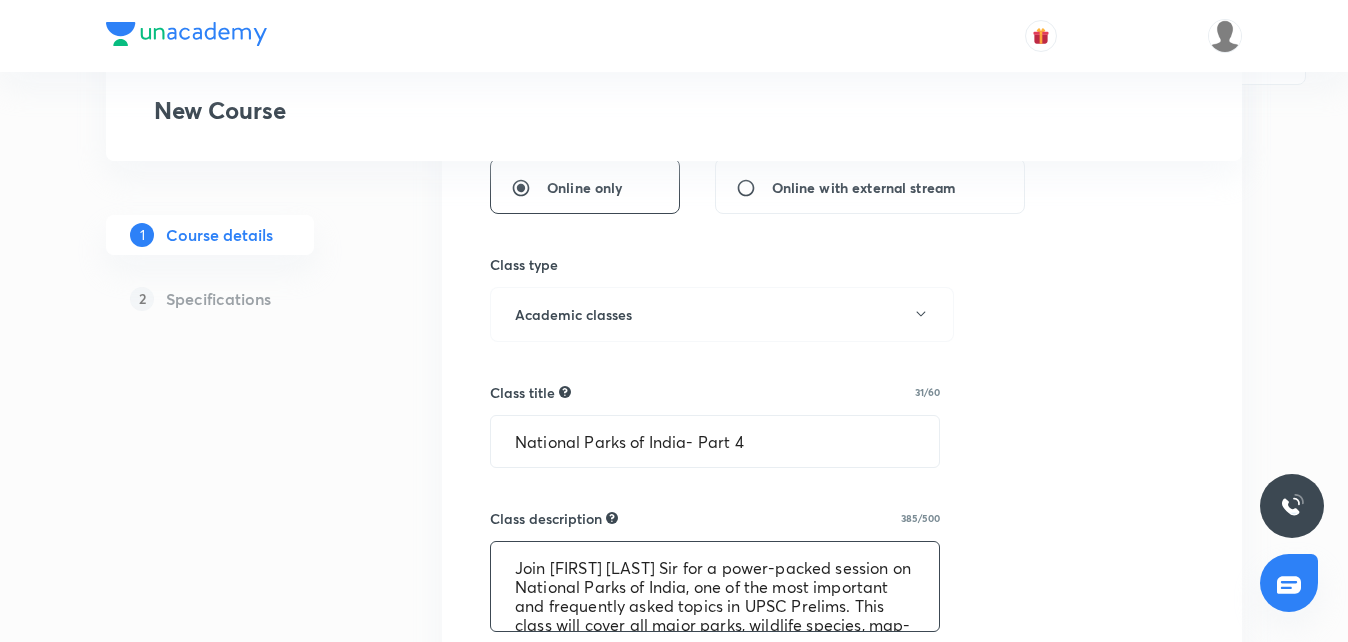 scroll, scrollTop: 80, scrollLeft: 0, axis: vertical 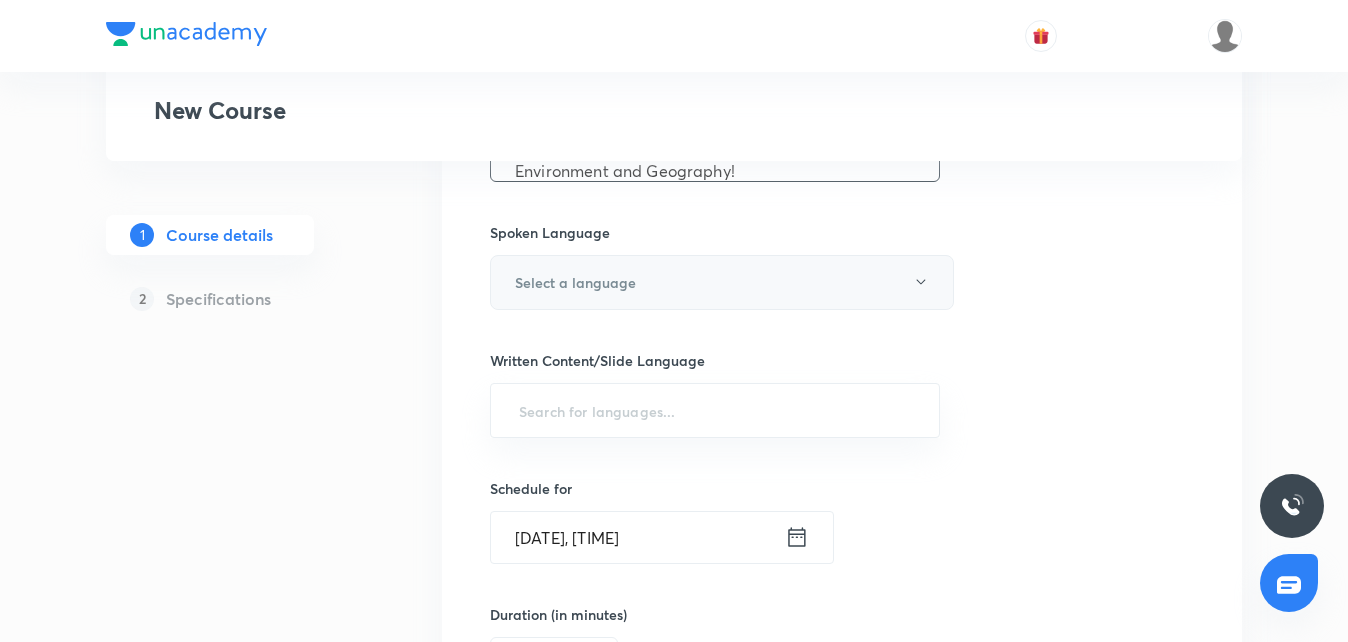 type on "Join [PERSON] Sir for a power-packed session on National Parks of [COUNTRY], one of the most important and frequently asked topics in UPSC Prelims. This class will cover all major parks, wildlife species, map-based questions, and recent updates with smart tricks to help you retain better. A must-attend for every serious aspirant aiming to score high in Environment and Geography!" 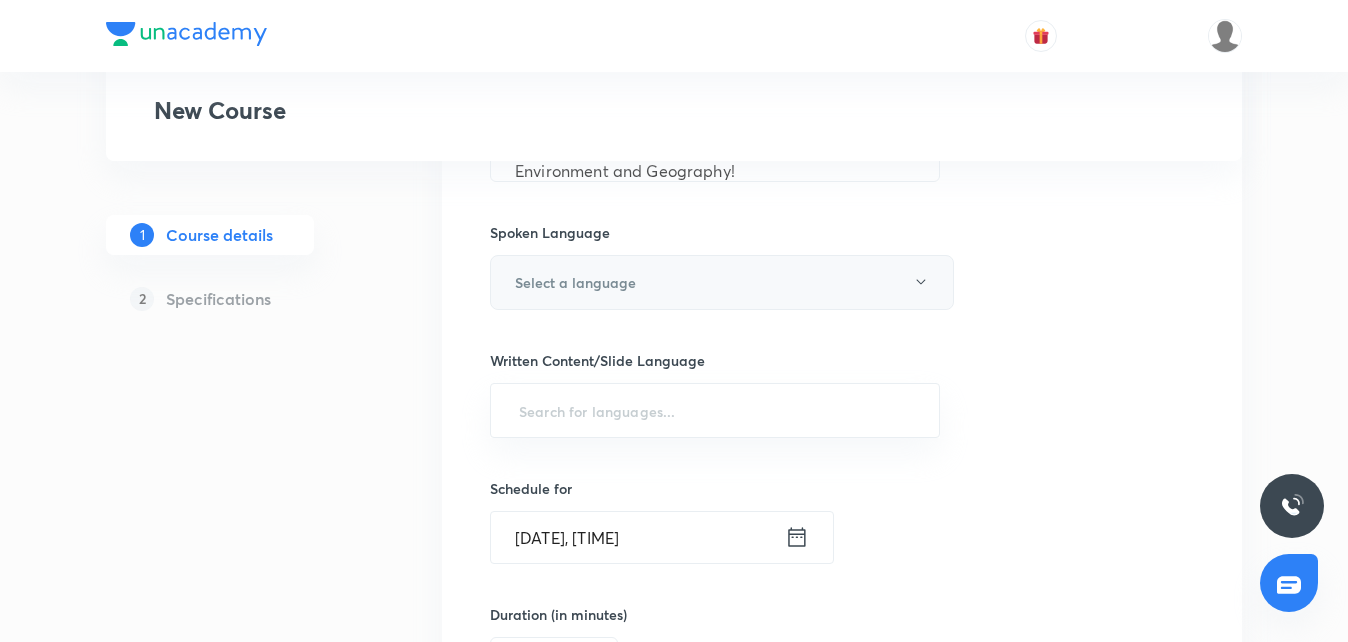 click on "Select a language" at bounding box center [722, 282] 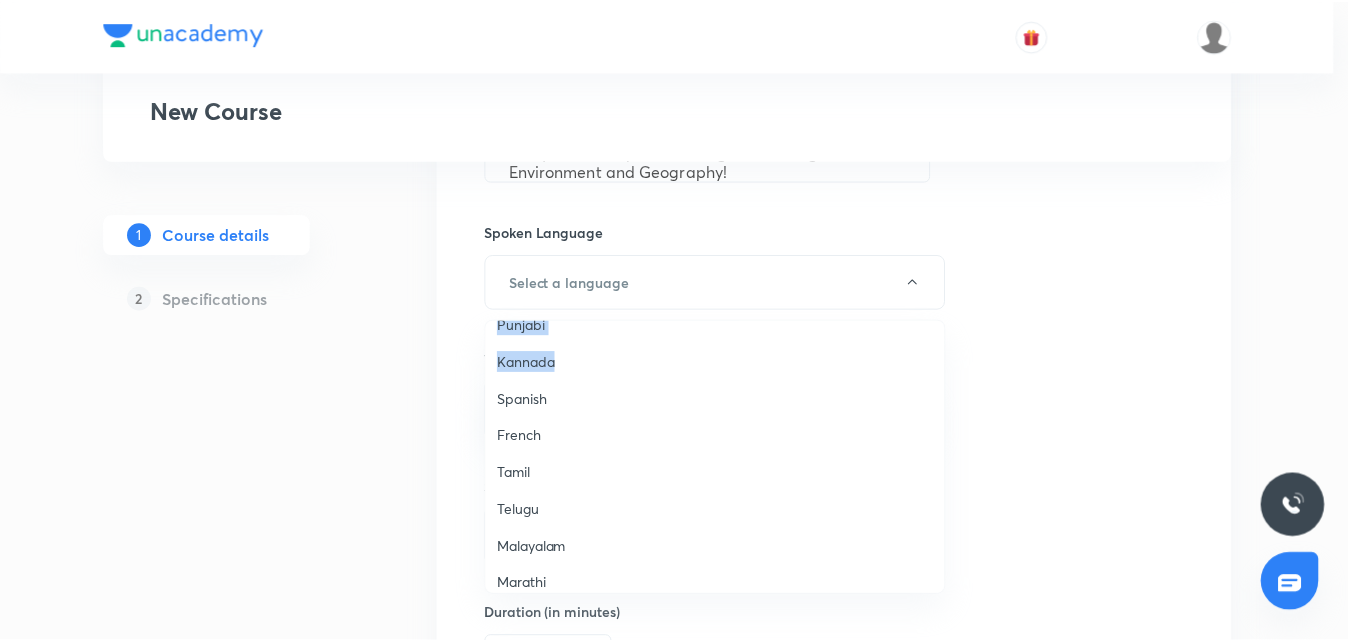 scroll, scrollTop: 593, scrollLeft: 0, axis: vertical 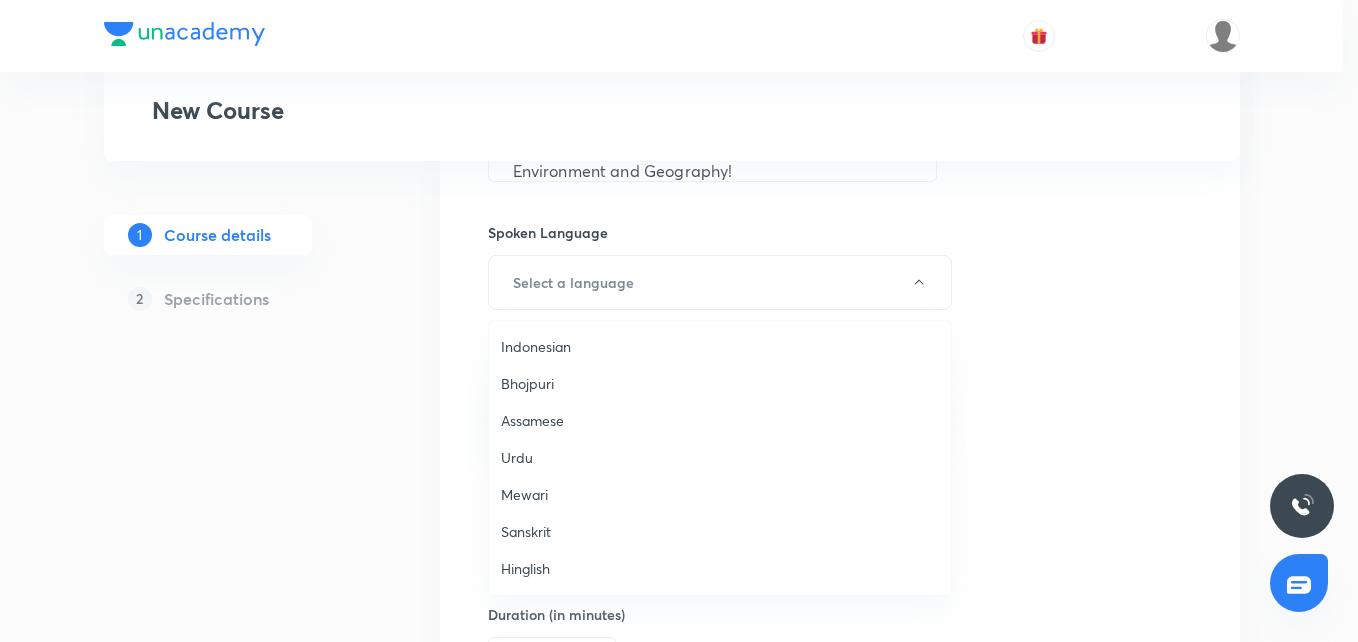 drag, startPoint x: 600, startPoint y: 441, endPoint x: 583, endPoint y: 632, distance: 191.75505 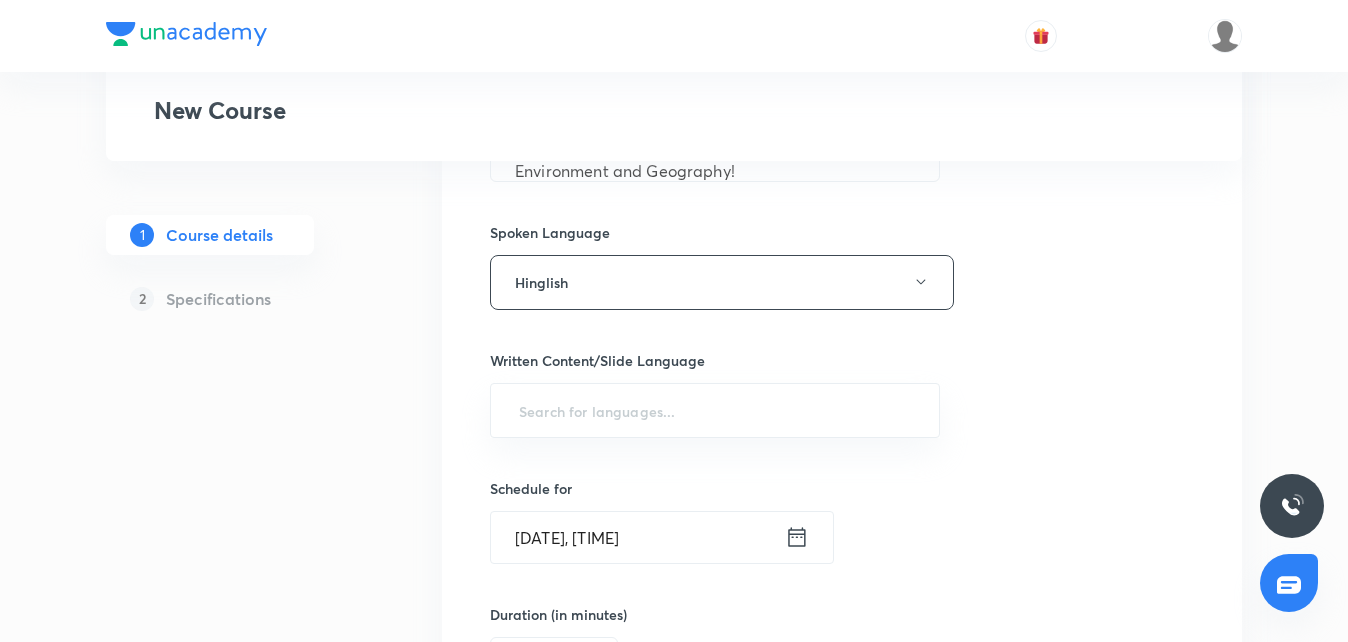click on "Written Content/Slide Language ​" at bounding box center [715, 394] 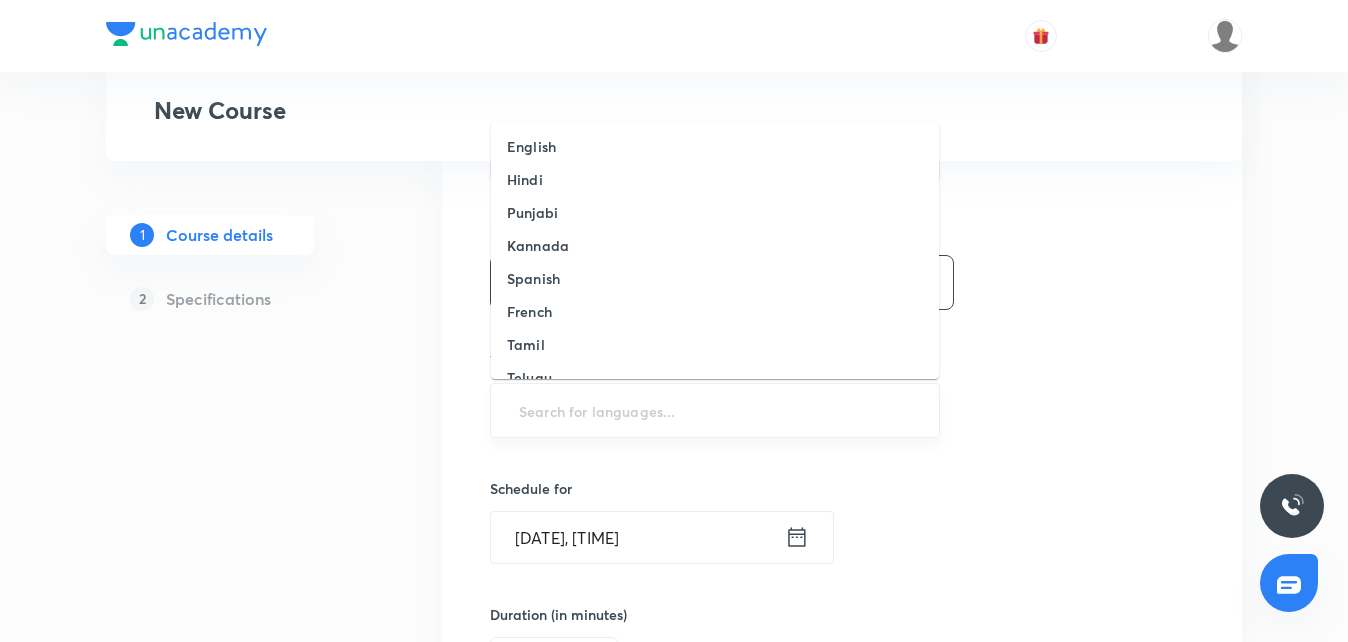 click at bounding box center (715, 410) 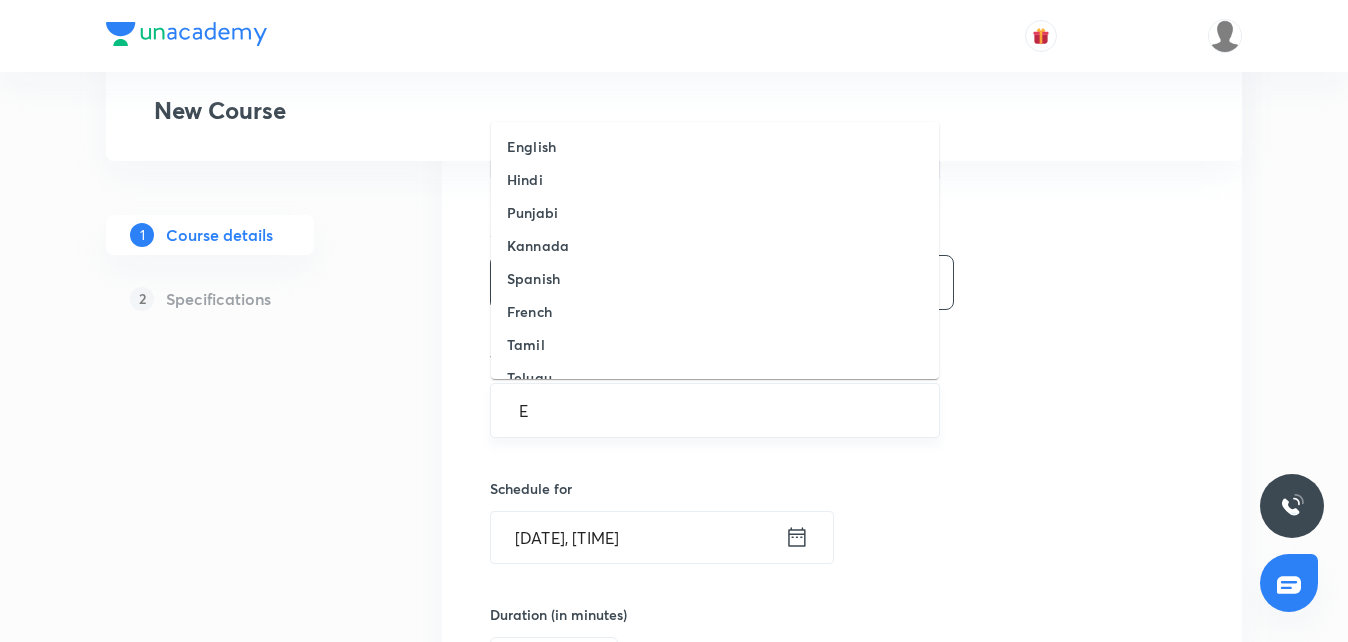 type on "En" 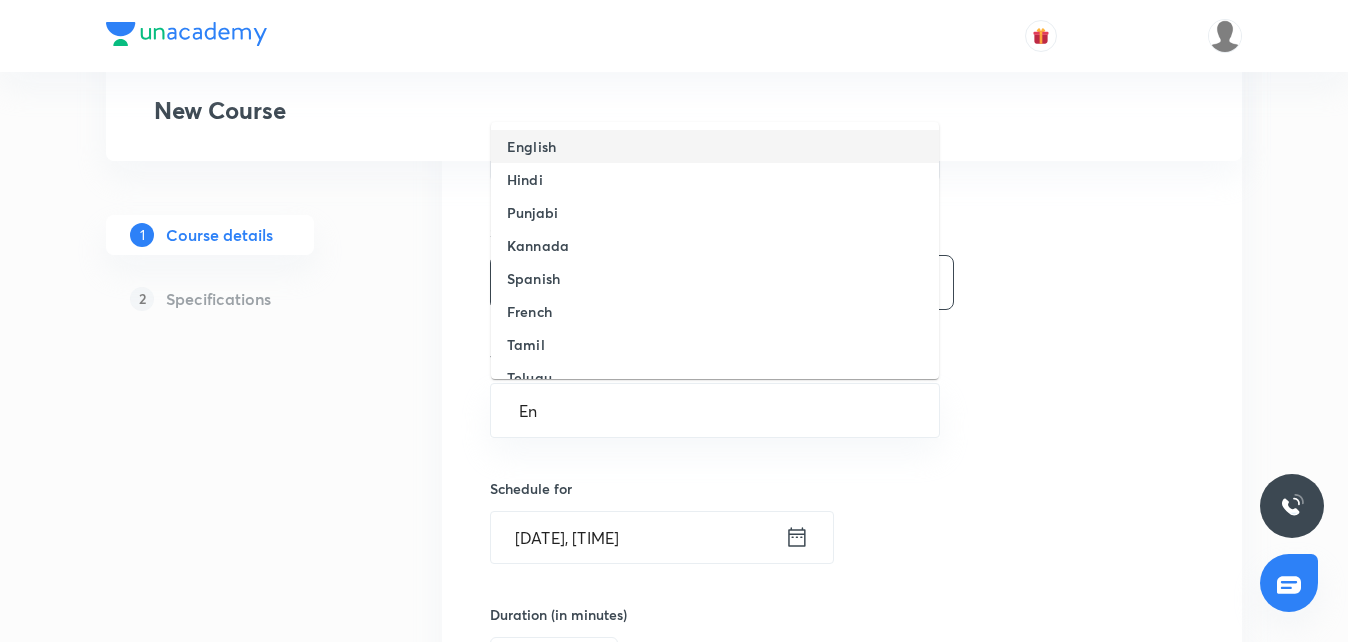 click on "English" at bounding box center [531, 146] 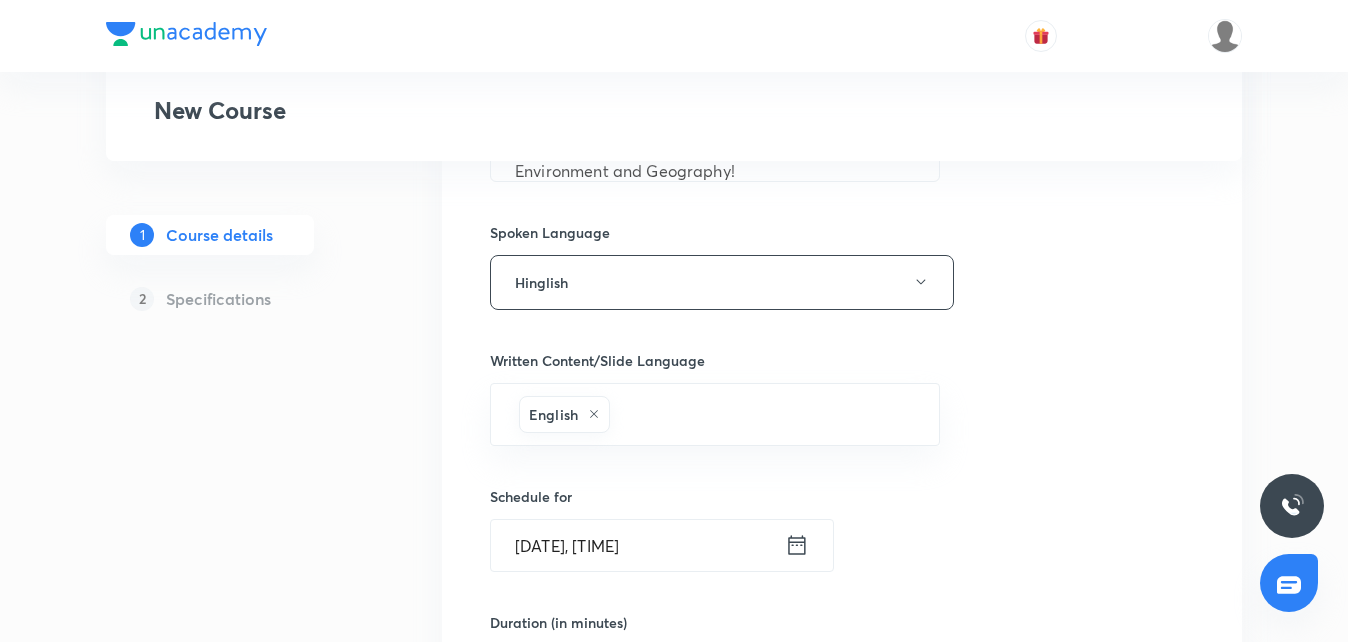 click 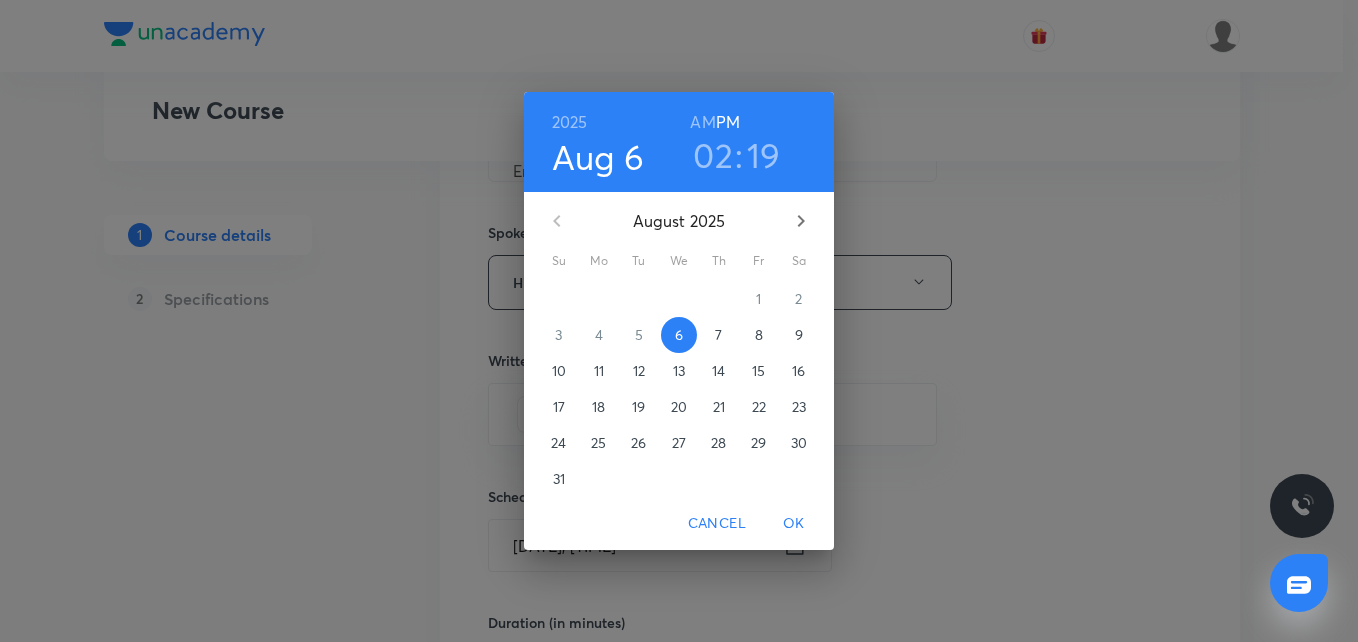 click on "14" at bounding box center (718, 371) 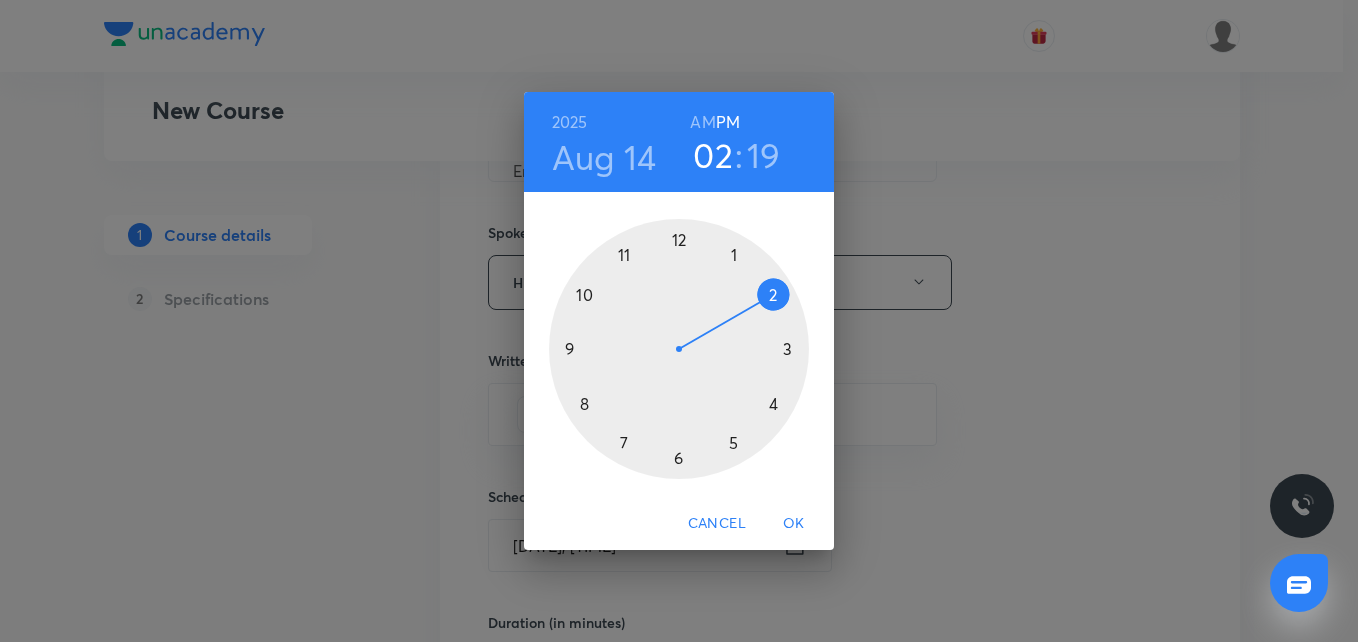 click at bounding box center [679, 349] 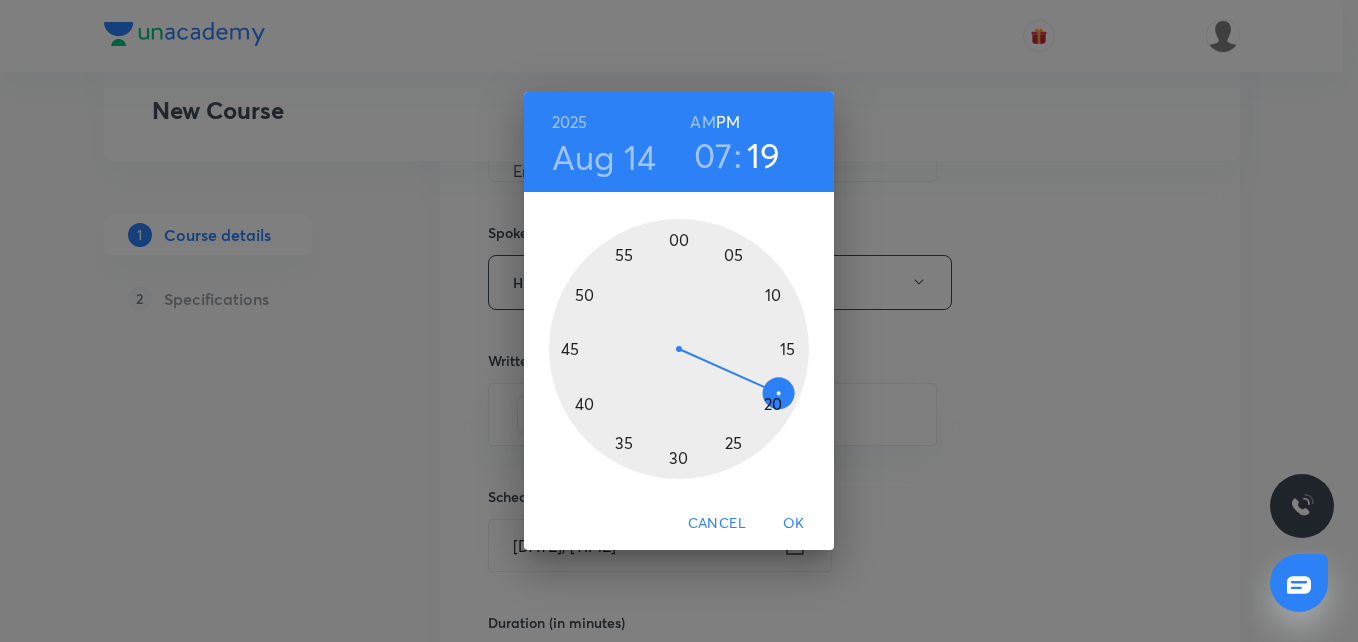 click at bounding box center [679, 349] 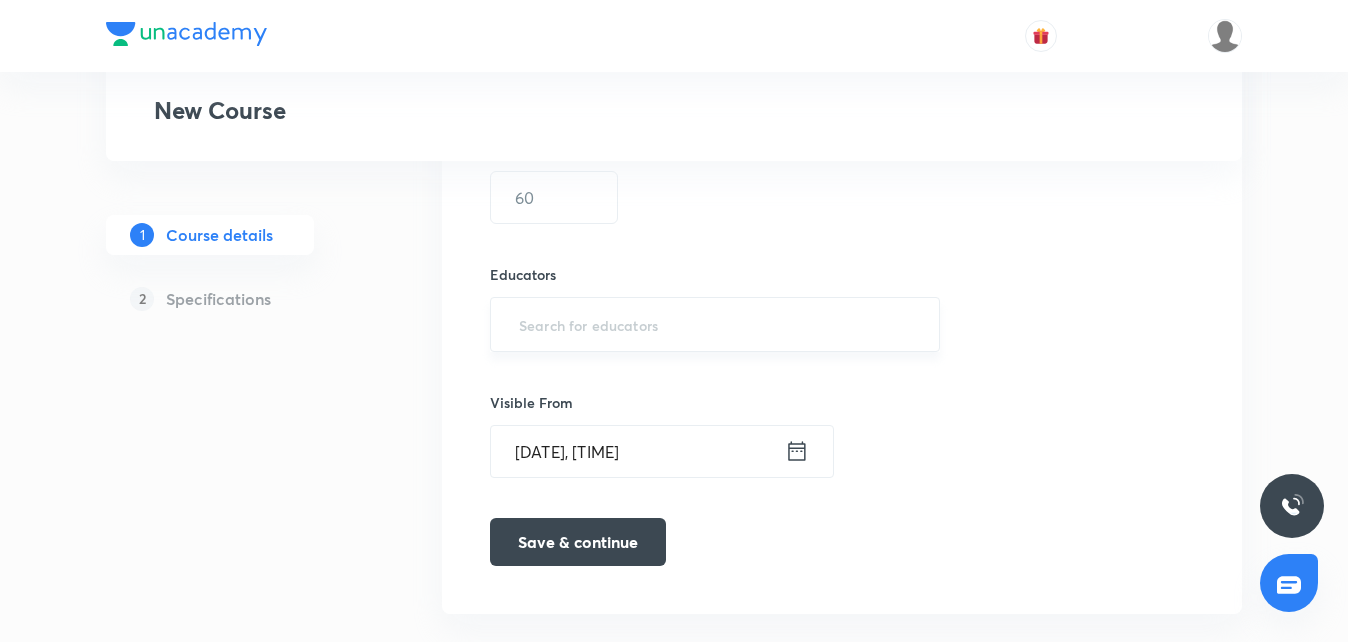 scroll, scrollTop: 1442, scrollLeft: 0, axis: vertical 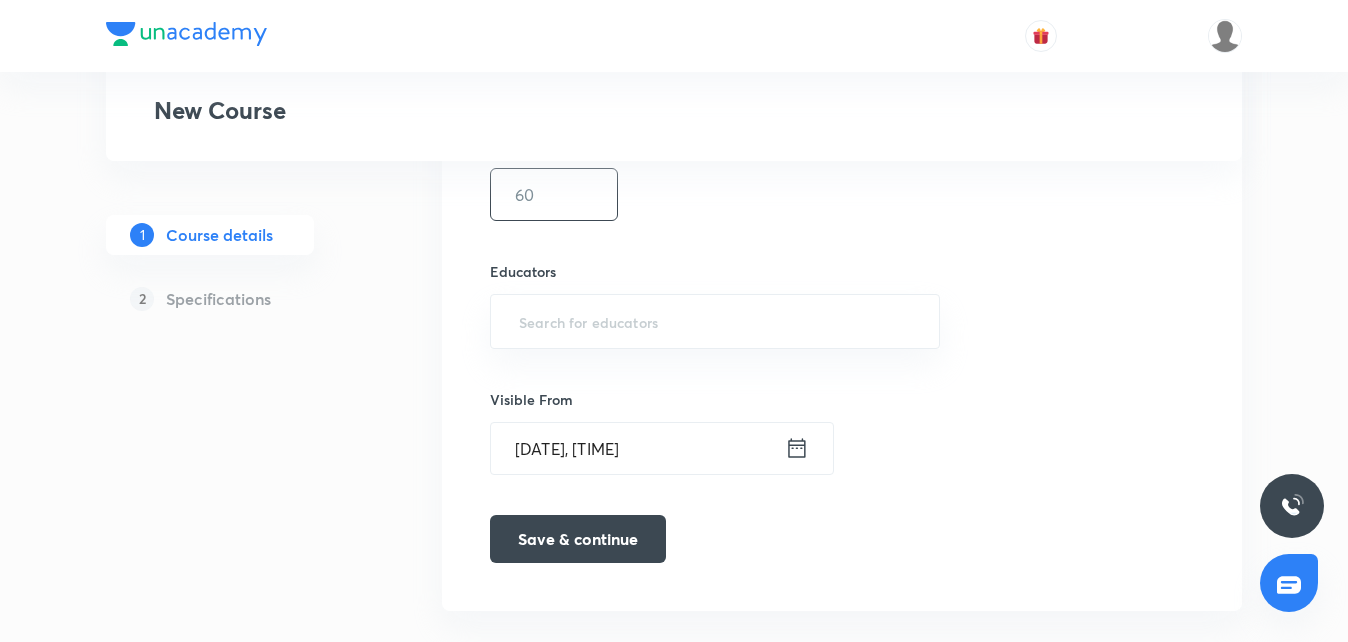 click at bounding box center [554, 194] 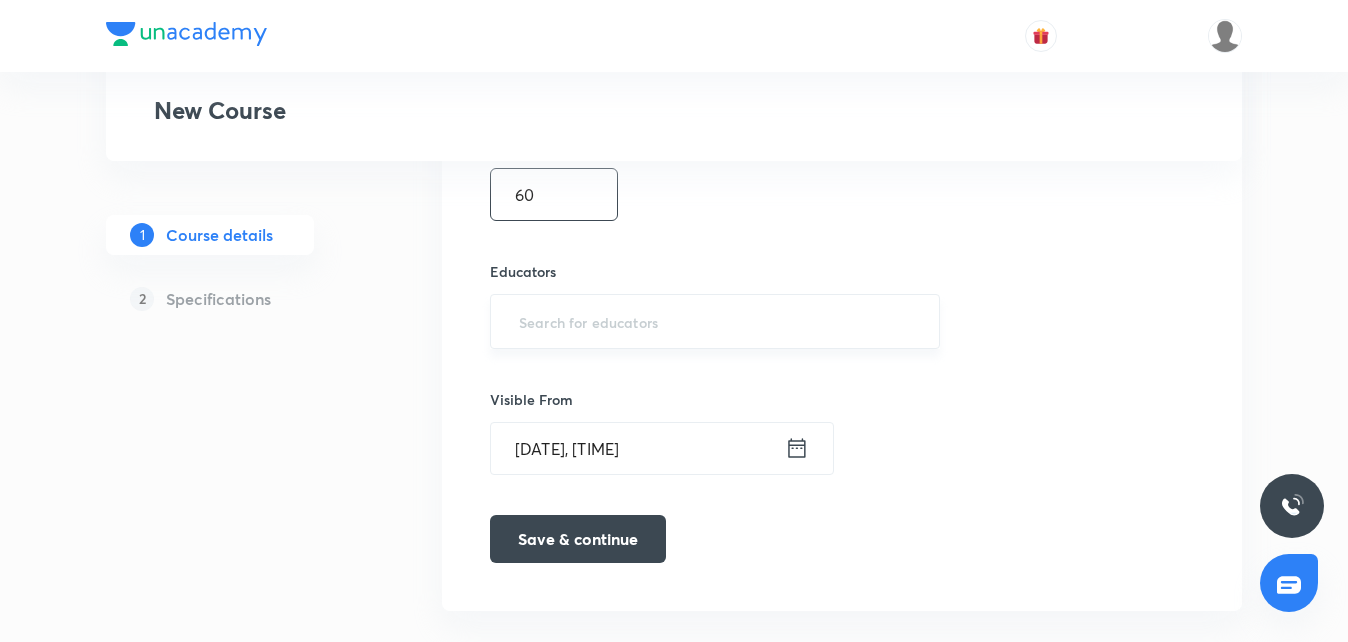type on "60" 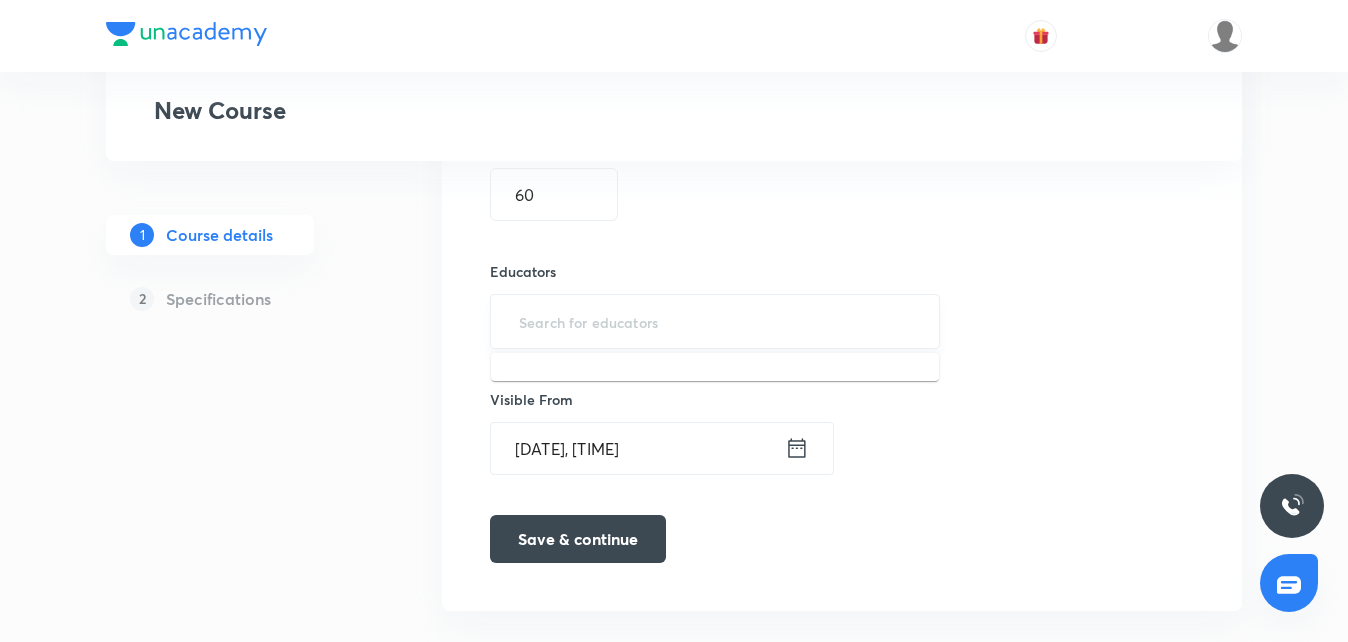 click at bounding box center [715, 321] 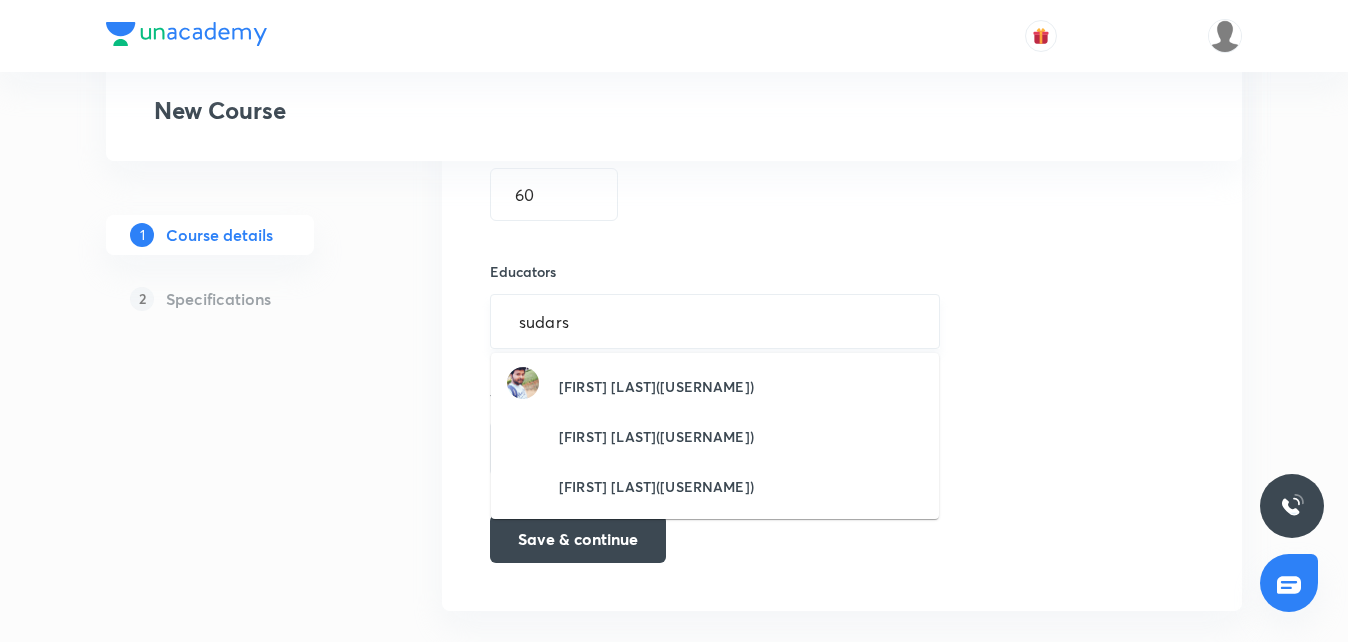 type on "sudarsh" 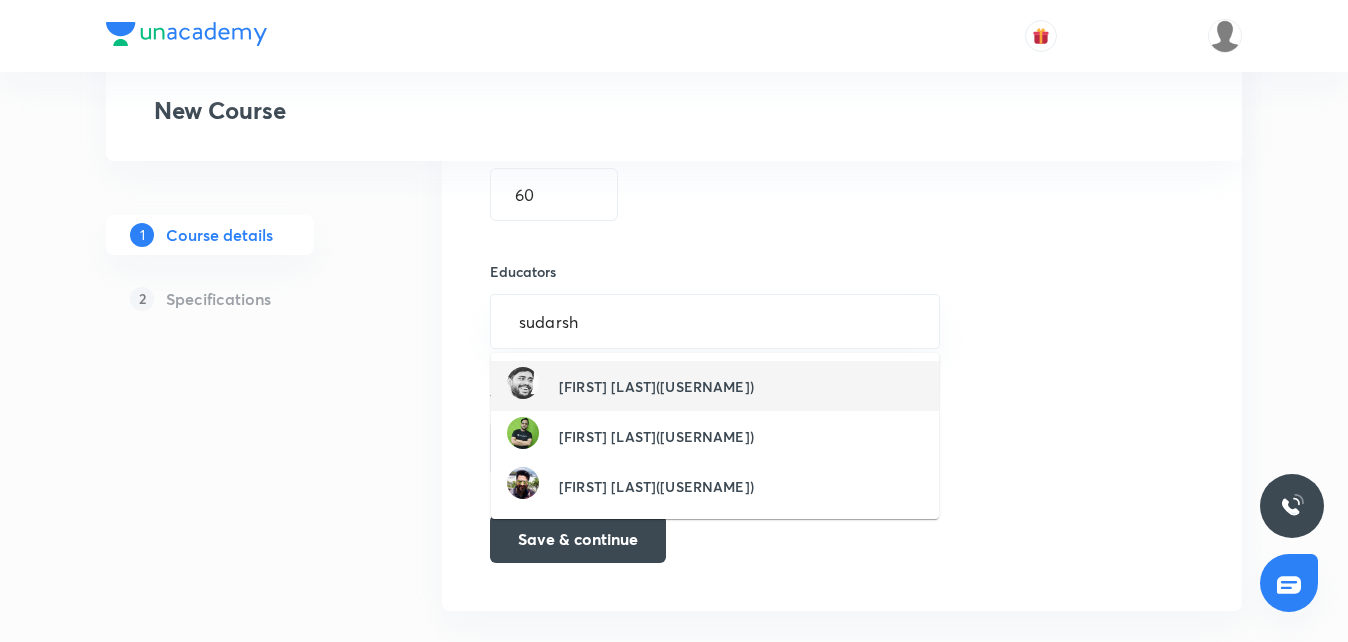 click on "Sudarshan Gurjar(gurjar18sud)" at bounding box center (656, 386) 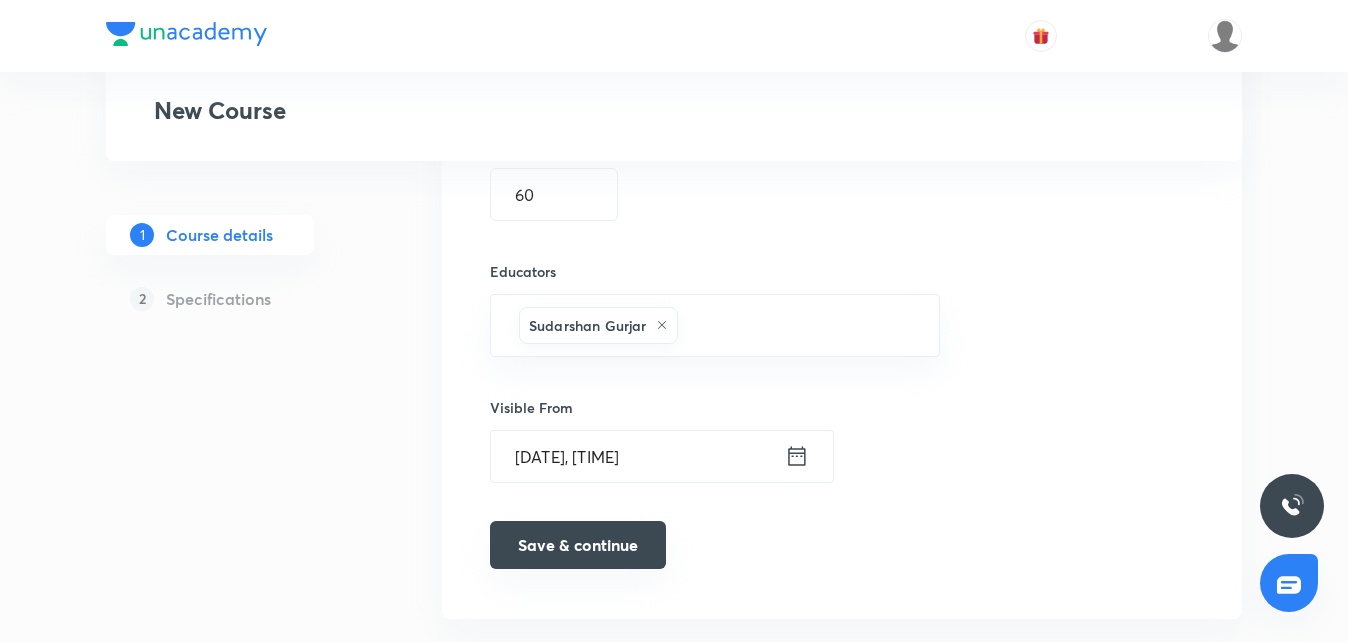 click on "Save & continue" at bounding box center (578, 545) 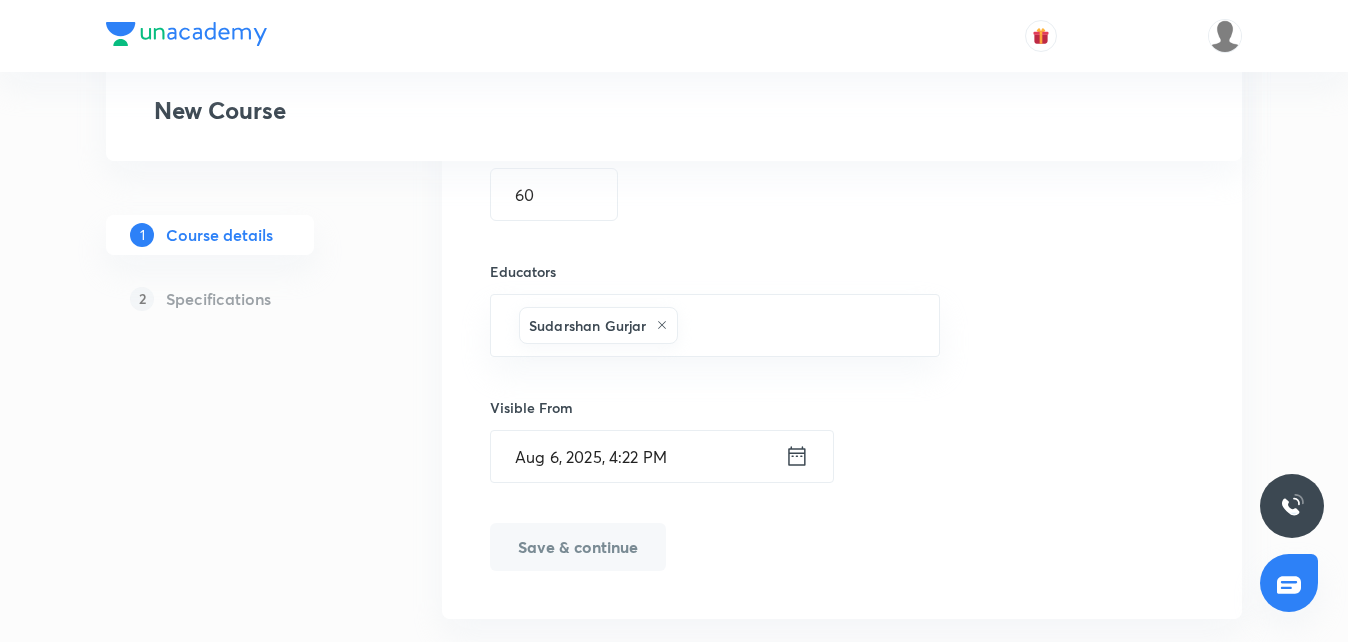 scroll, scrollTop: 1467, scrollLeft: 0, axis: vertical 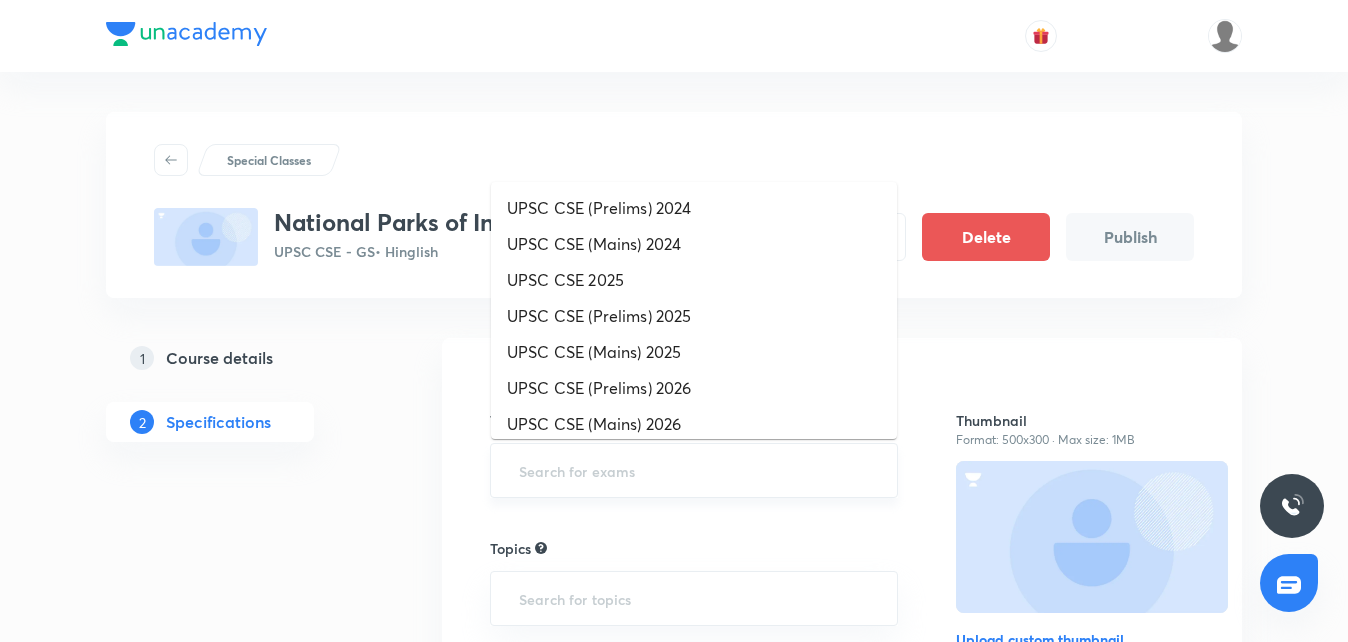 click at bounding box center [694, 470] 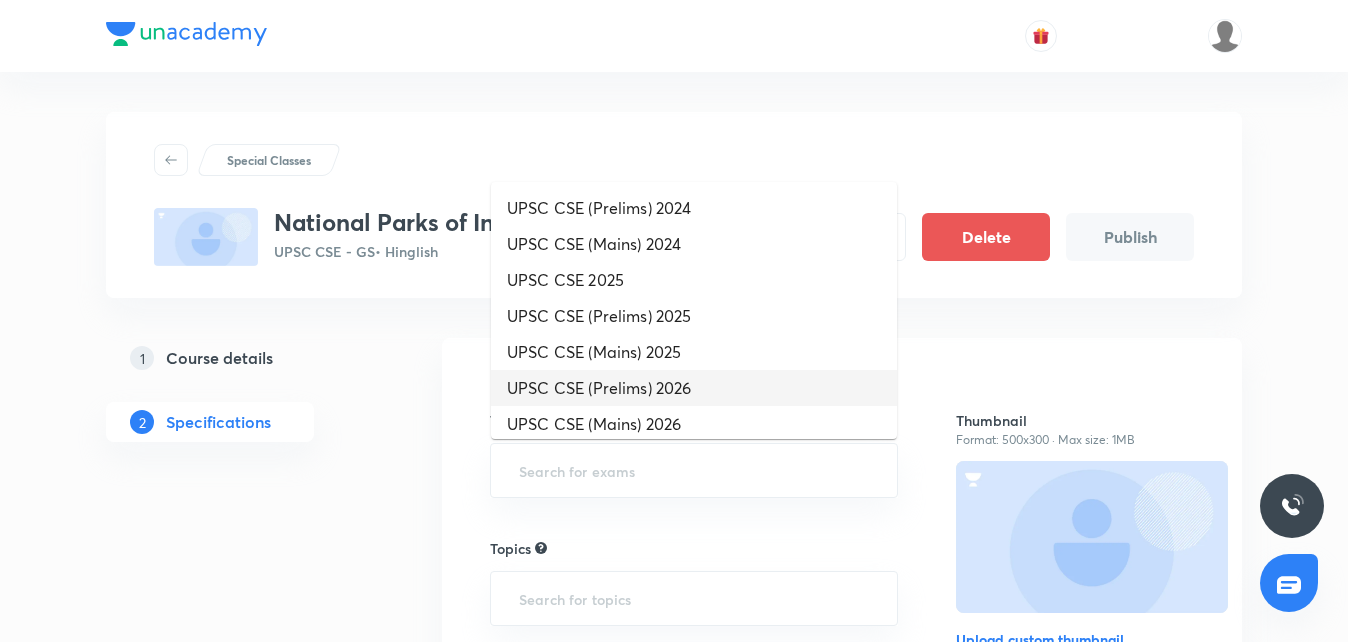 click on "UPSC CSE (Prelims) 2026" at bounding box center (694, 388) 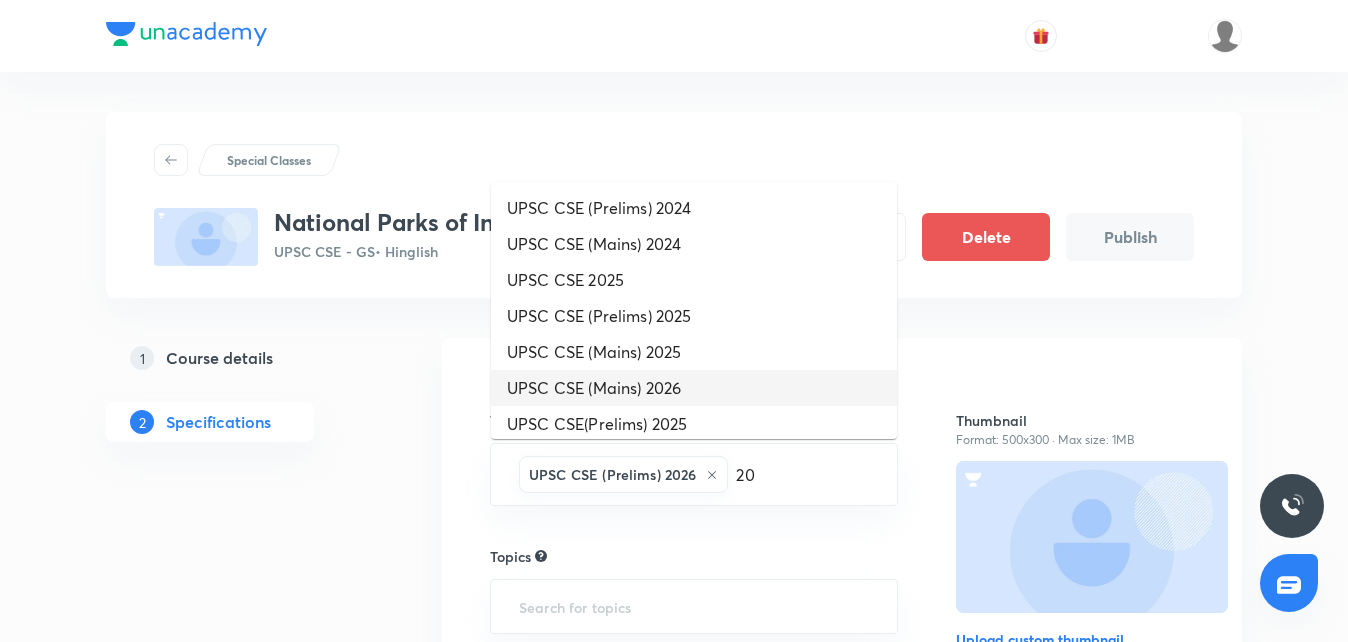 type on "202" 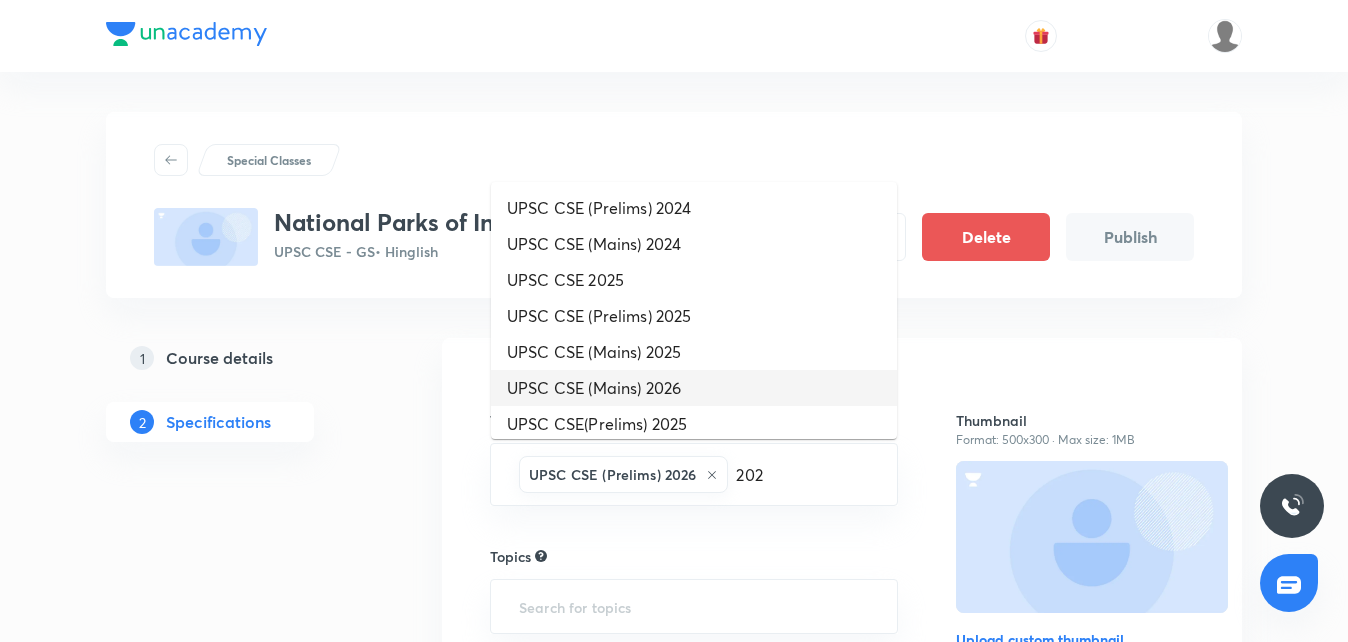 click on "UPSC CSE (Mains) 2026" at bounding box center [694, 388] 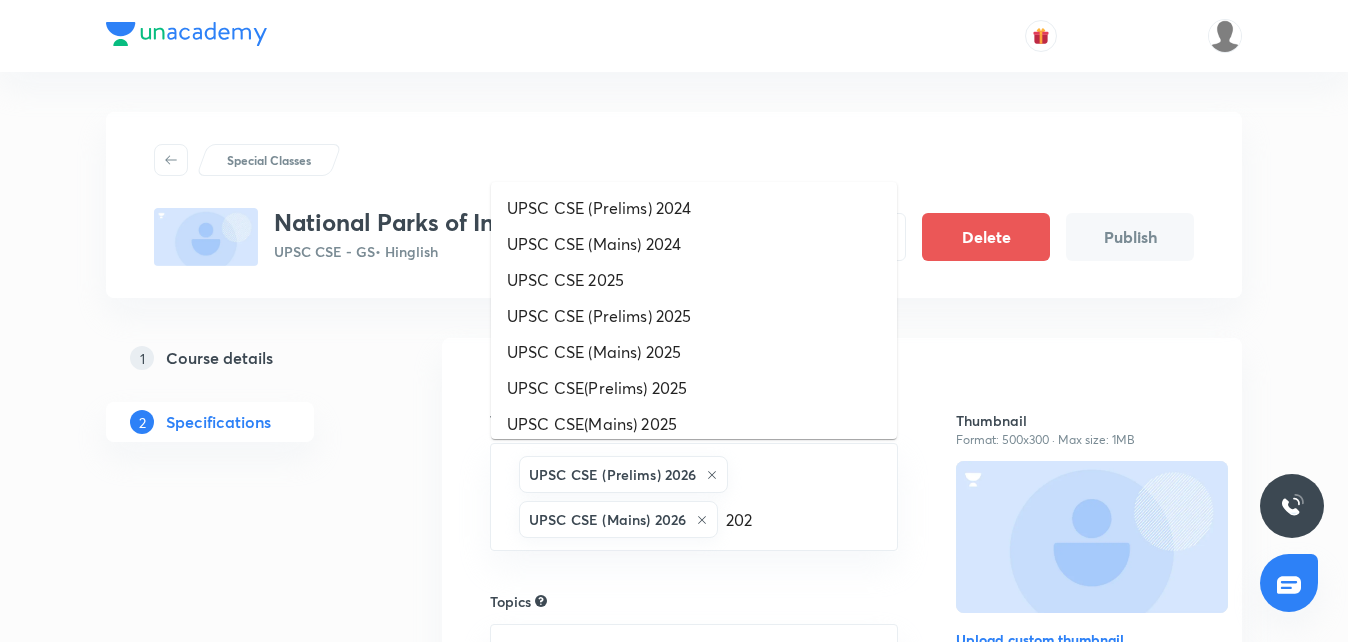 type on "2027" 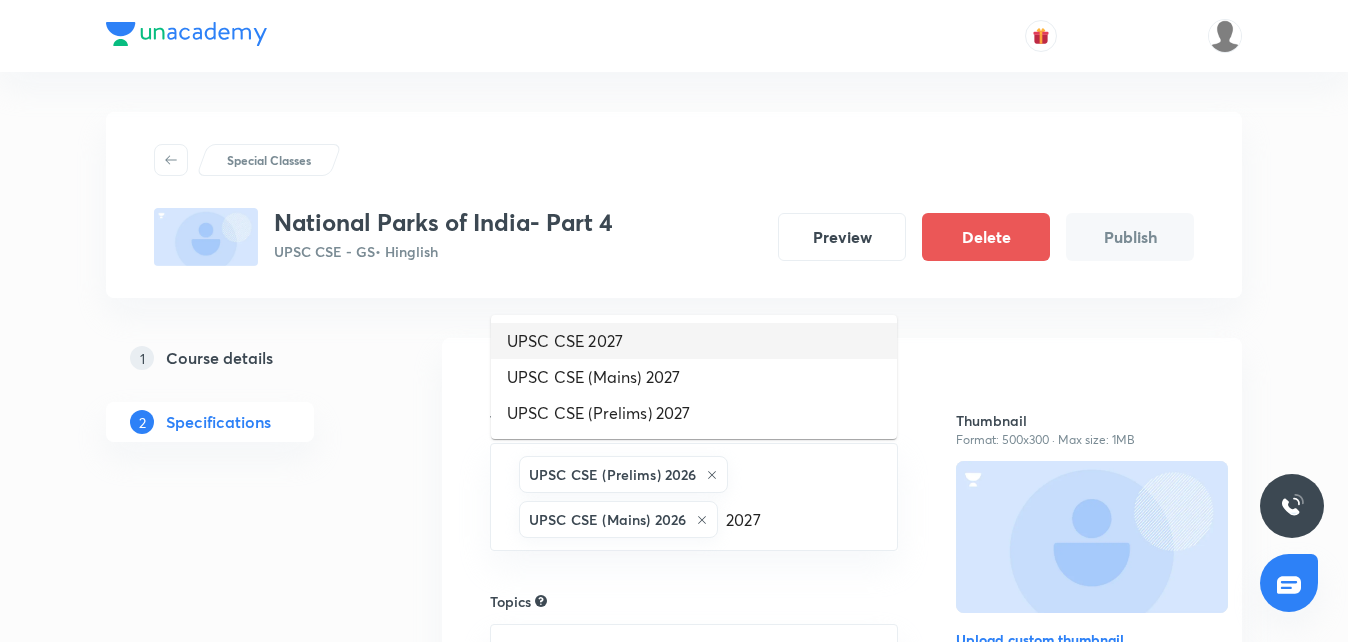 click on "UPSC CSE 2027" at bounding box center [694, 341] 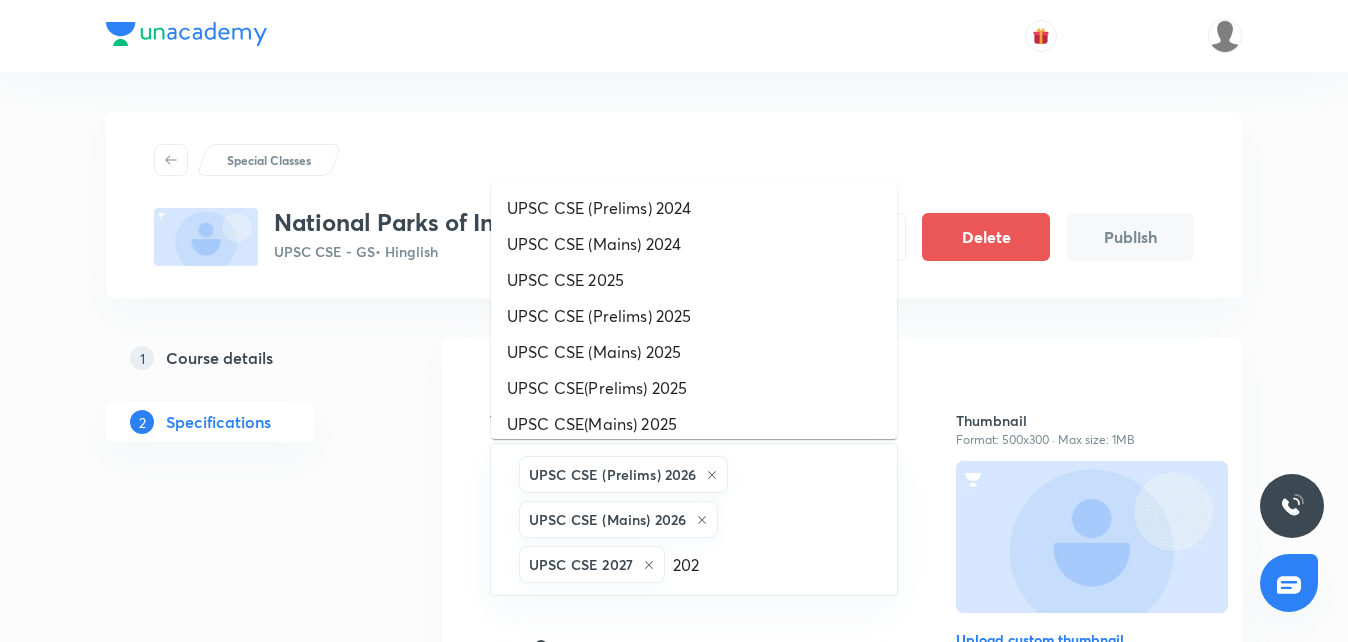 type on "2028" 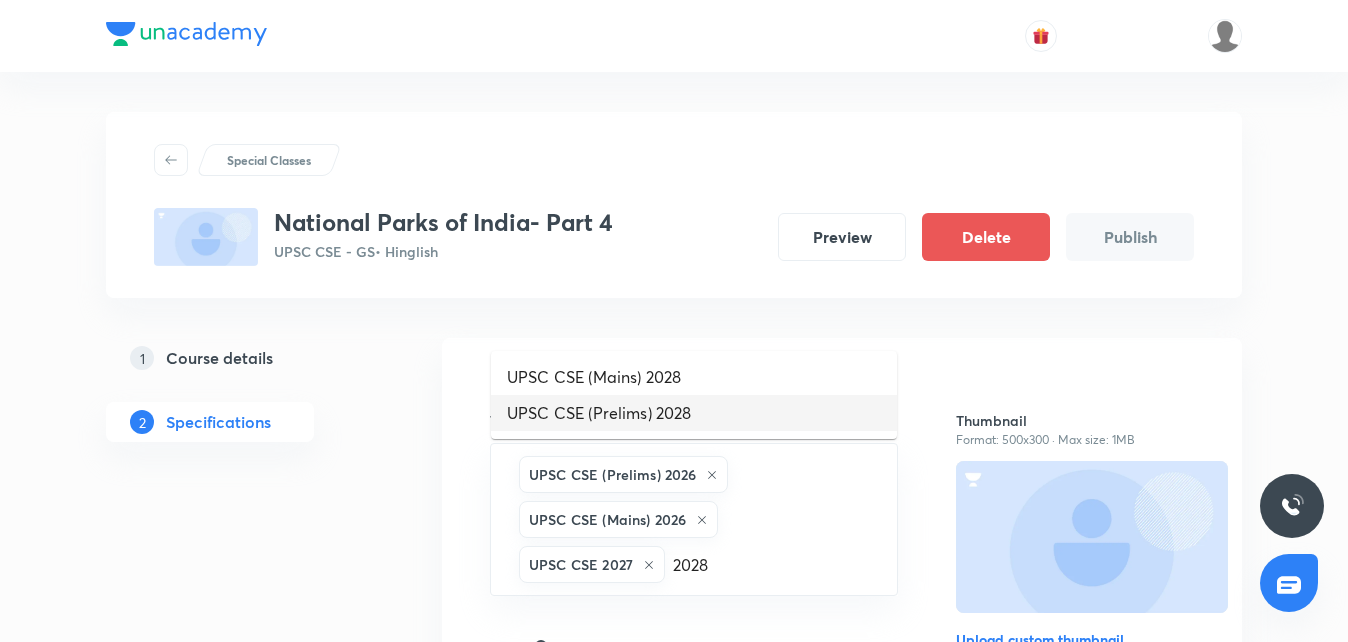 click on "UPSC CSE (Prelims) 2028" at bounding box center [694, 413] 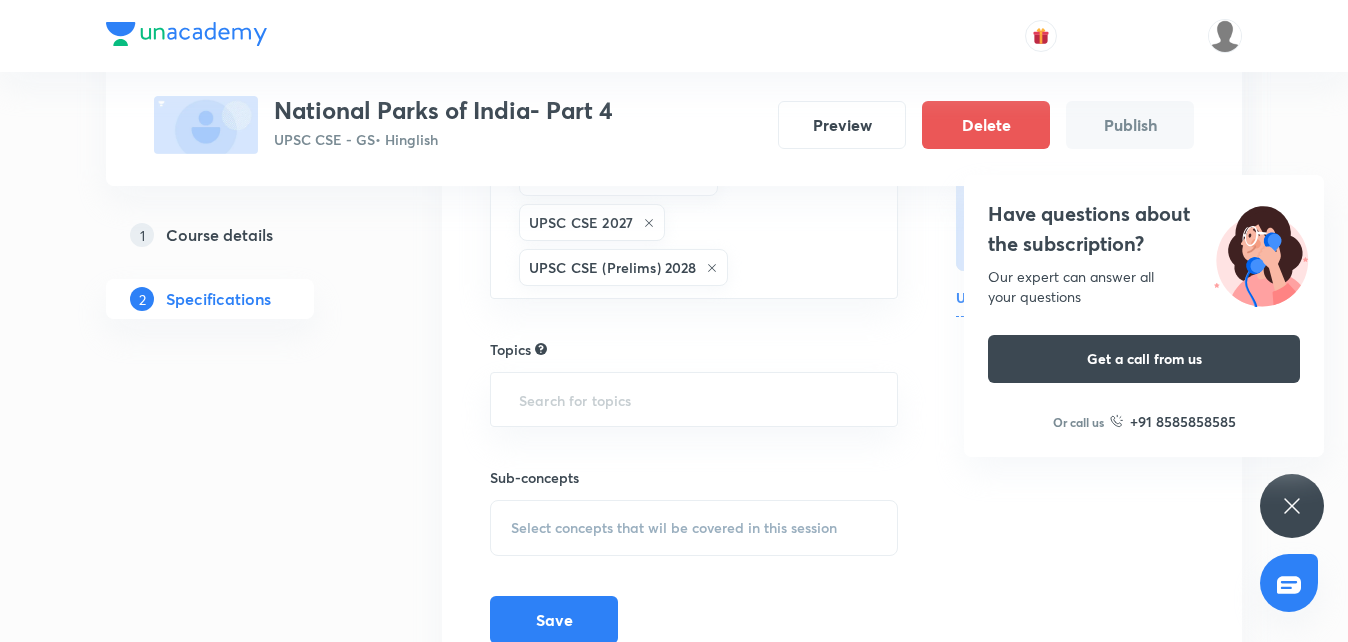 scroll, scrollTop: 440, scrollLeft: 0, axis: vertical 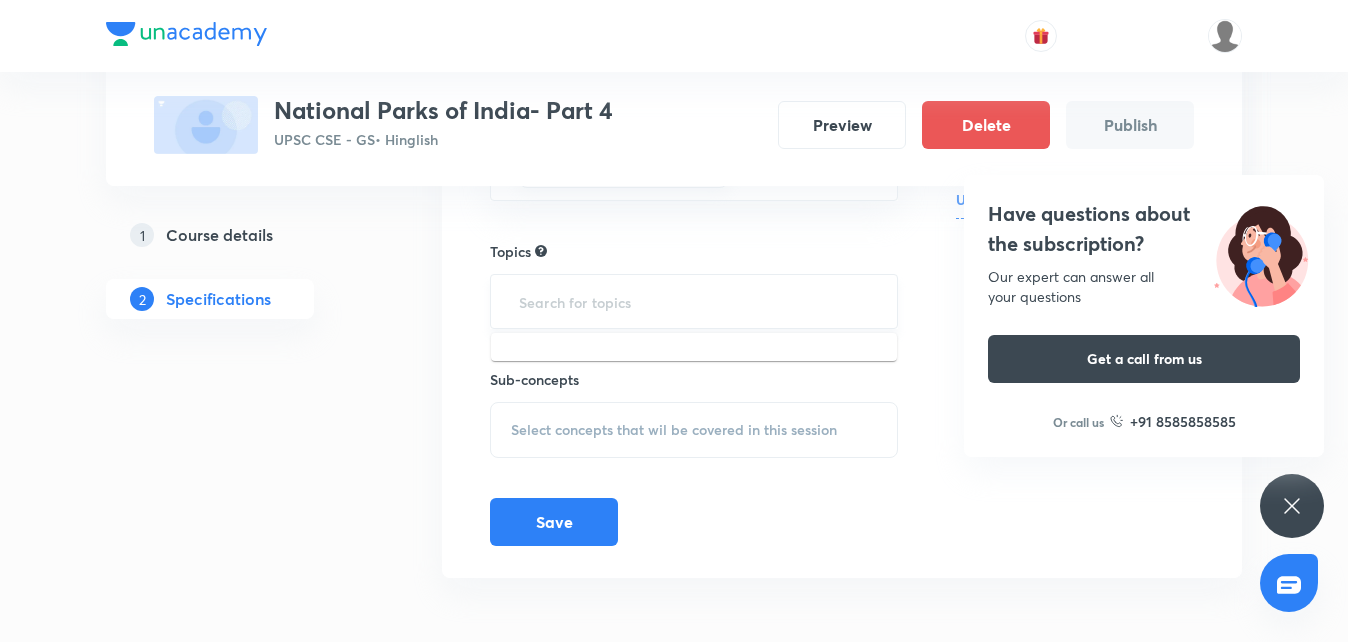 click at bounding box center [694, 301] 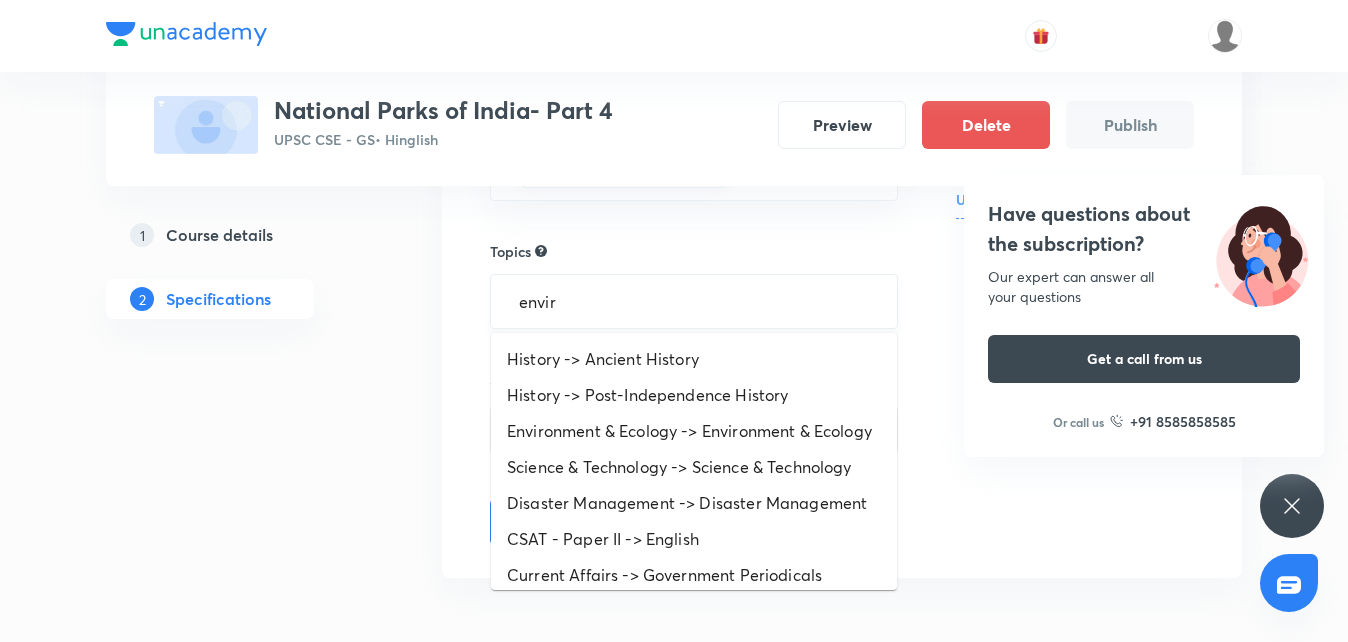 type on "enviro" 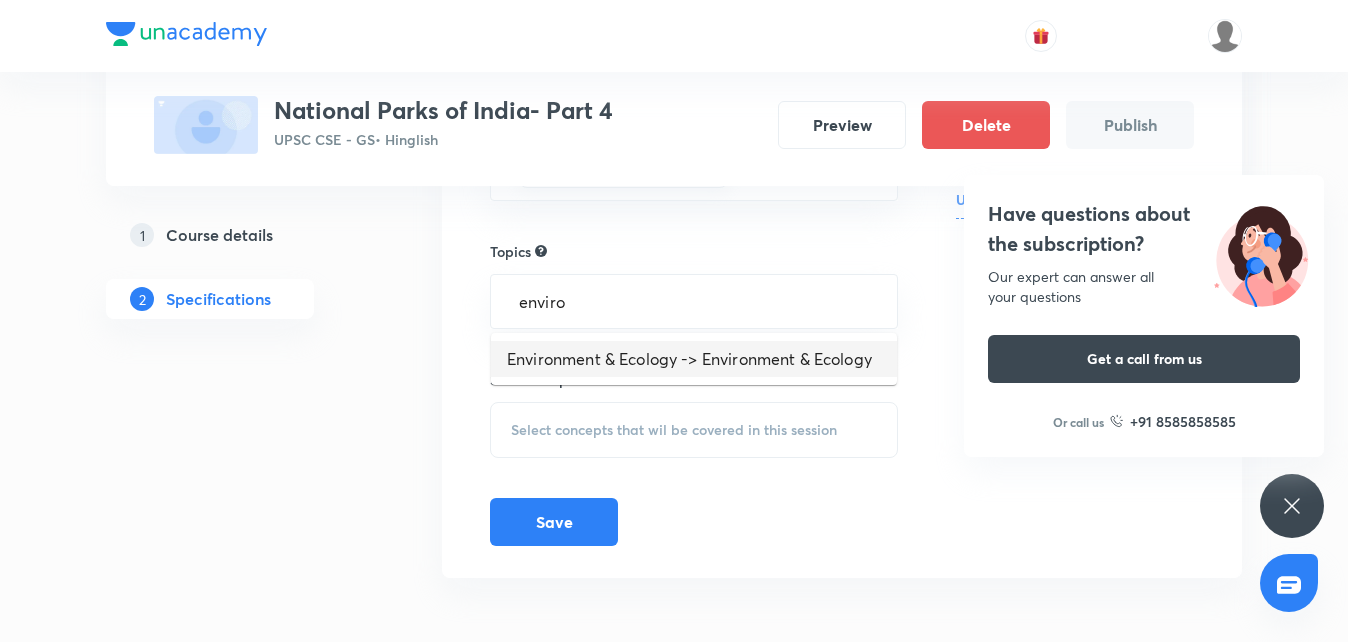 click on "Environment & Ecology ->  Environment & Ecology" at bounding box center (694, 359) 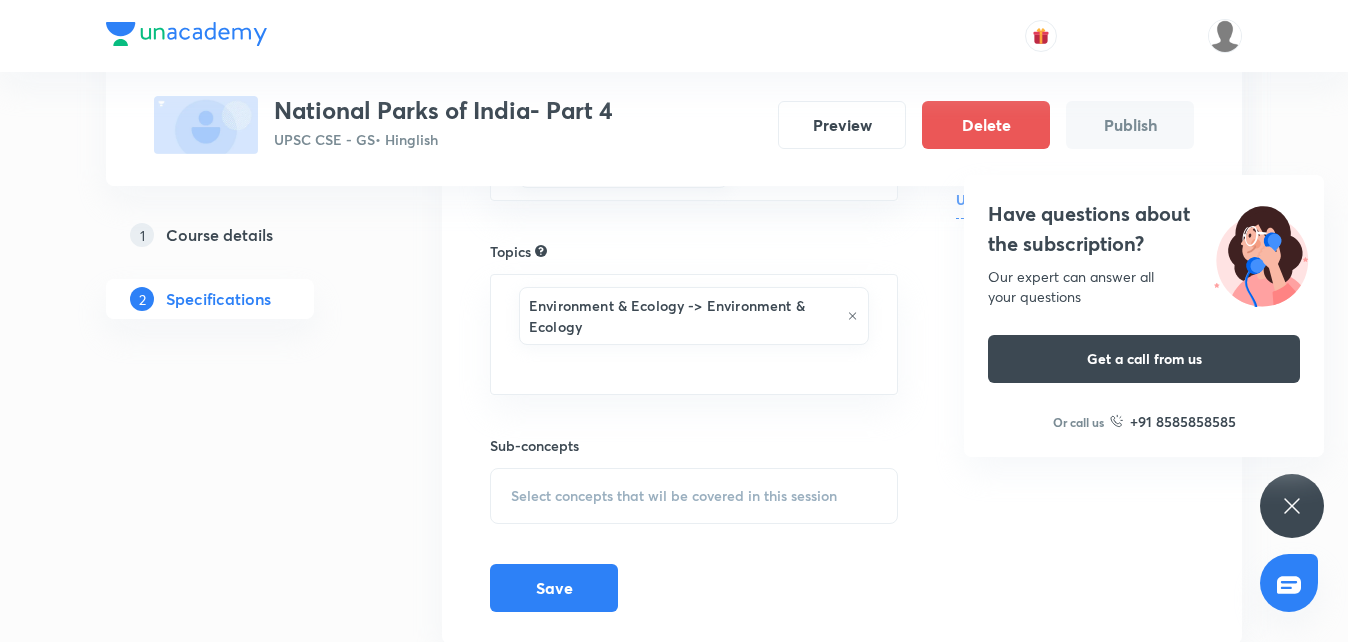 click on "Select concepts that wil be covered in this session" at bounding box center [694, 496] 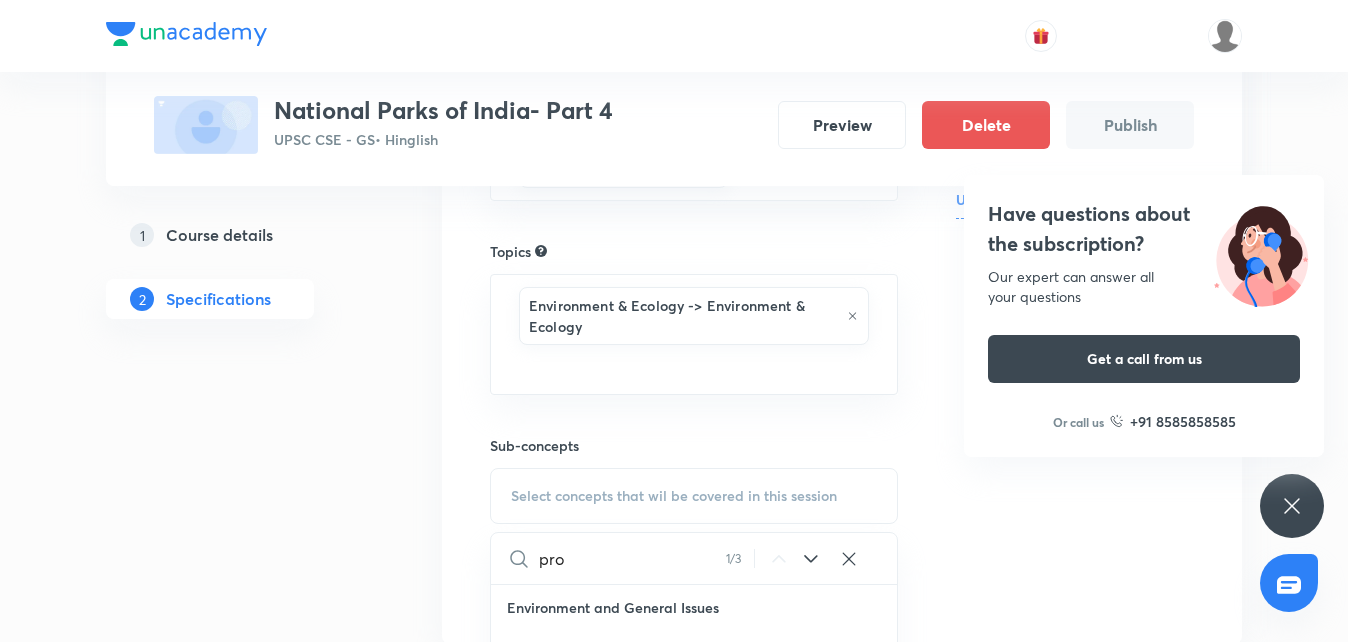 scroll, scrollTop: 162, scrollLeft: 0, axis: vertical 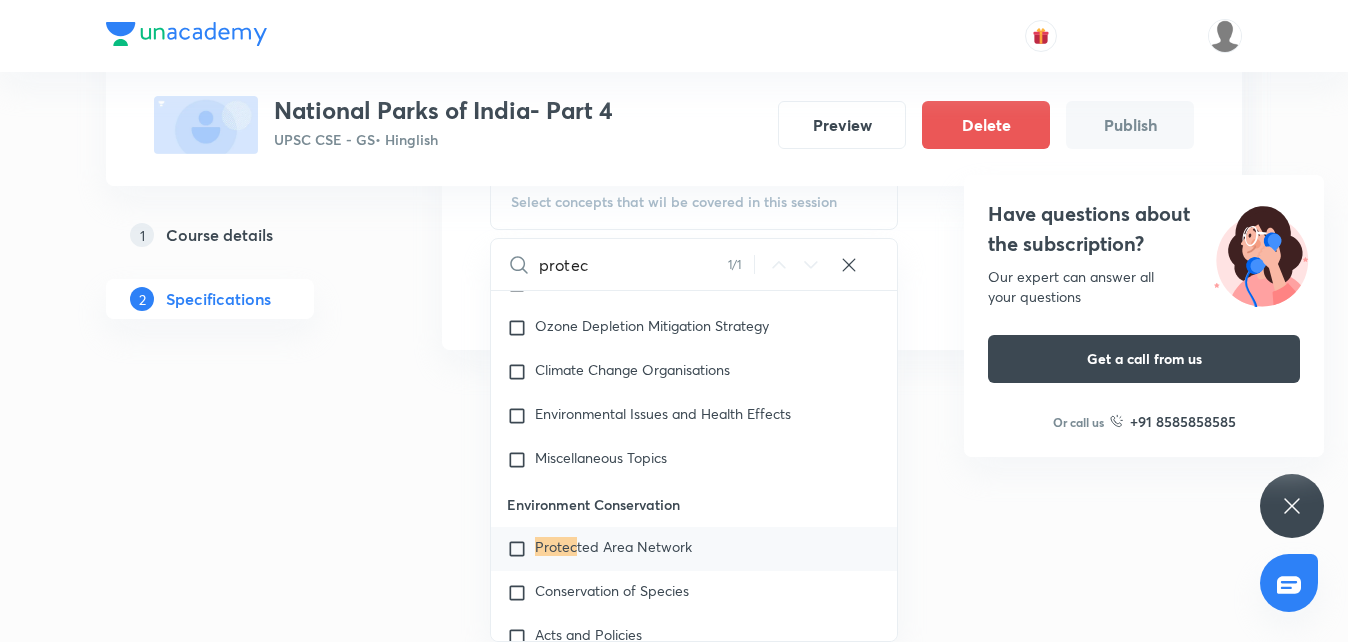 type on "protec" 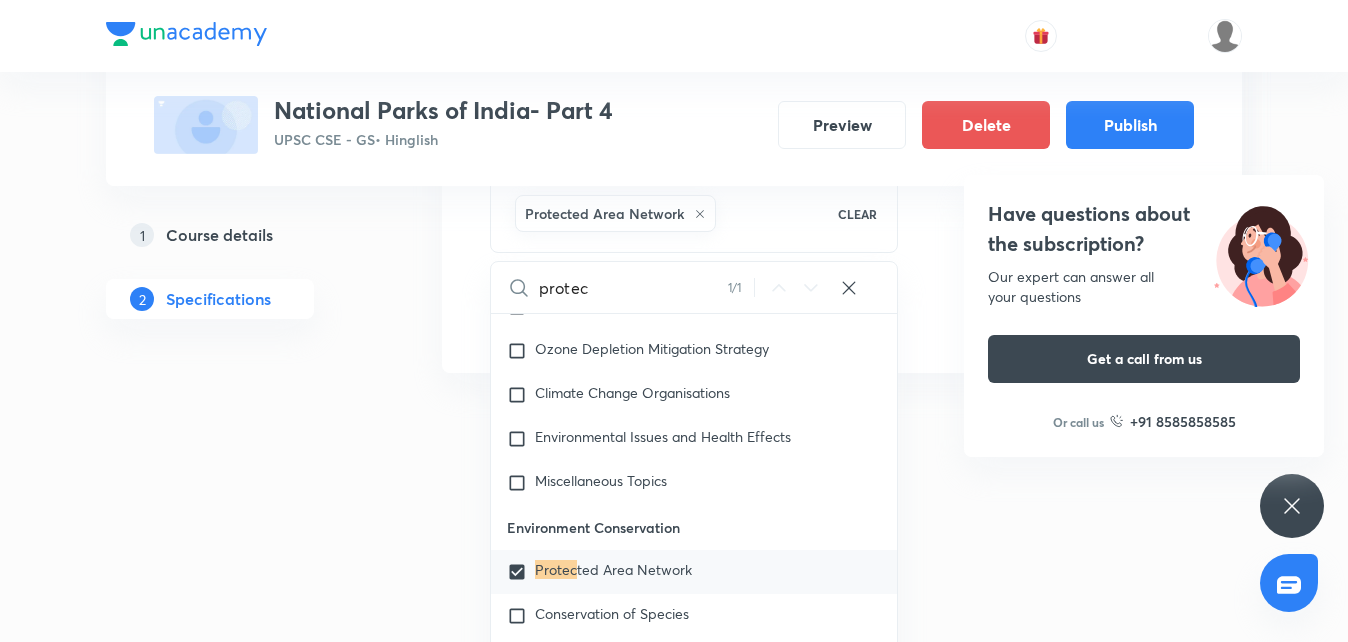 click on "Special Classes National Parks of India- Part 4 UPSC CSE - GS  • Hinglish Preview Delete Publish 1 Course details 2 Specifications Target exams UPSC CSE (Prelims) 2026 UPSC CSE (Mains) 2026 UPSC CSE 2027 UPSC CSE (Prelims) 2028 ​ Topics Environment & Ecology ->  Environment & Ecology ​ Sub-concepts Protected Area Network CLEAR protec 1 / 1 ​ Environment and General Issues Climate Change Acidification Ozone Depletion Ozone Depletion Mitigation Strategy  Climate Change Organisations Environmental Issues and Health Effects Miscellaneous Topics Environment Conservation Protec ted Area Network Conservation of Species Acts and Policies International Environmental Conservation Practice & Crash Course Practice & Crash Course Biodiversity Genetic Engineering Approaches to Deal With Pollution Measurement of Biodiversity Biodiversity-Foodweb Corelation Services Provided by Biodiversity Biodiversity Loss-cause and Impact Conservation of Biodiversity Biodiversity in India Floral Diversity in India Pollutants Biome" at bounding box center (674, -149) 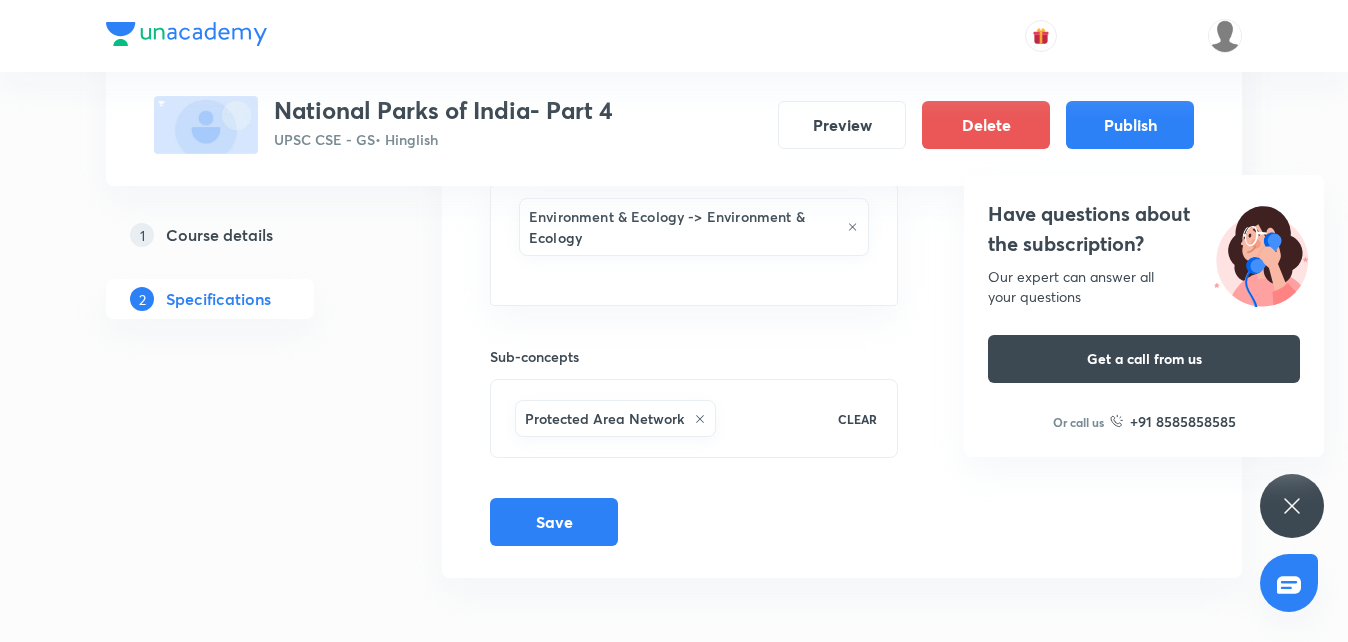 scroll, scrollTop: 529, scrollLeft: 0, axis: vertical 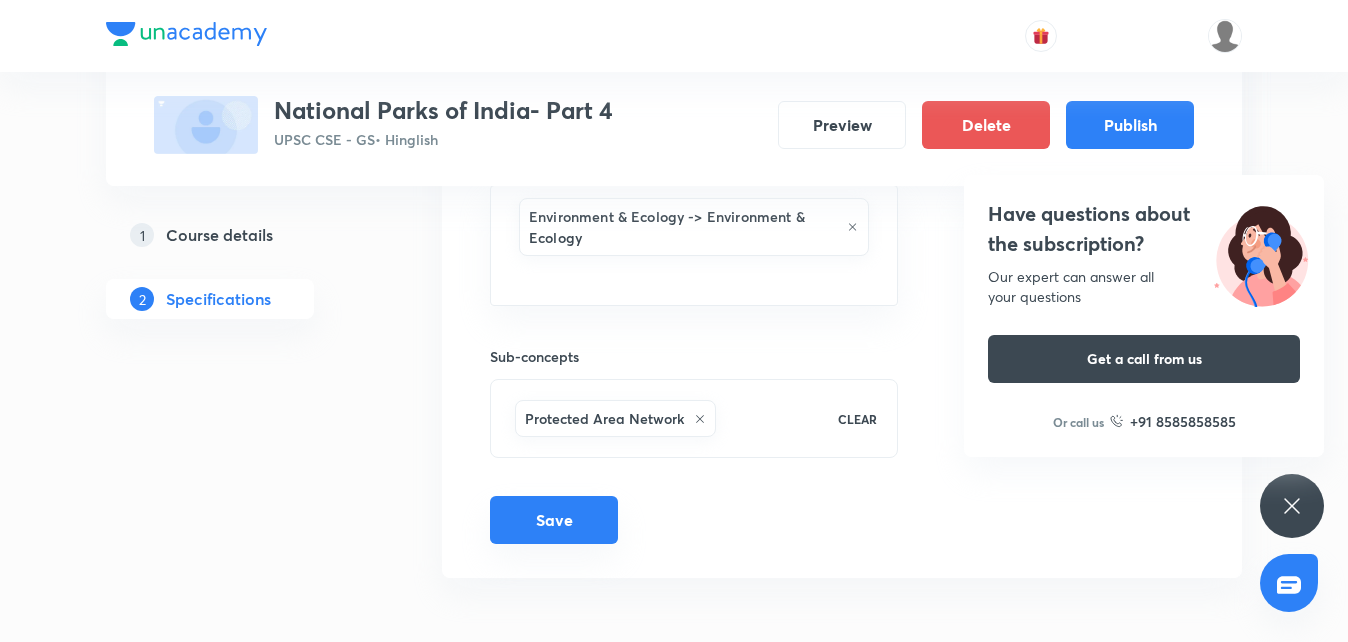 click on "Save" at bounding box center (554, 520) 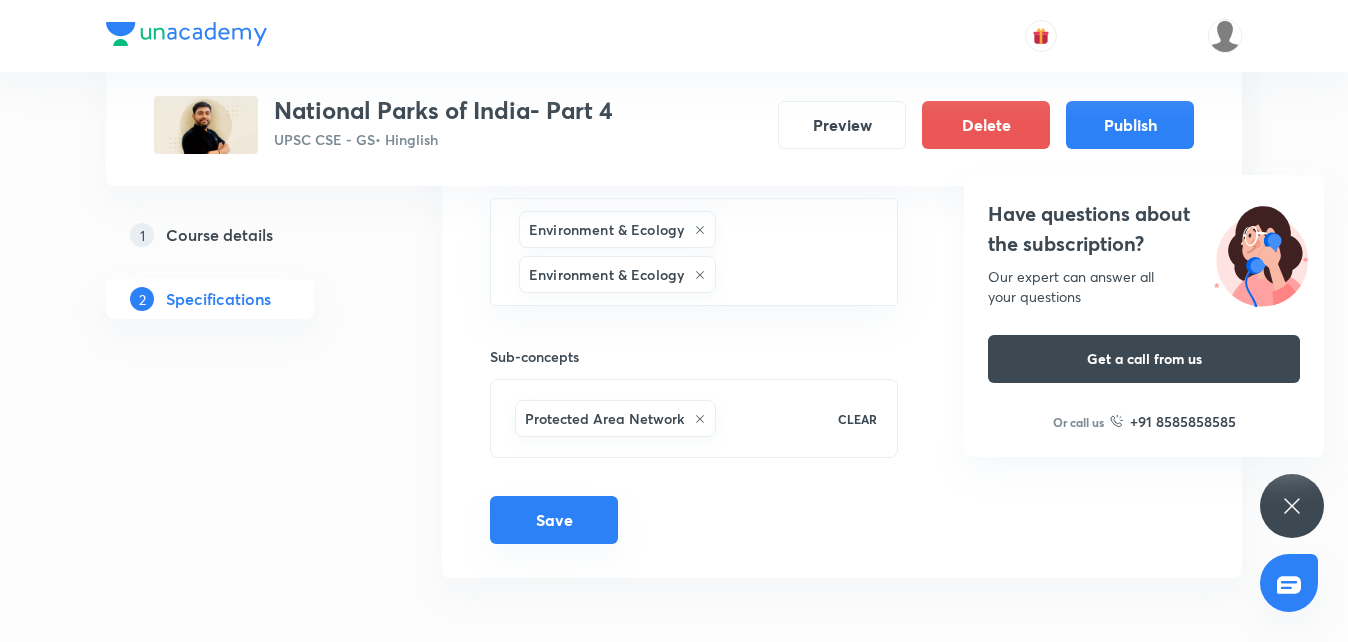 scroll, scrollTop: 516, scrollLeft: 0, axis: vertical 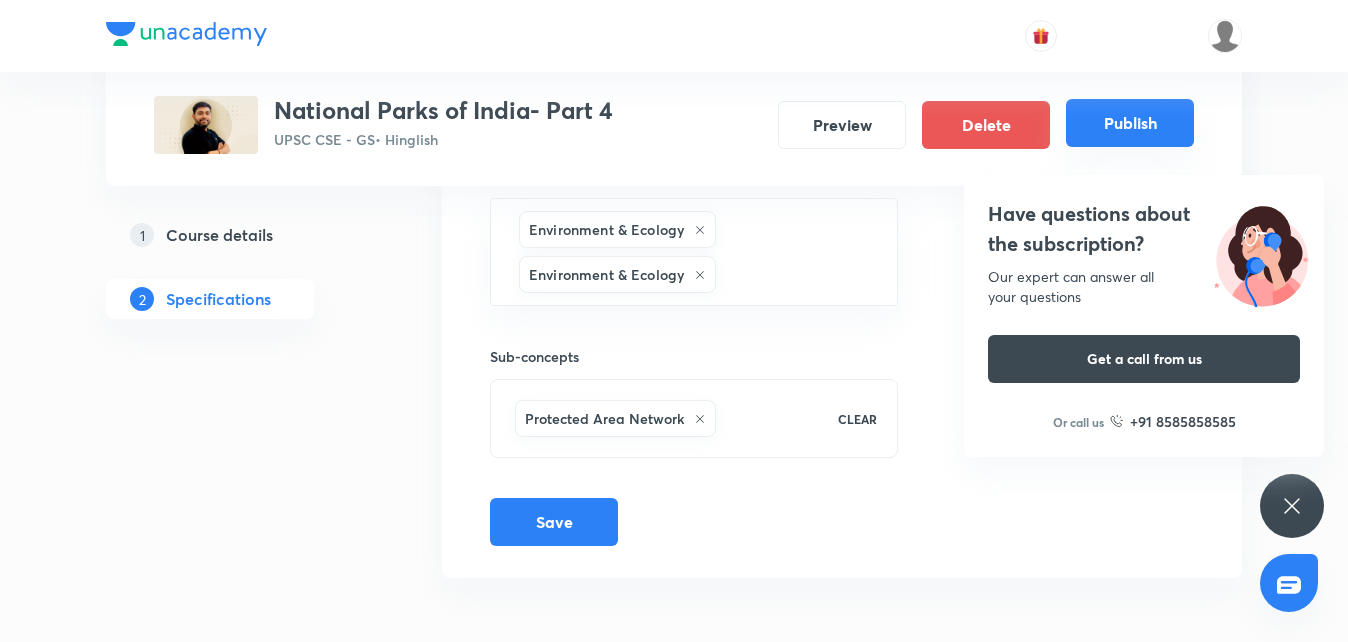 click on "Publish" at bounding box center (1130, 123) 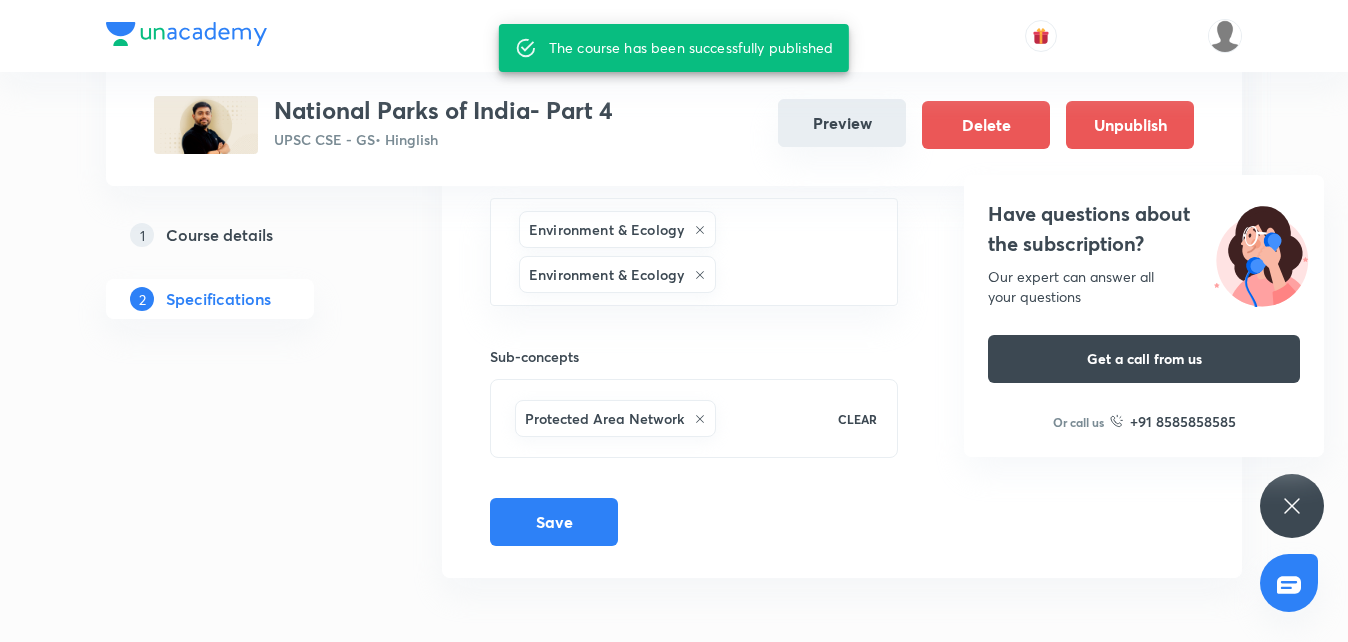 click on "Preview" at bounding box center [842, 123] 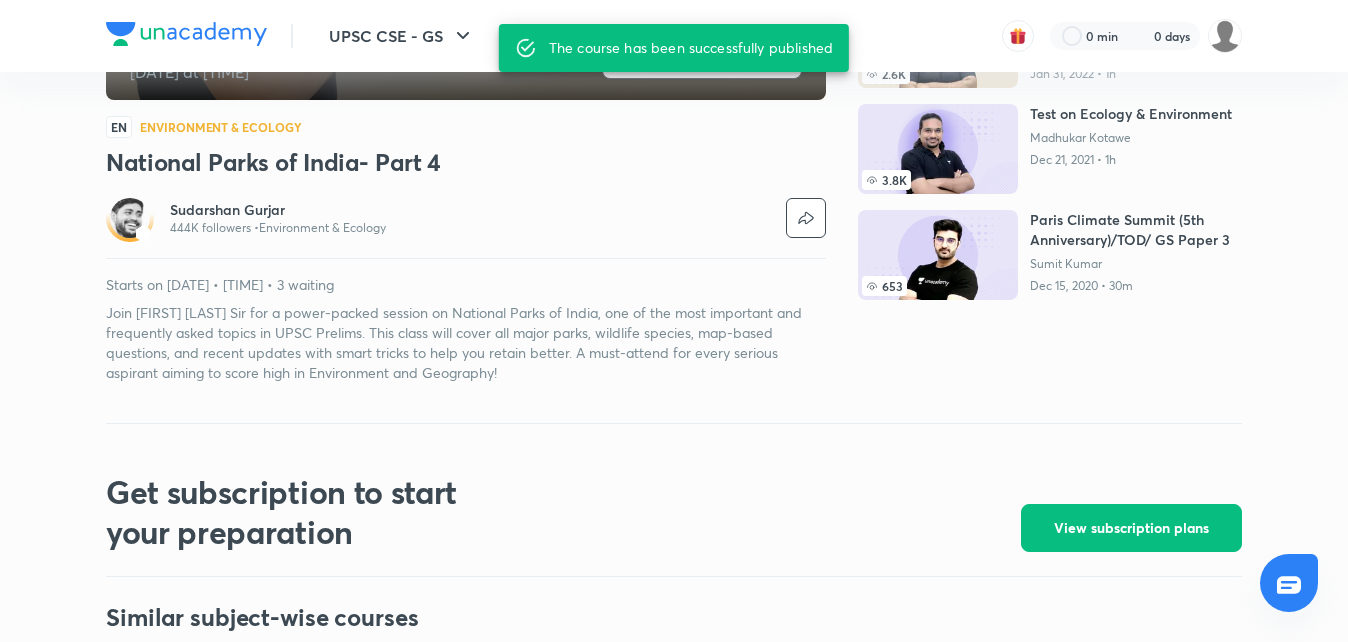 scroll, scrollTop: 0, scrollLeft: 0, axis: both 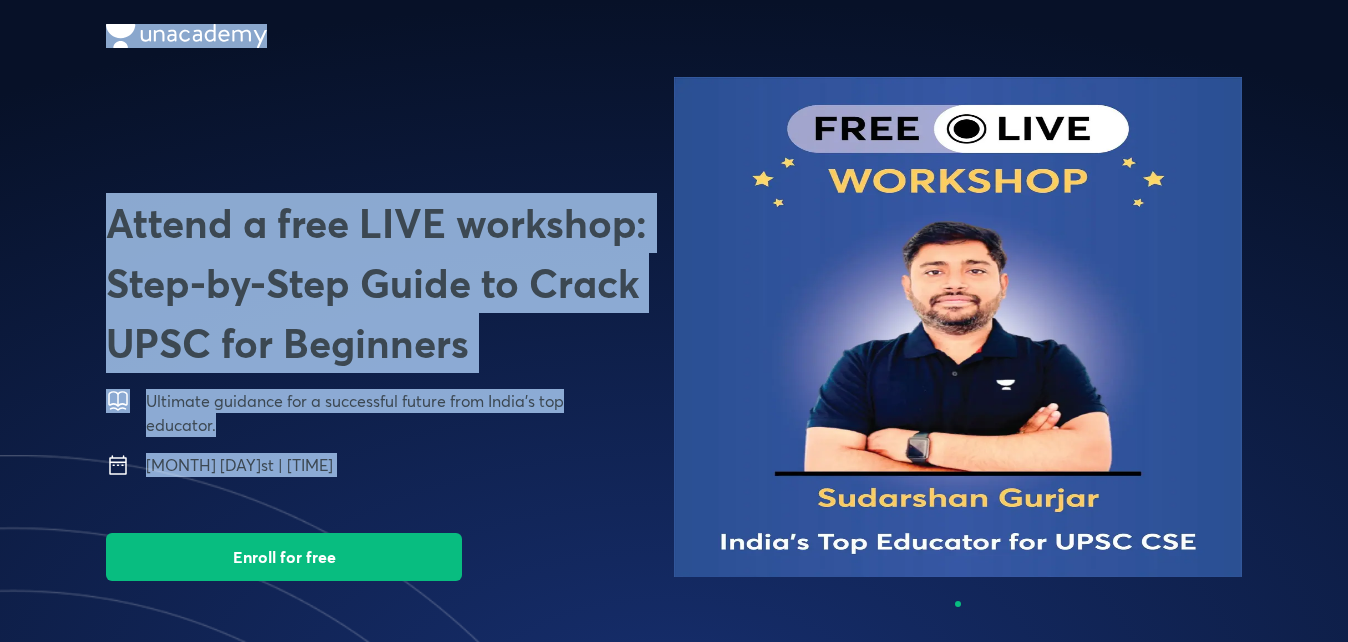 drag, startPoint x: 1345, startPoint y: 35, endPoint x: 1354, endPoint y: 140, distance: 105.38501 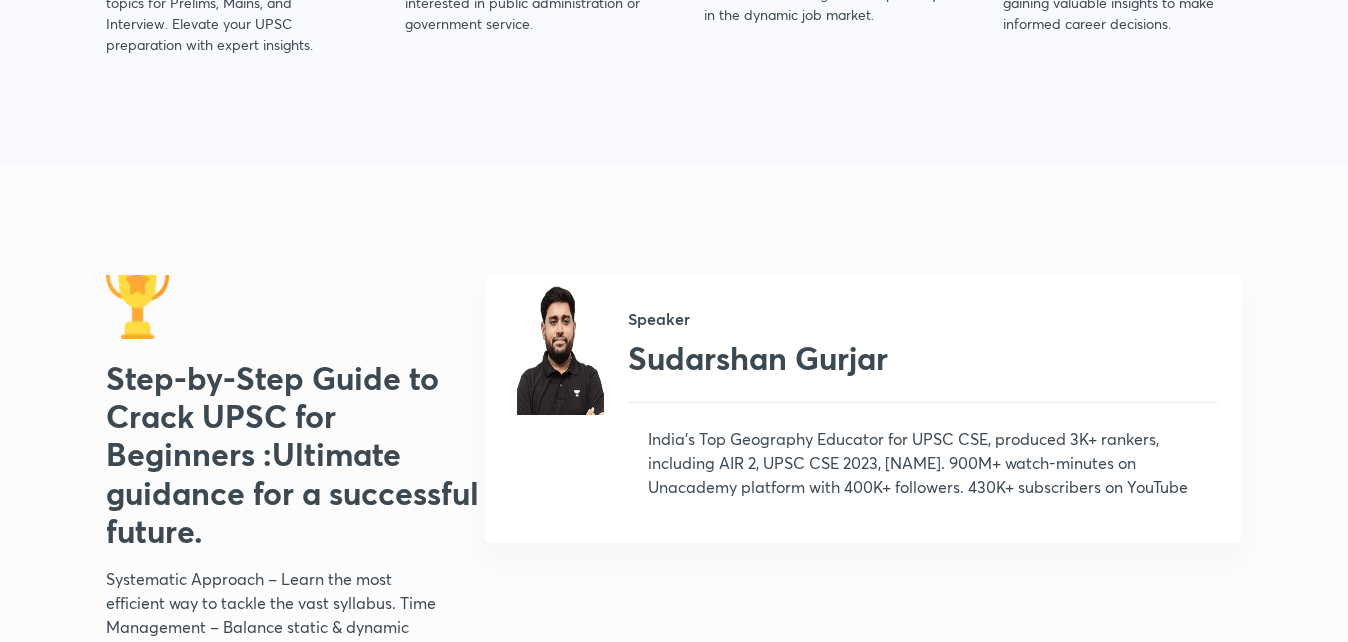 scroll, scrollTop: 0, scrollLeft: 0, axis: both 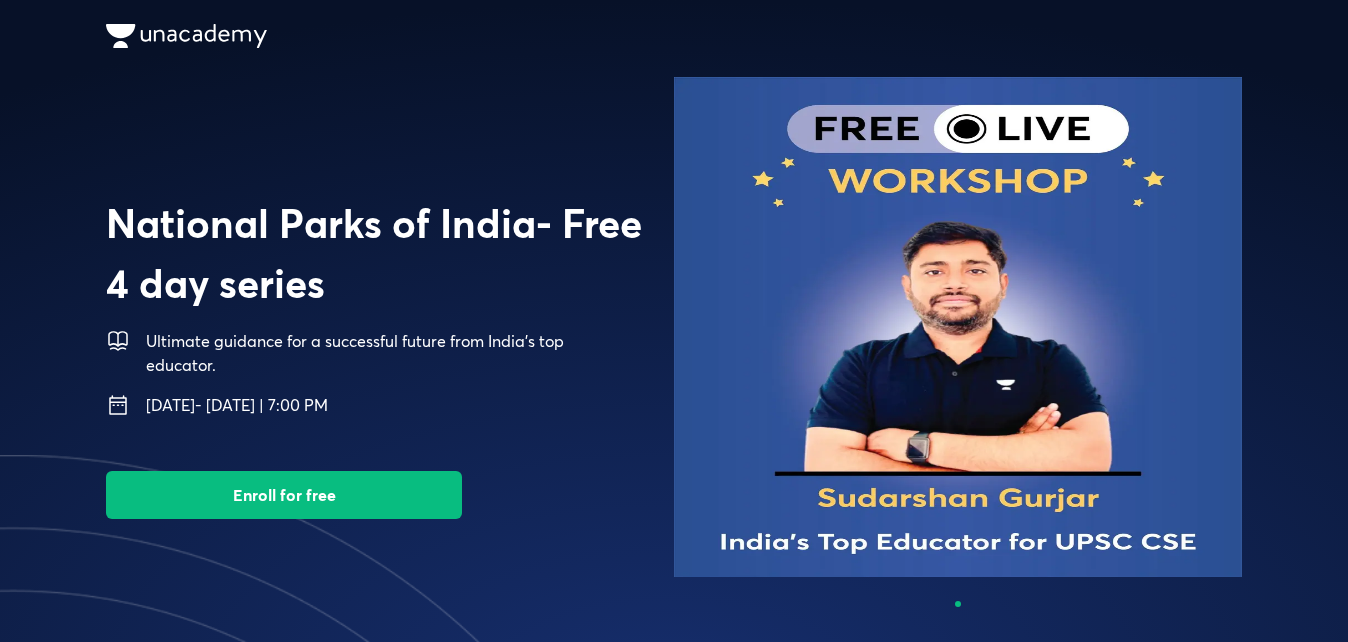 click on "Enroll for free" at bounding box center (284, 495) 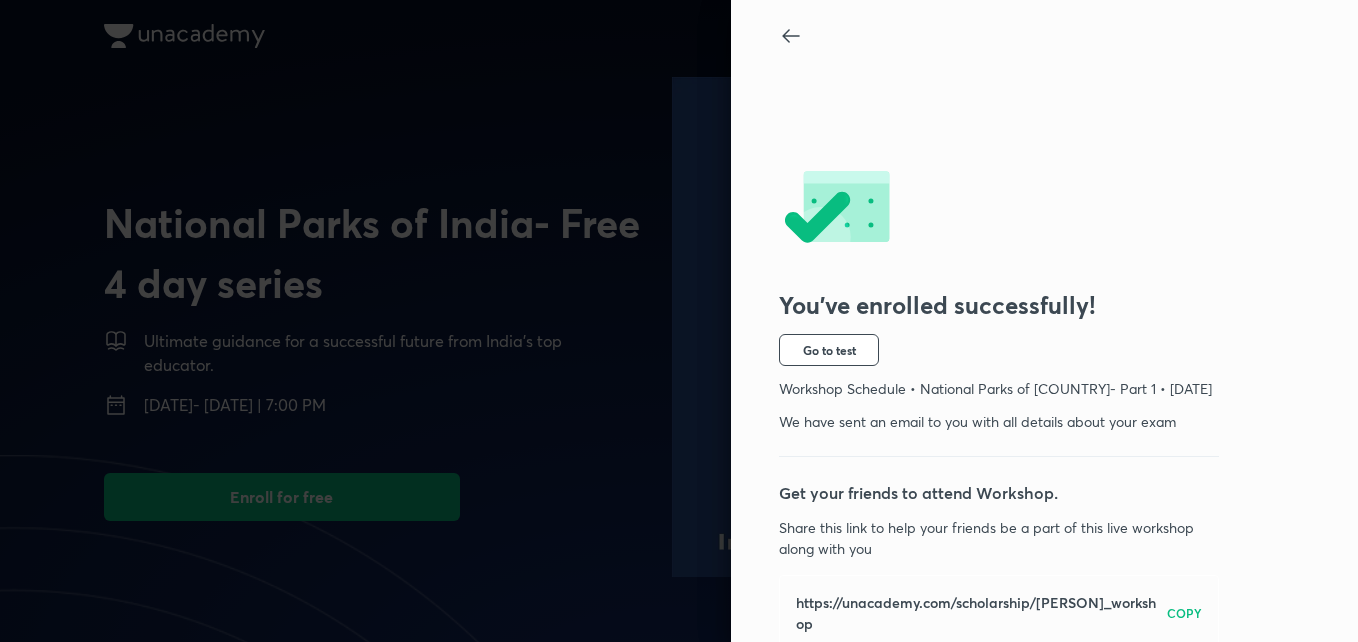 scroll, scrollTop: 58, scrollLeft: 0, axis: vertical 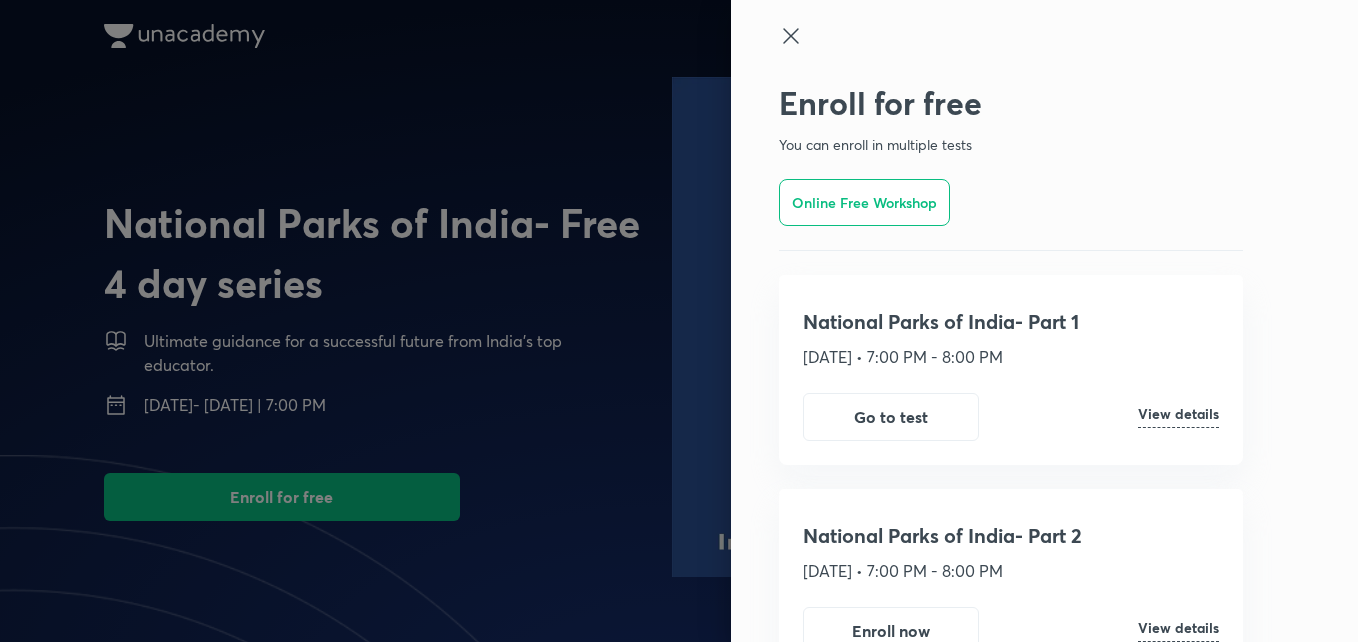 click 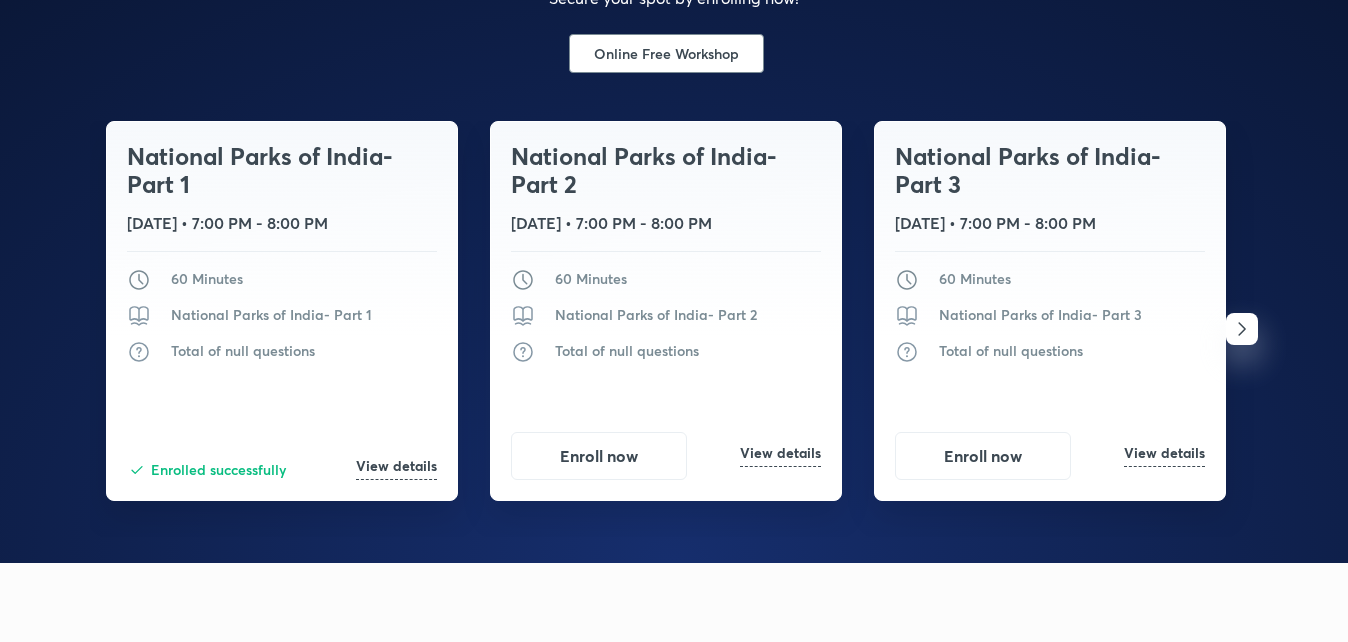 scroll, scrollTop: 2395, scrollLeft: 0, axis: vertical 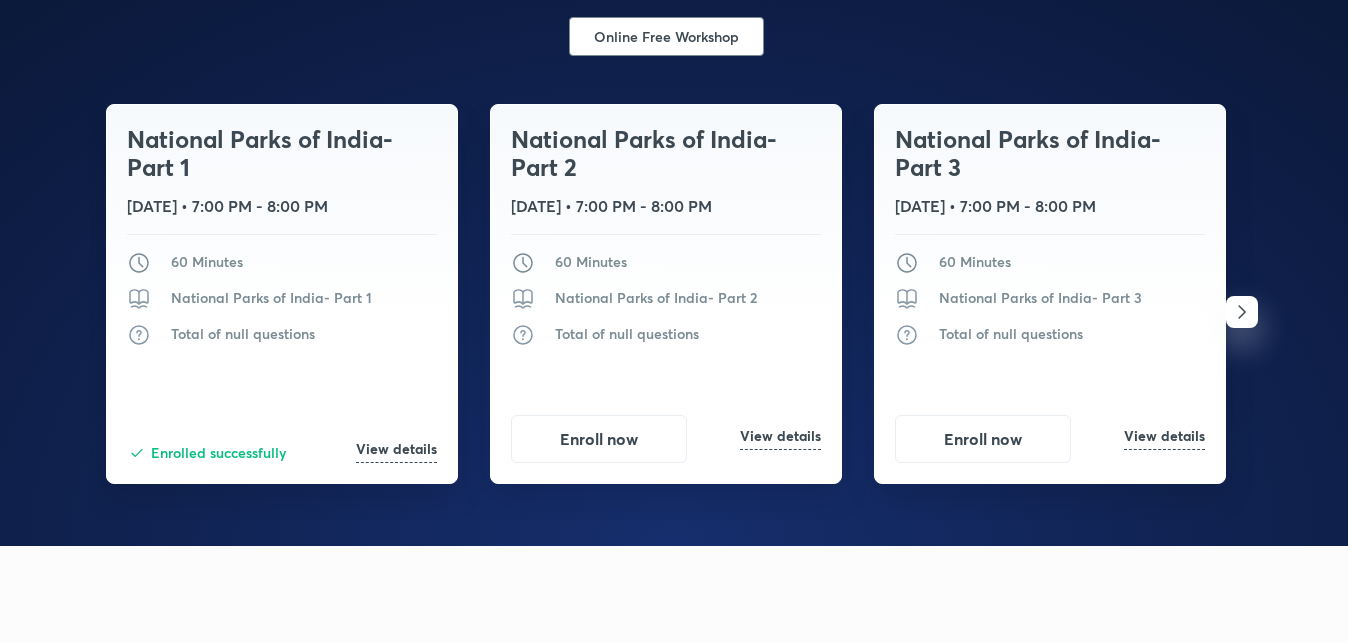 click 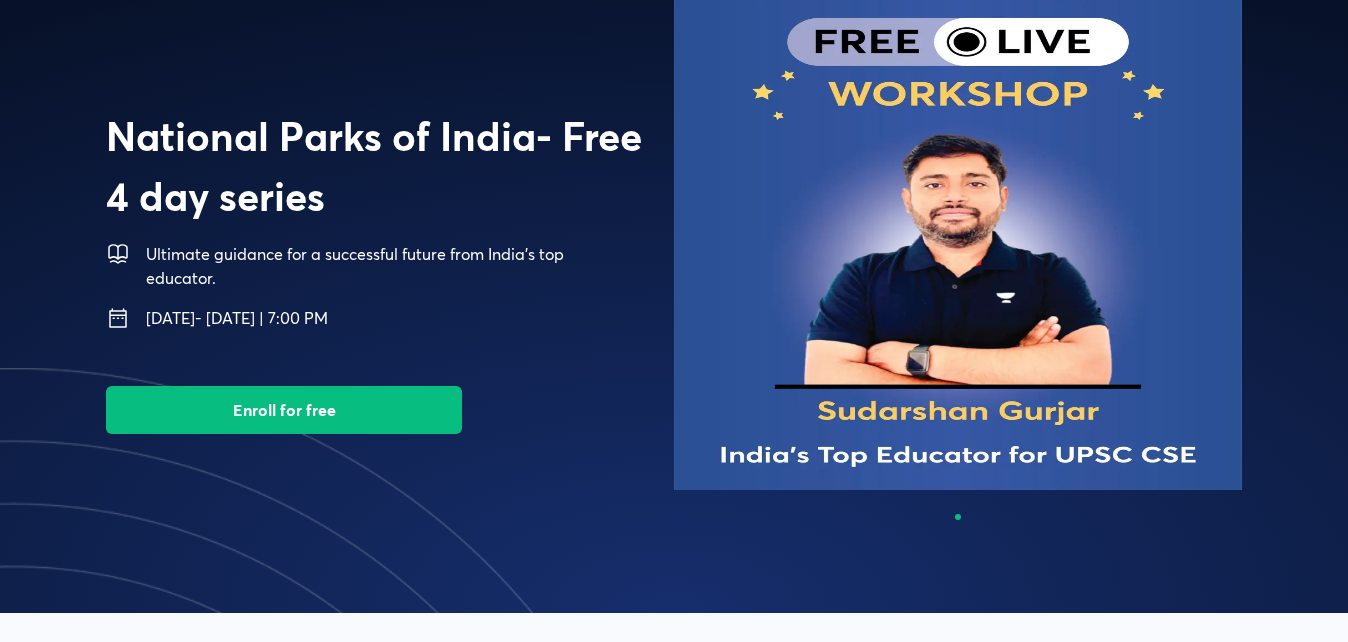 scroll, scrollTop: 0, scrollLeft: 0, axis: both 